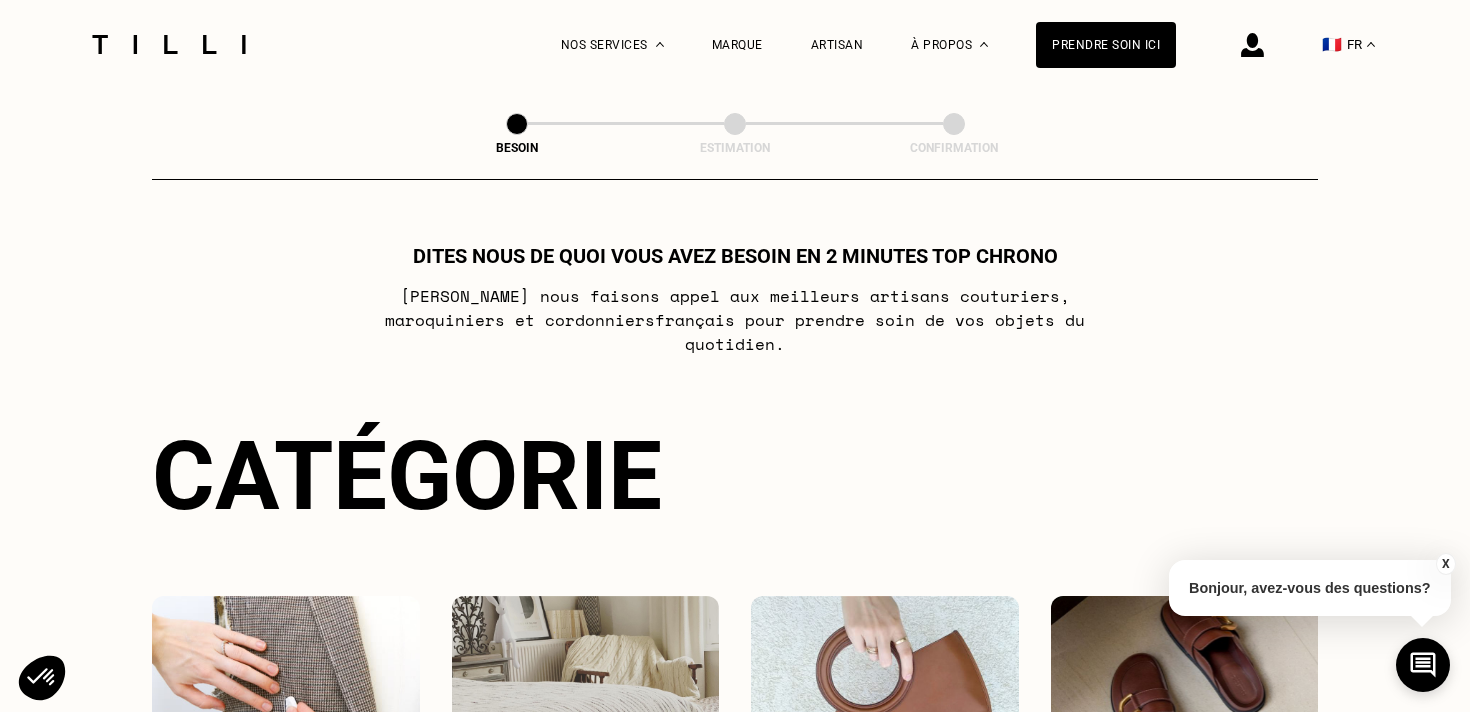 scroll, scrollTop: 0, scrollLeft: 0, axis: both 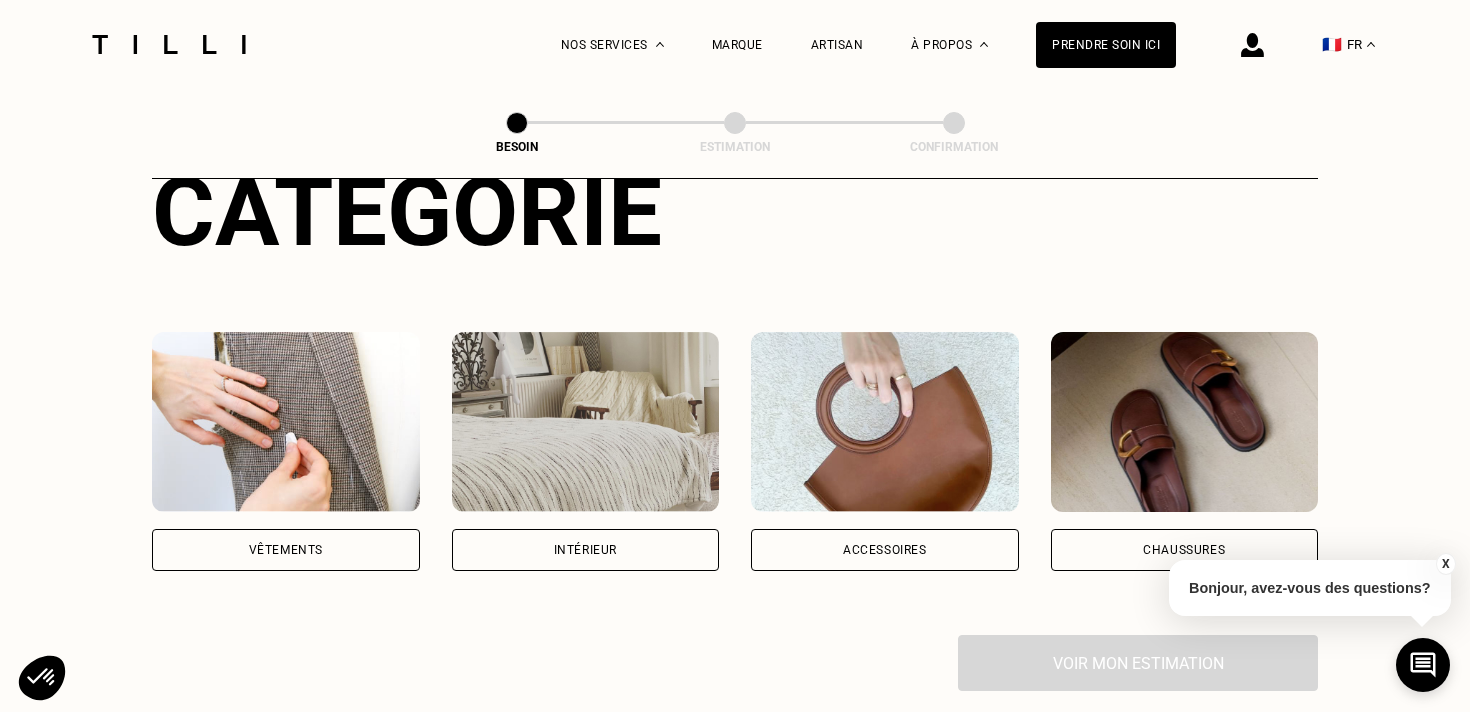 click on "Vêtements" at bounding box center (286, 550) 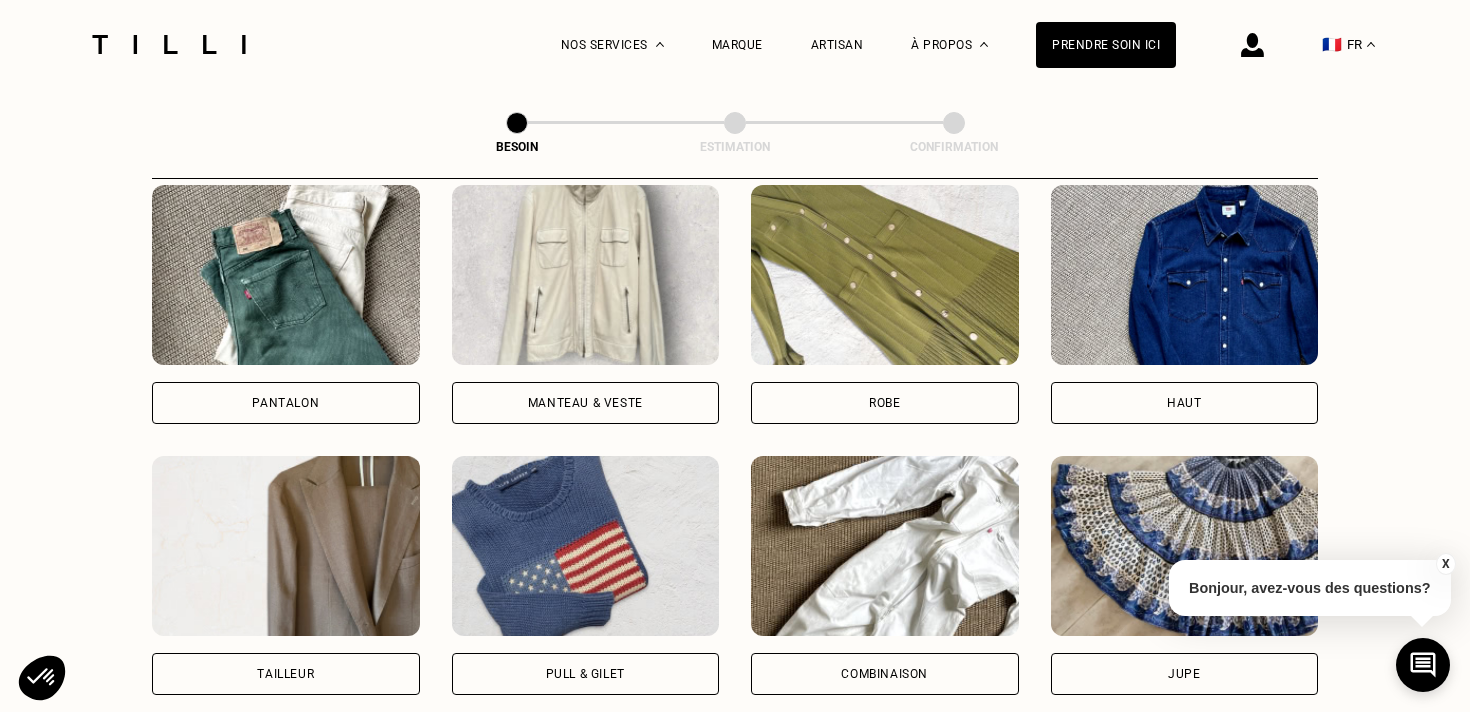 scroll, scrollTop: 951, scrollLeft: 0, axis: vertical 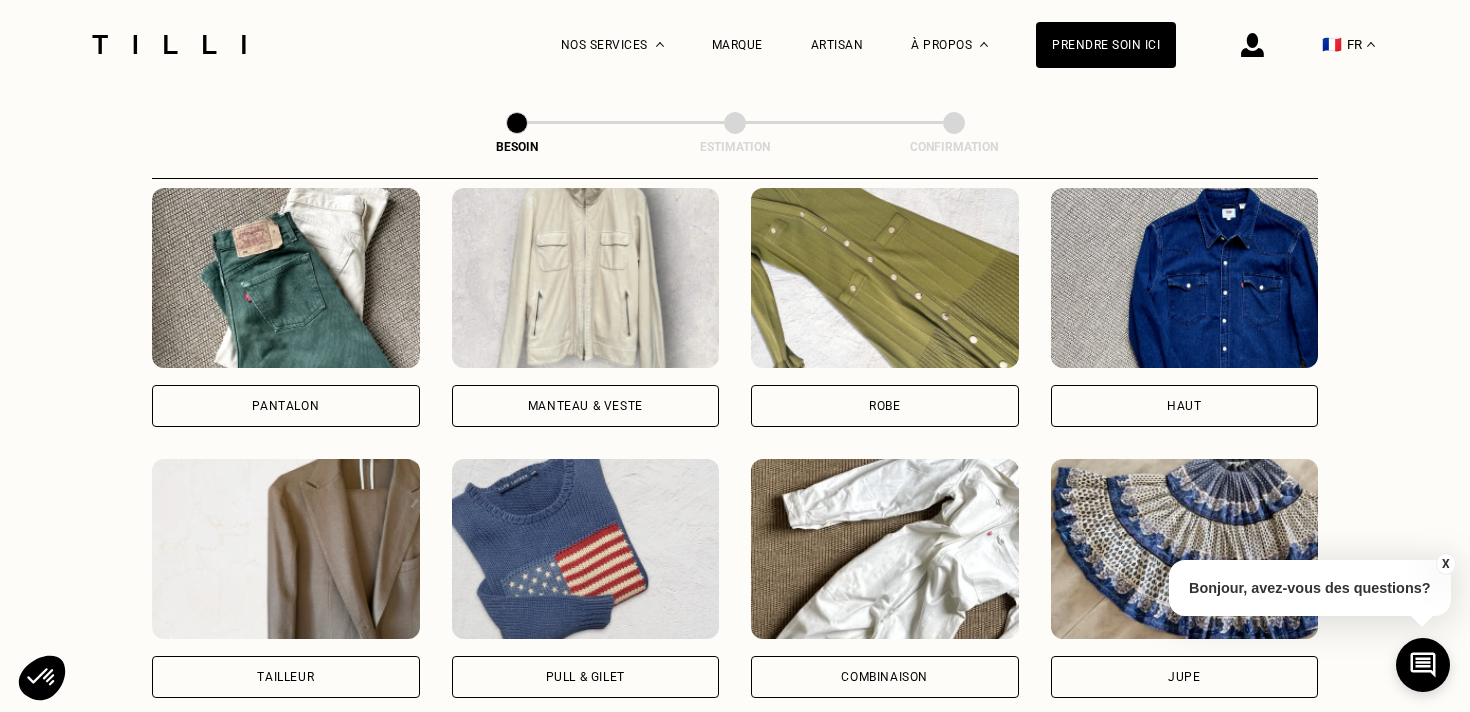 click on "Pantalon" at bounding box center [285, 406] 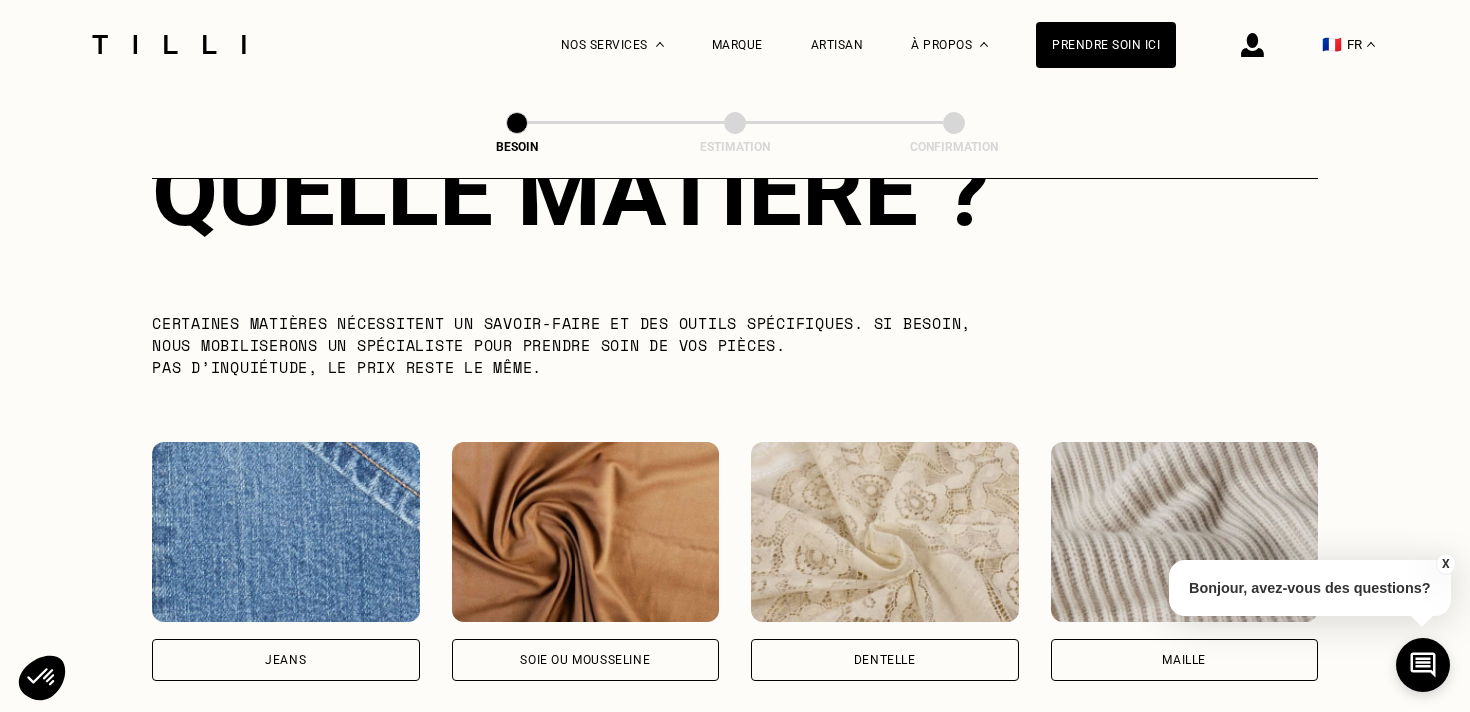 scroll, scrollTop: 1923, scrollLeft: 0, axis: vertical 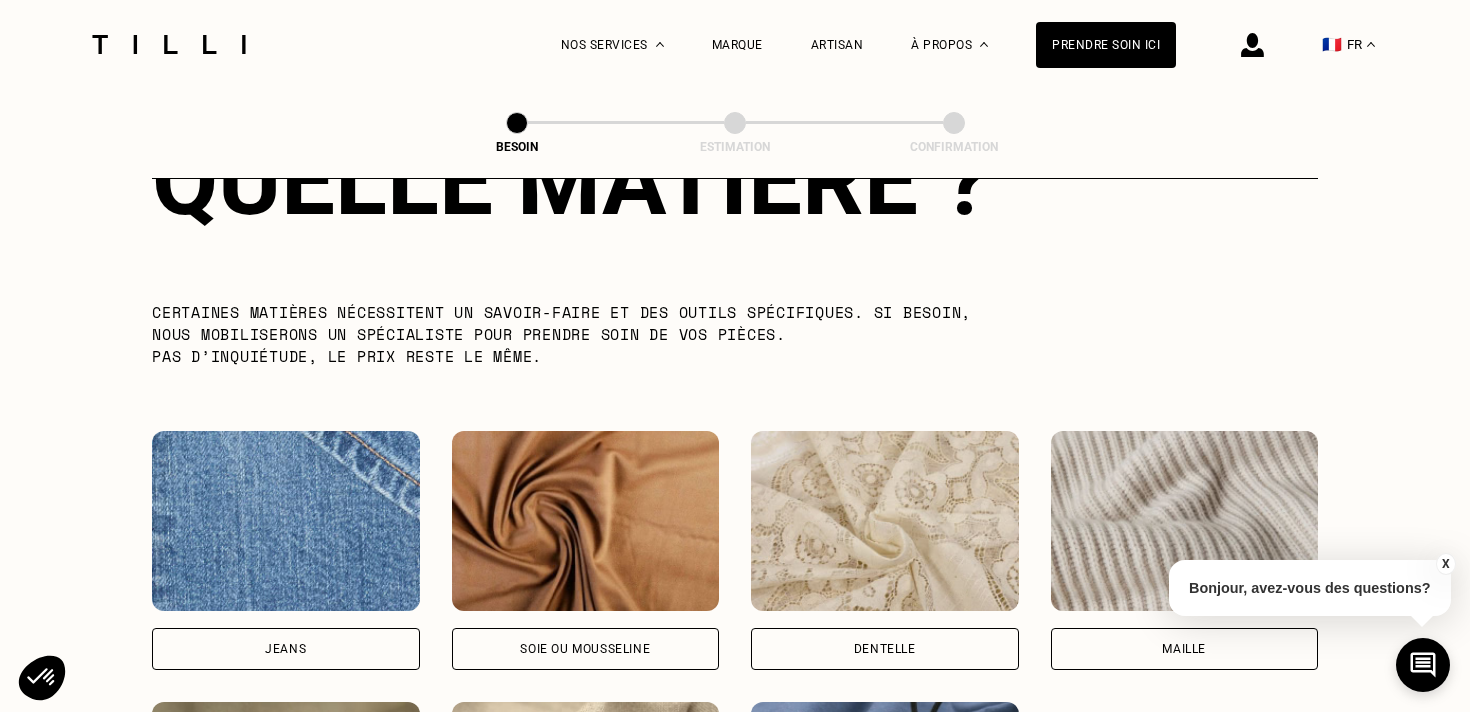 click on "Jeans" at bounding box center (286, 649) 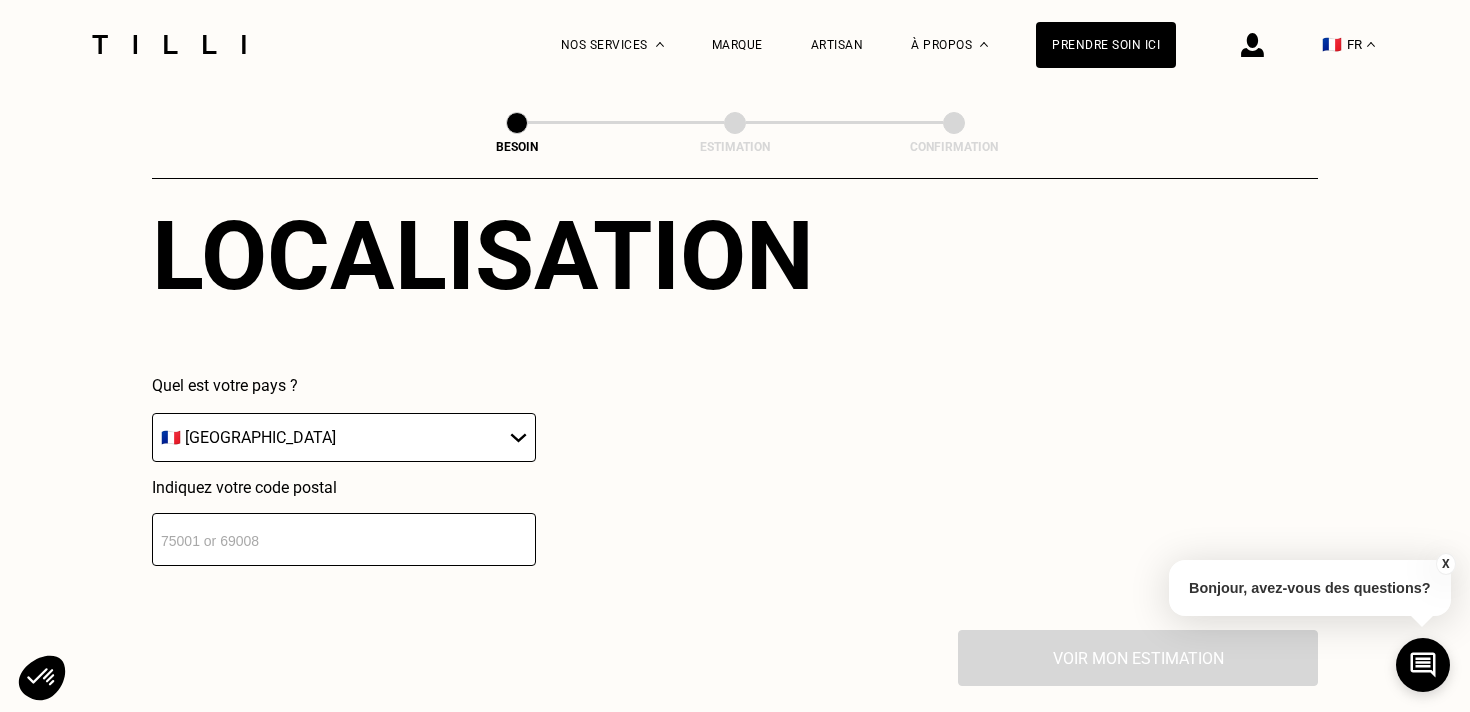 scroll, scrollTop: 2797, scrollLeft: 0, axis: vertical 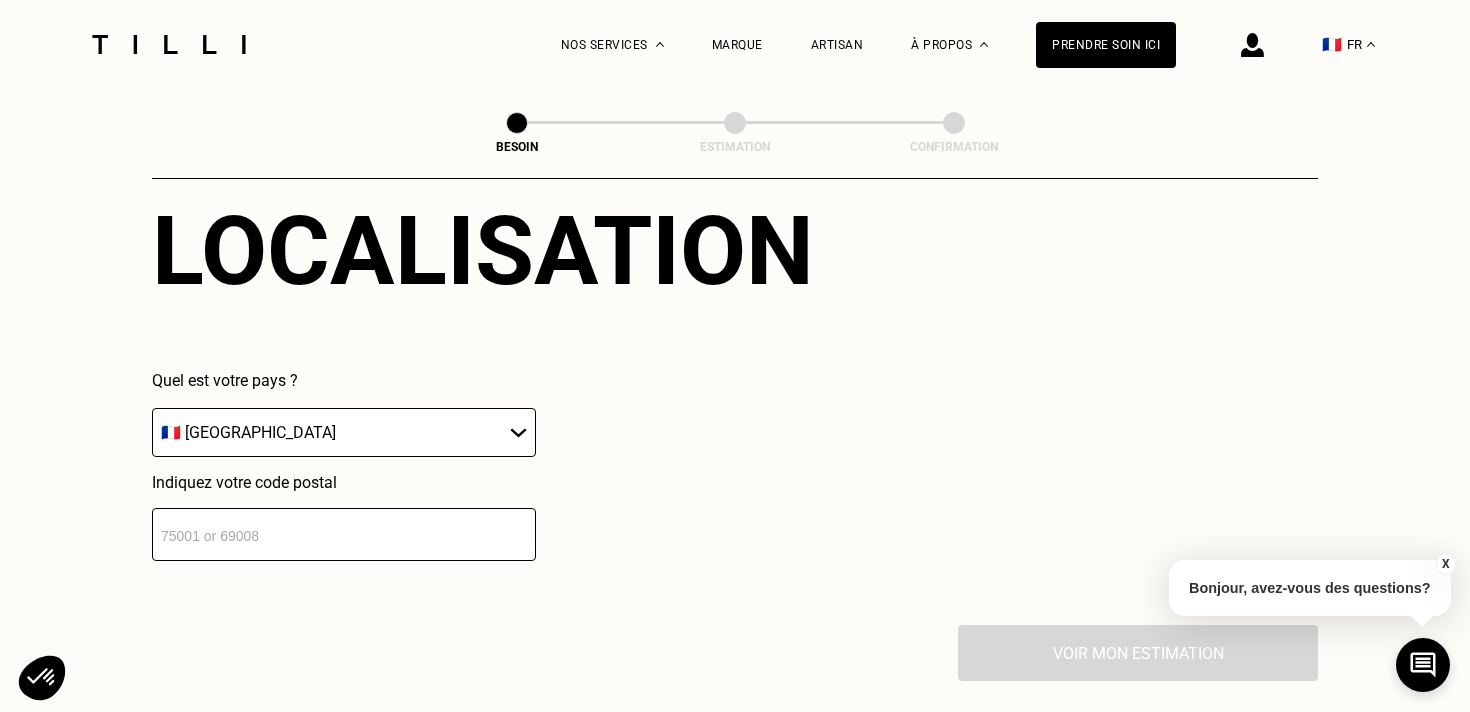 click at bounding box center [1252, 45] 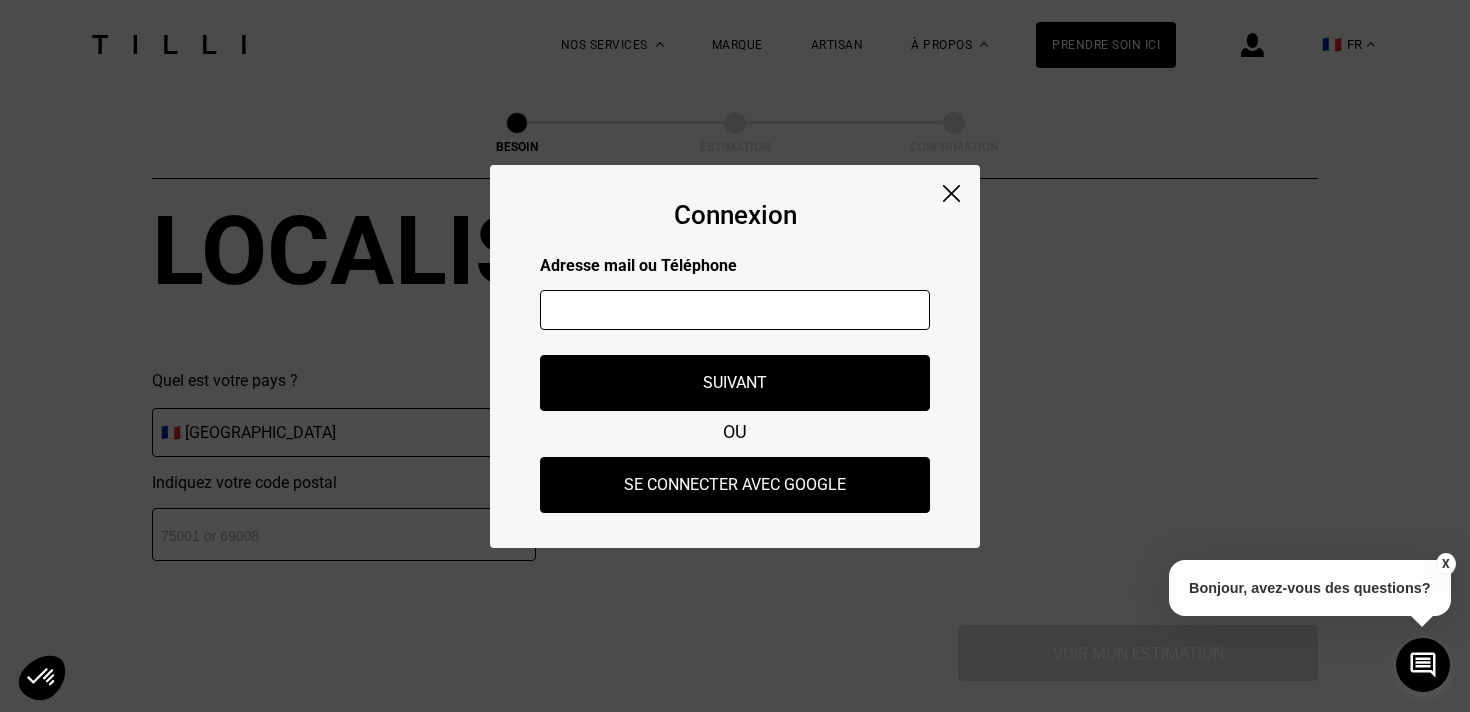 click at bounding box center [735, 310] 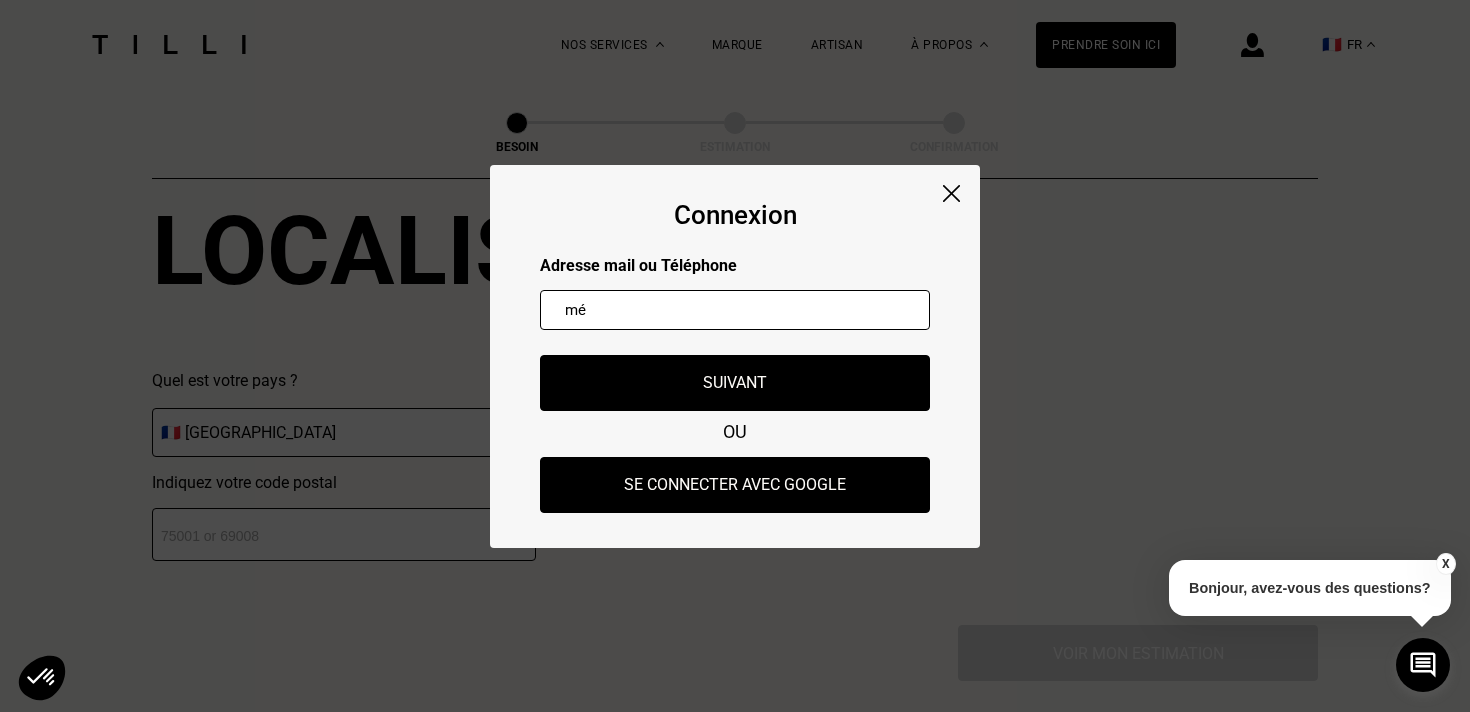 type on "m" 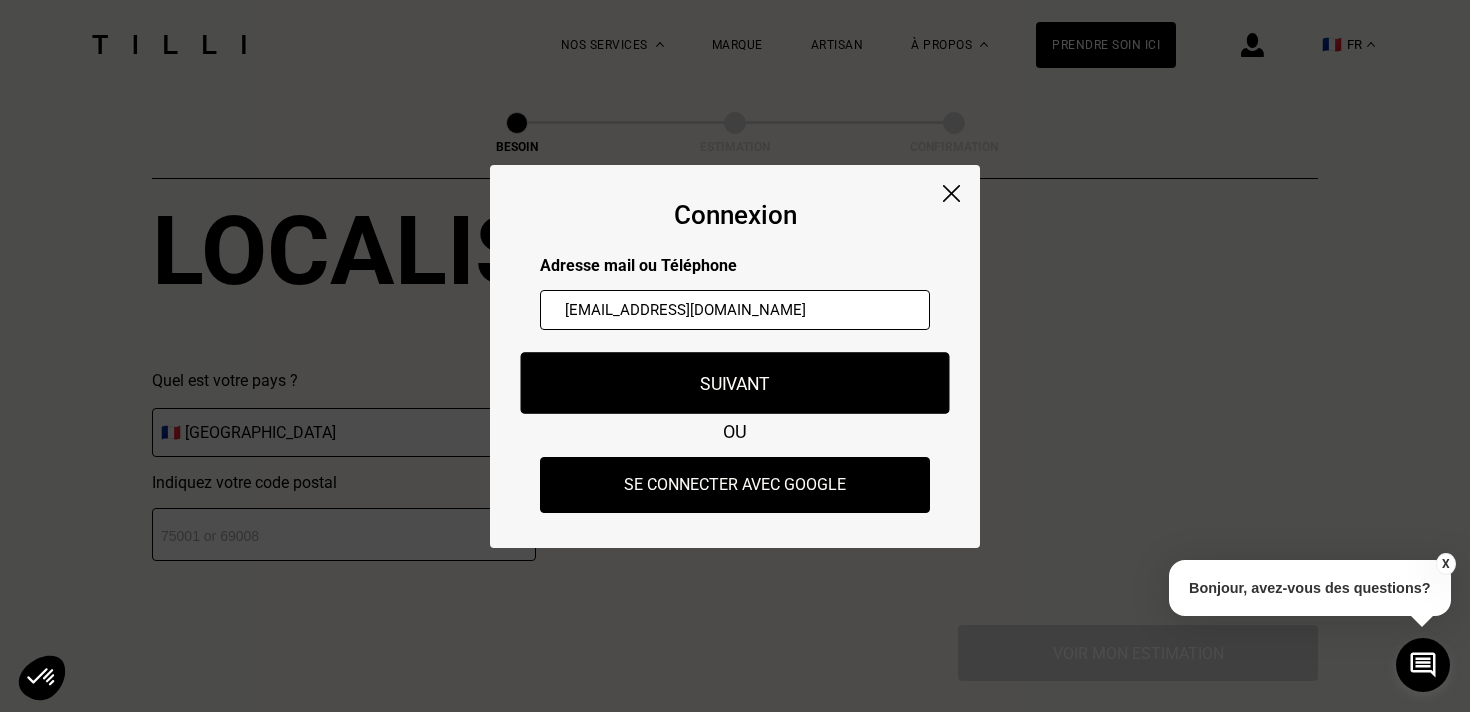 type on "[EMAIL_ADDRESS][DOMAIN_NAME]" 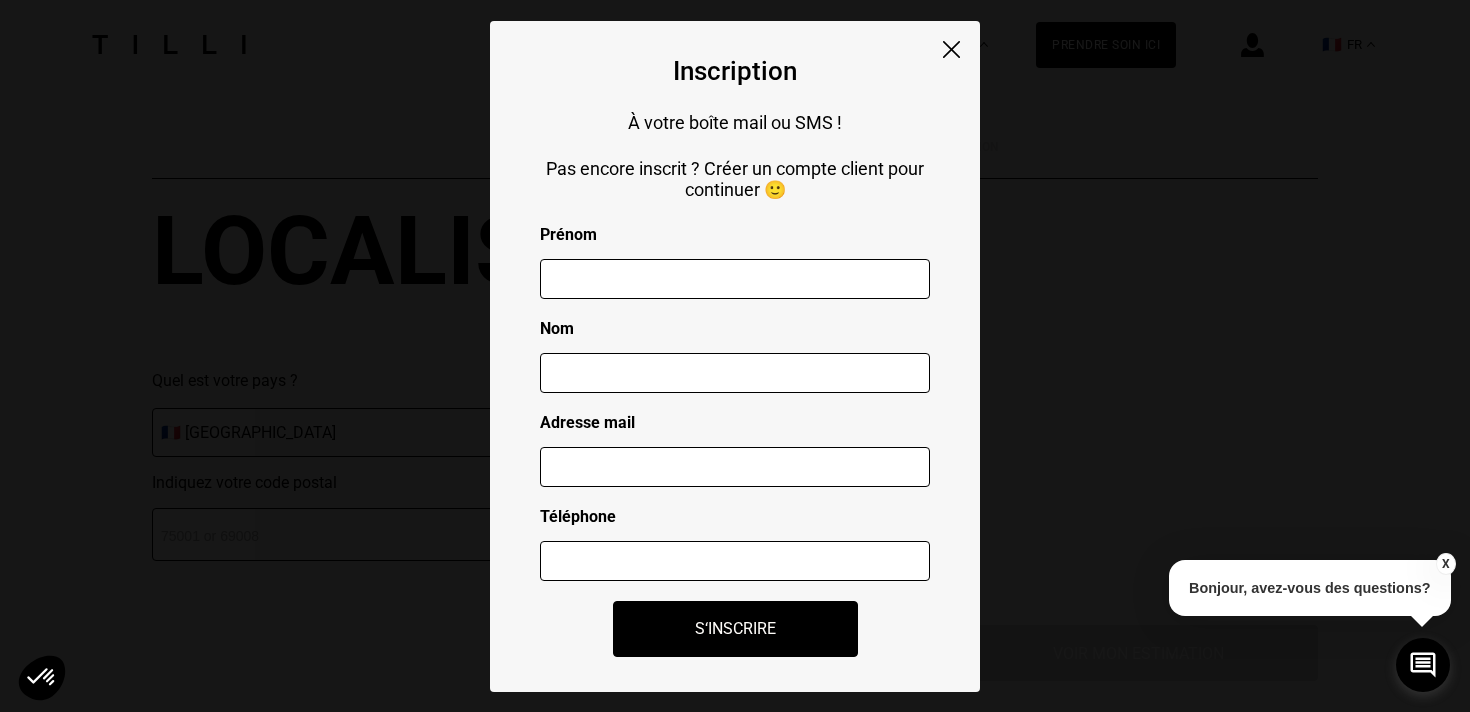 click on "Inscription À votre boîte mail ou SMS ! Pas encore inscrit ? Créer un compte client pour continuer 🙂 Prénom Nom Adresse mail Adresse non valide Téléphone Numéro de téléphone non valide S‘inscrire" at bounding box center [735, 356] 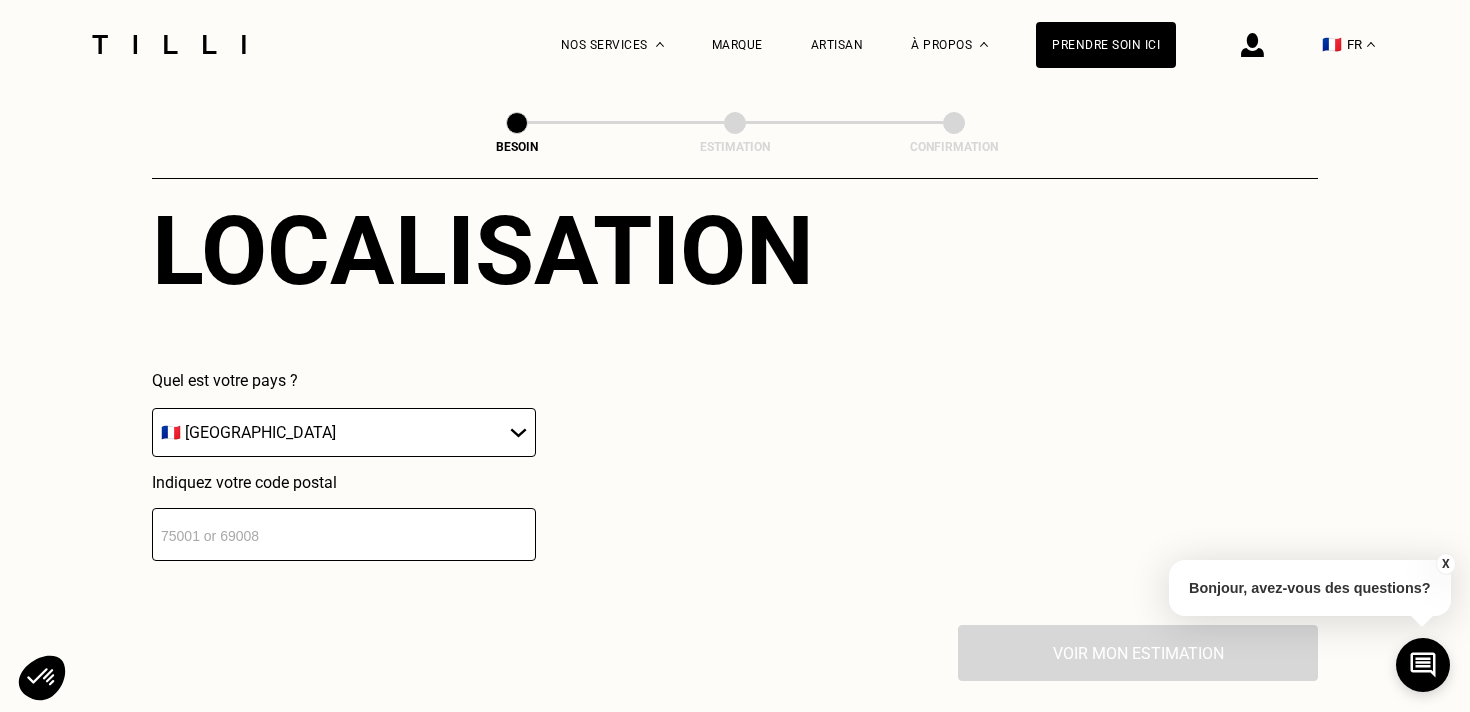 click at bounding box center [1252, 45] 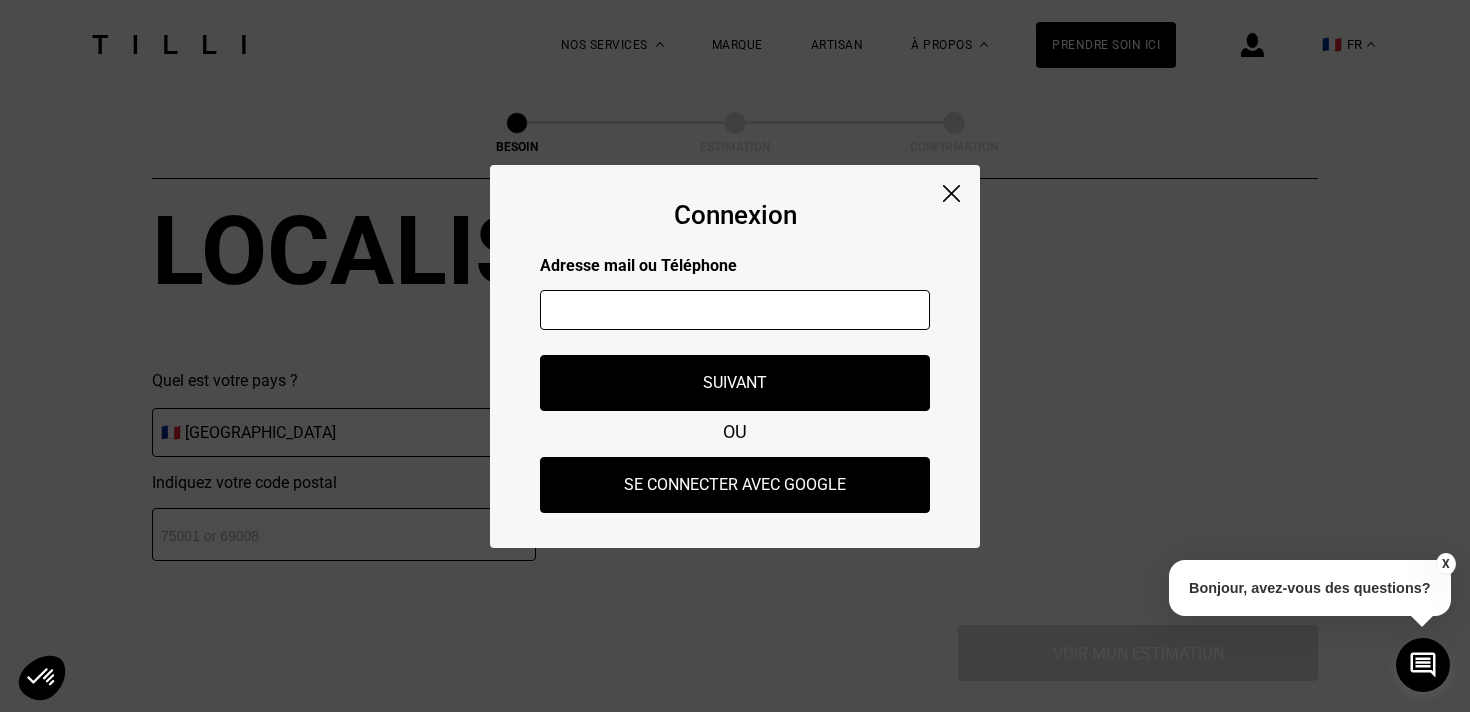 click at bounding box center (735, 310) 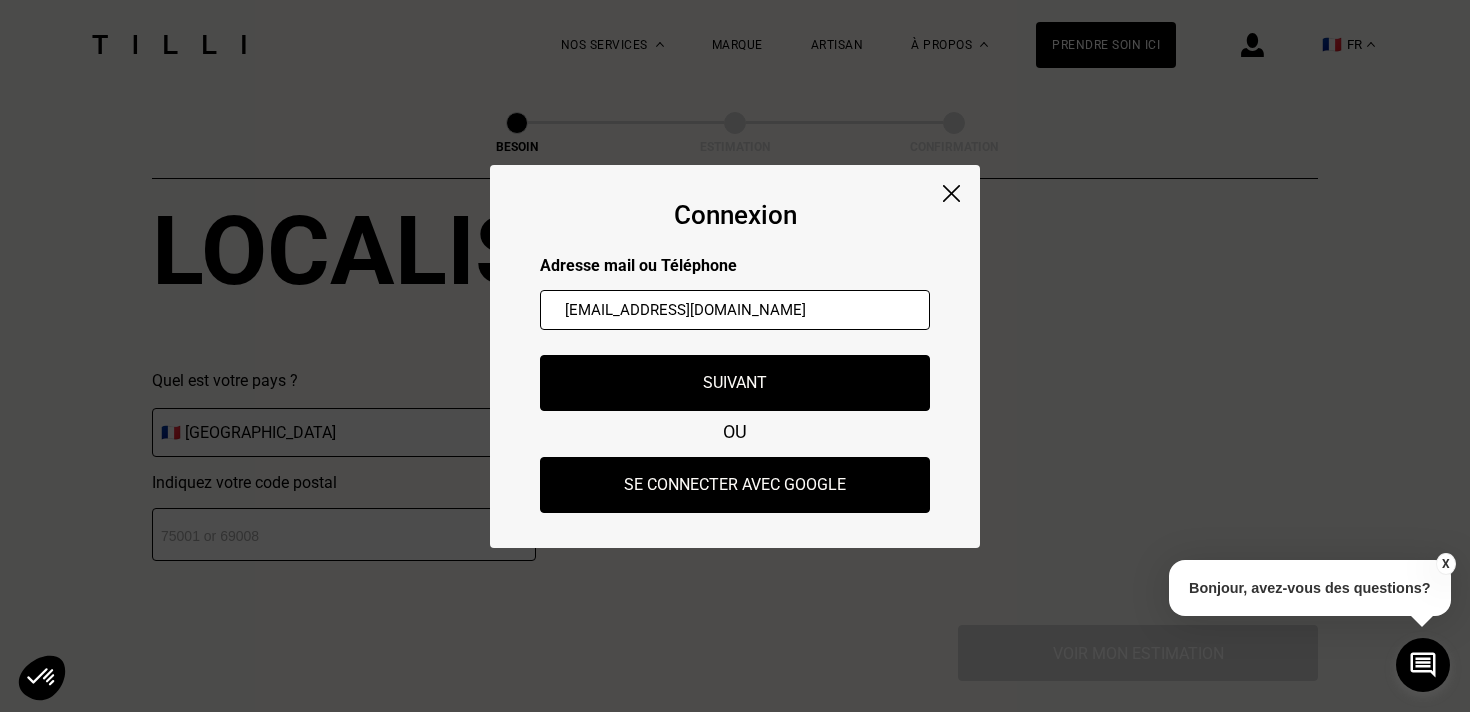 type on "[EMAIL_ADDRESS][DOMAIN_NAME]" 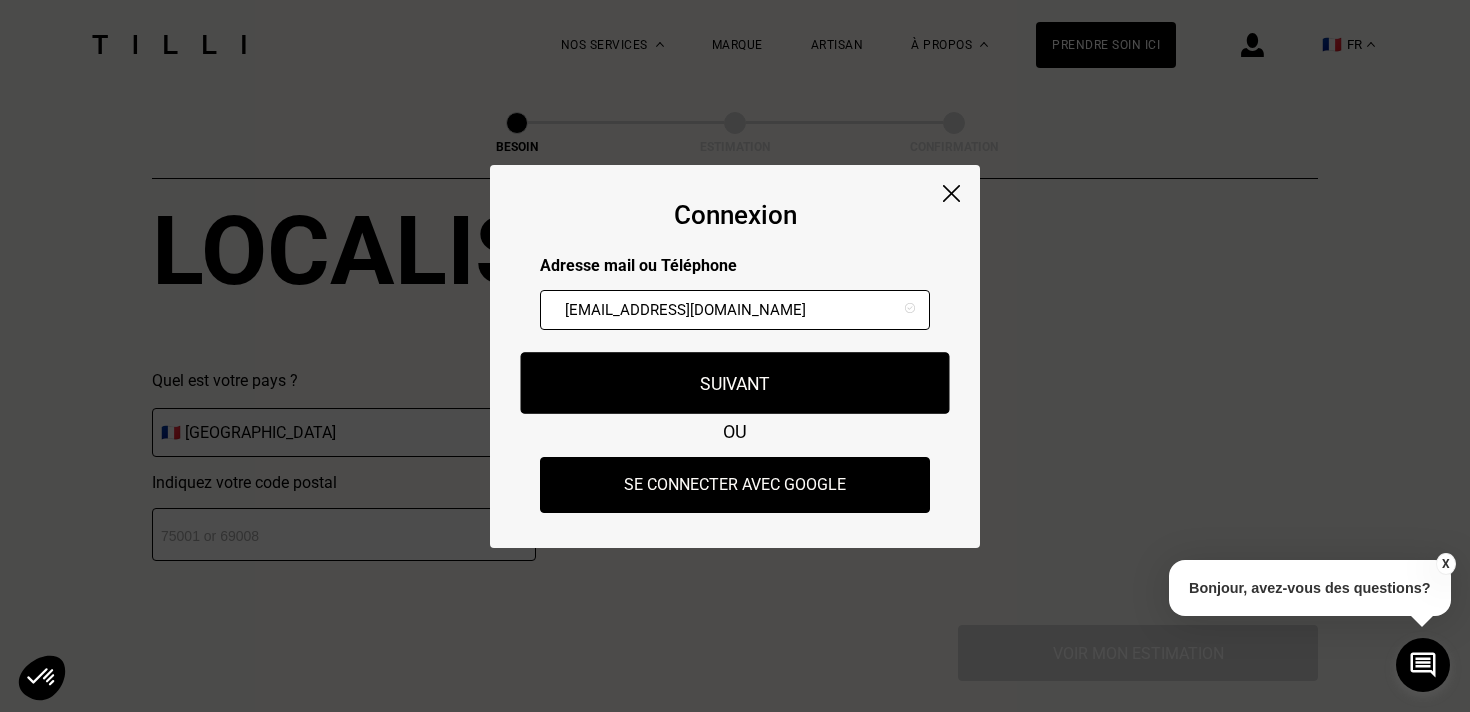 click on "Suivant" at bounding box center (735, 383) 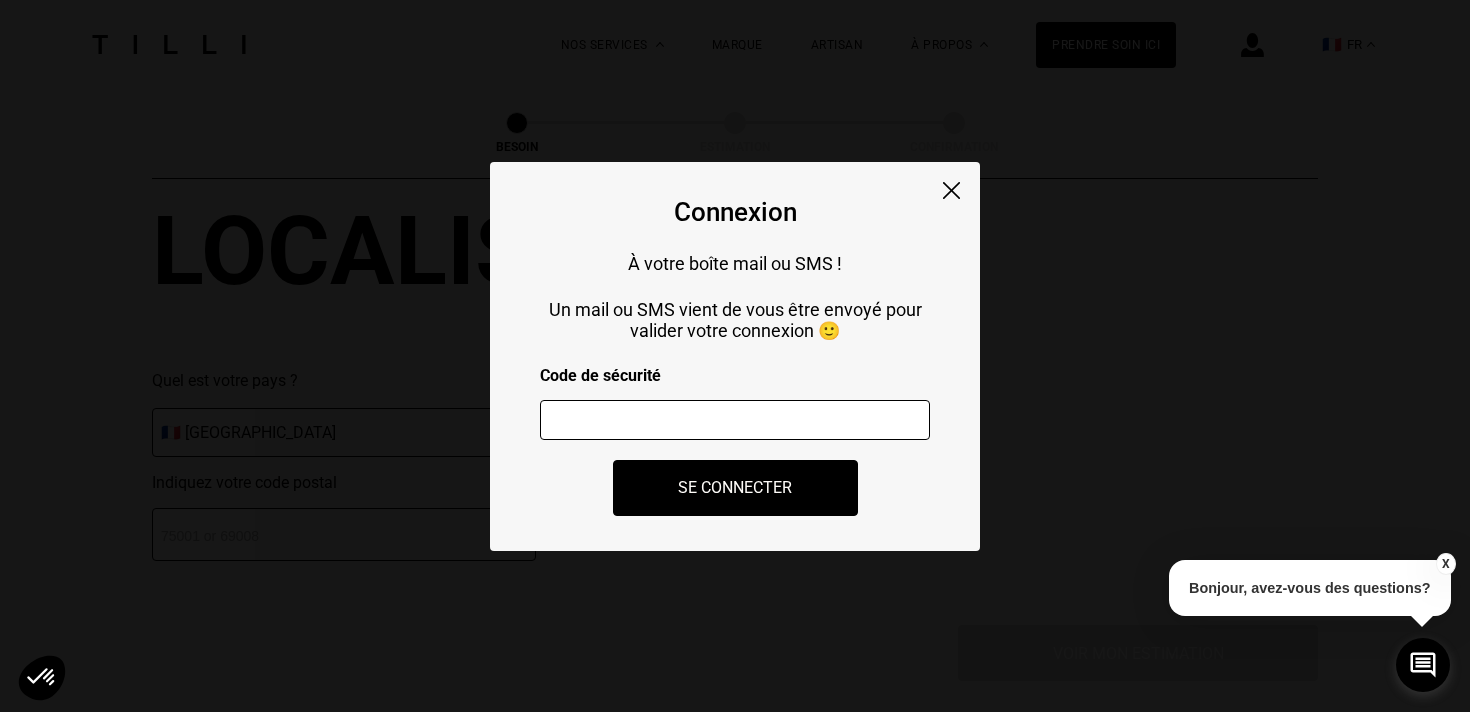click at bounding box center (735, 420) 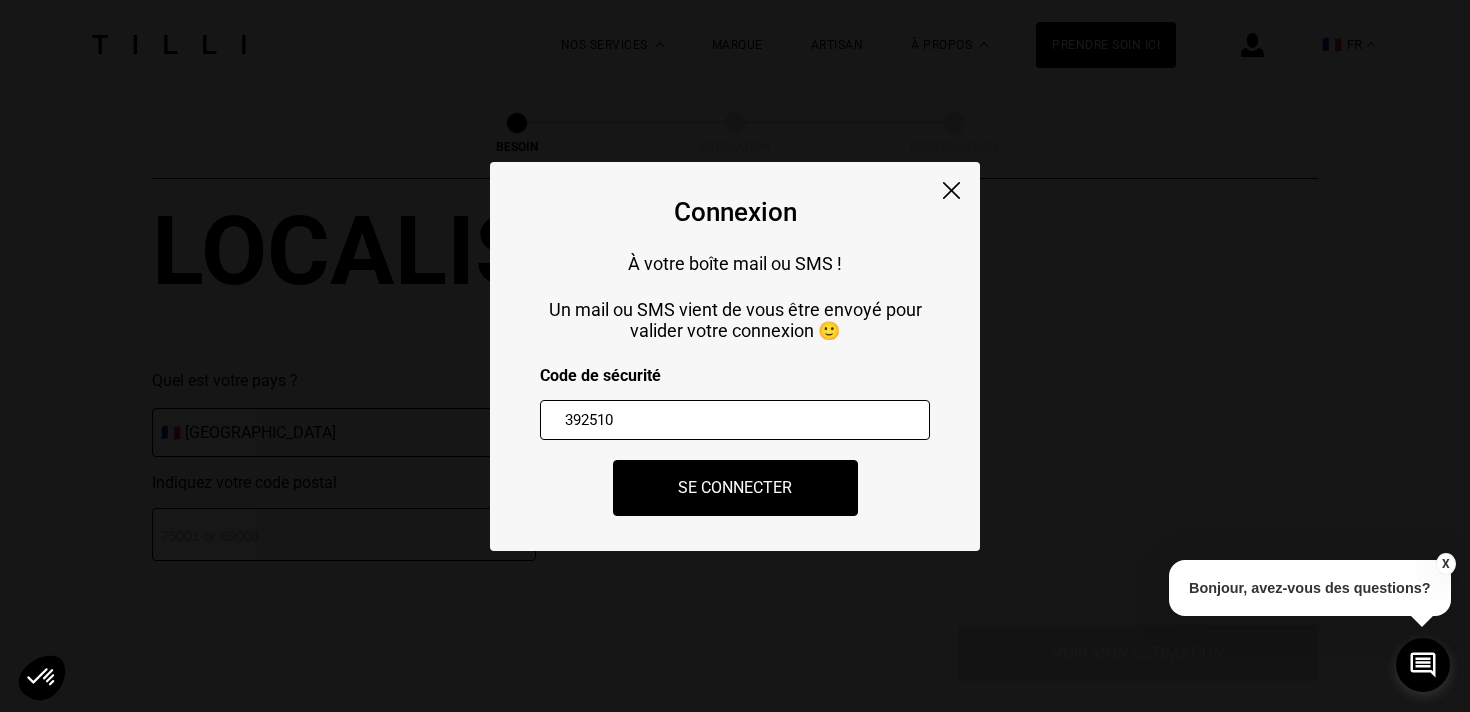 type on "392510" 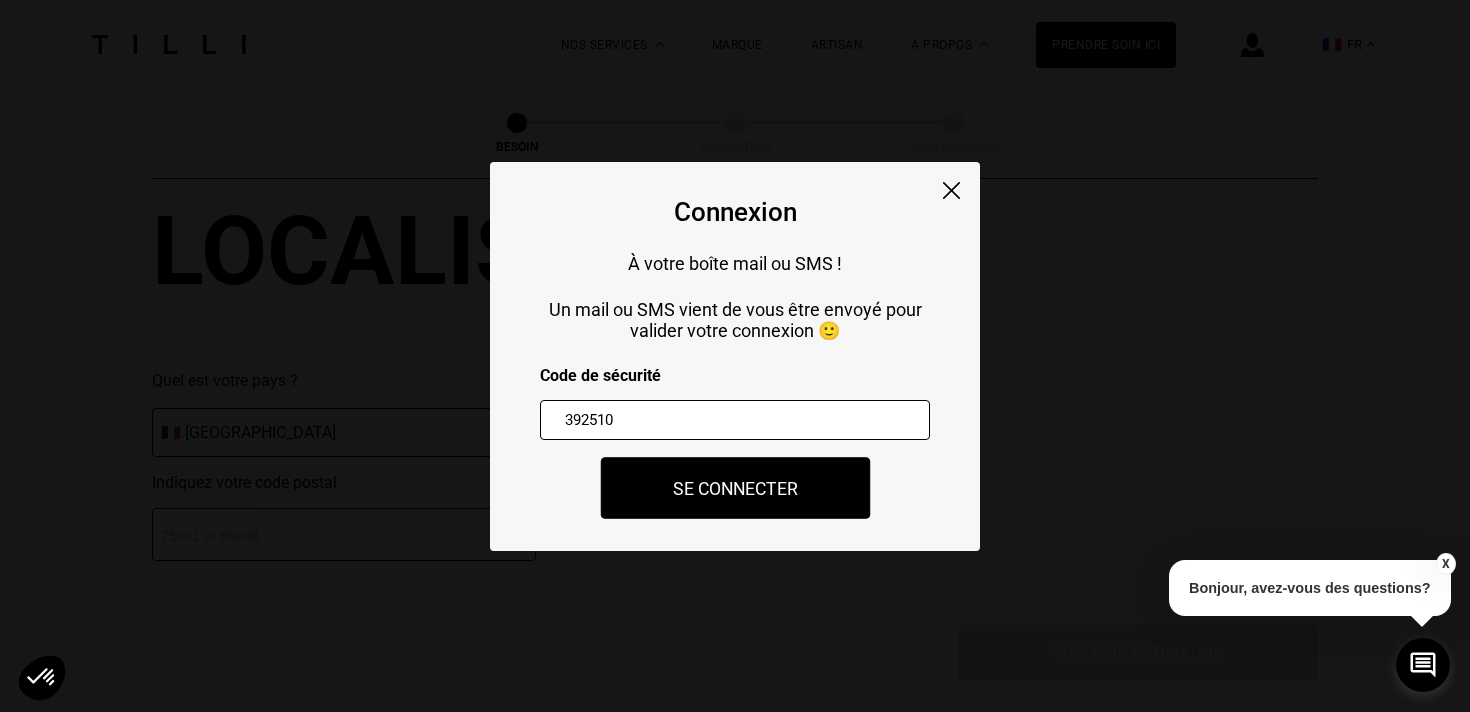 click on "Se connecter" at bounding box center (735, 488) 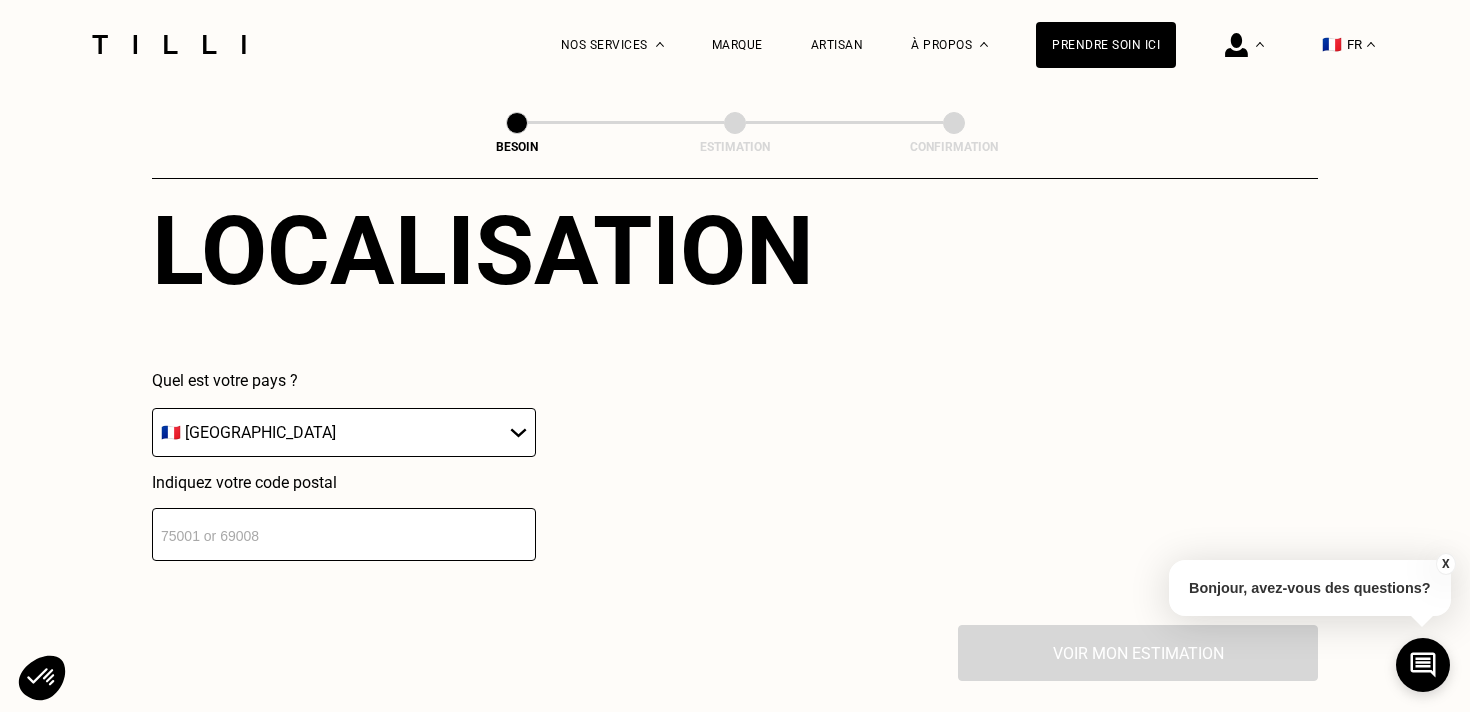 click on "Quel est votre pays ? 🇩🇪   [GEOGRAPHIC_DATA] 🇦🇹   [GEOGRAPHIC_DATA] 🇧🇪   [GEOGRAPHIC_DATA] 🇧🇬   Bulgarie 🇨🇾   Chypre 🇭🇷   Croatie 🇩🇰   [GEOGRAPHIC_DATA] 🇪🇸   [GEOGRAPHIC_DATA] 🇪🇪   [GEOGRAPHIC_DATA] 🇫🇮   [GEOGRAPHIC_DATA] 🇫🇷   [GEOGRAPHIC_DATA] 🇬🇷   [GEOGRAPHIC_DATA] 🇭🇺   [GEOGRAPHIC_DATA] 🇮🇪   [GEOGRAPHIC_DATA] 🇮🇹   [GEOGRAPHIC_DATA] 🇱🇻   [GEOGRAPHIC_DATA] 🇱🇮   [GEOGRAPHIC_DATA] 🇱🇹   [GEOGRAPHIC_DATA] 🇱🇺   [GEOGRAPHIC_DATA] 🇲🇹   [GEOGRAPHIC_DATA] 🇳🇴   [GEOGRAPHIC_DATA] 🇳🇱   [GEOGRAPHIC_DATA] 🇵🇱   [GEOGRAPHIC_DATA] 🇵🇹   [GEOGRAPHIC_DATA] 🇨🇿   [GEOGRAPHIC_DATA] 🇷🇴   [GEOGRAPHIC_DATA] 🇬🇧   [GEOGRAPHIC_DATA] 🇸🇰   Slovaquie 🇸🇮   [GEOGRAPHIC_DATA] 🇸🇪   [GEOGRAPHIC_DATA] 🇨🇭   [GEOGRAPHIC_DATA] Indiquez votre code postal" at bounding box center [483, 466] 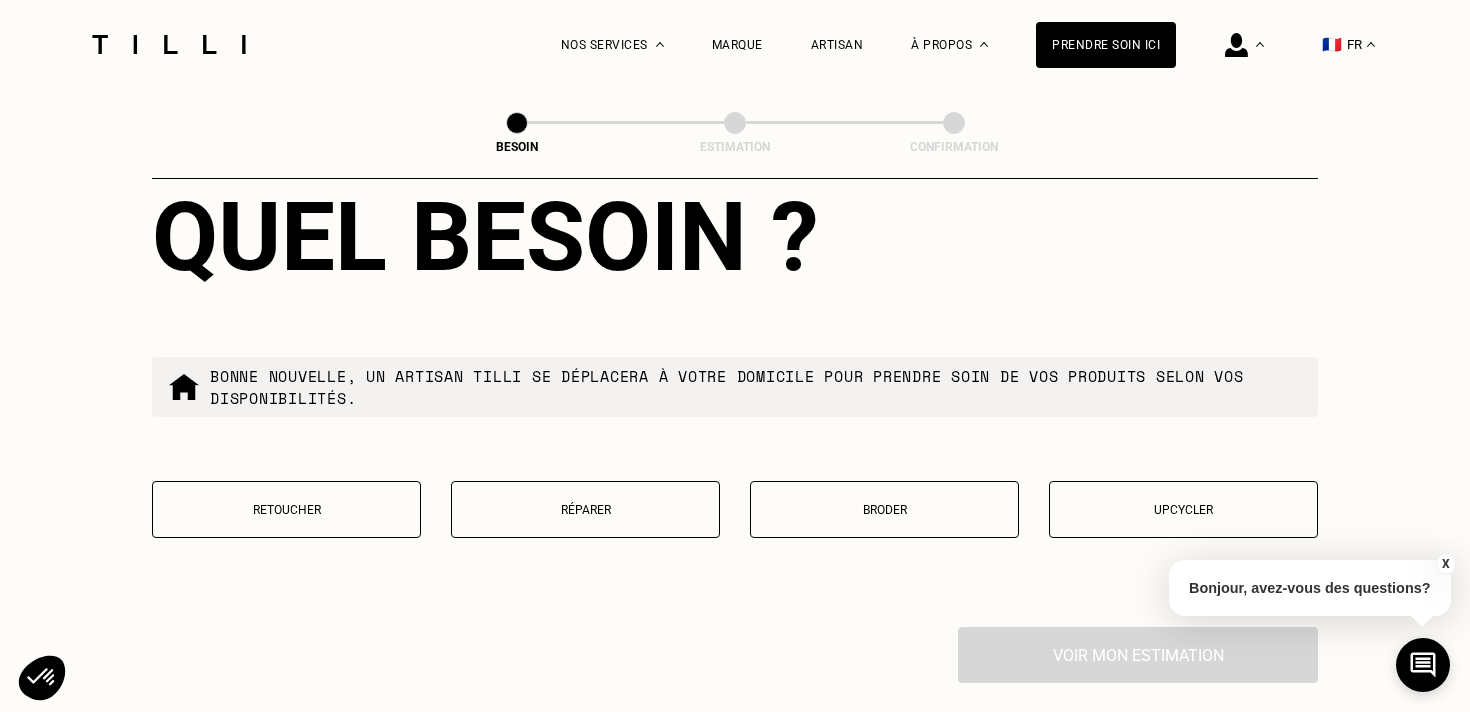 scroll, scrollTop: 3317, scrollLeft: 0, axis: vertical 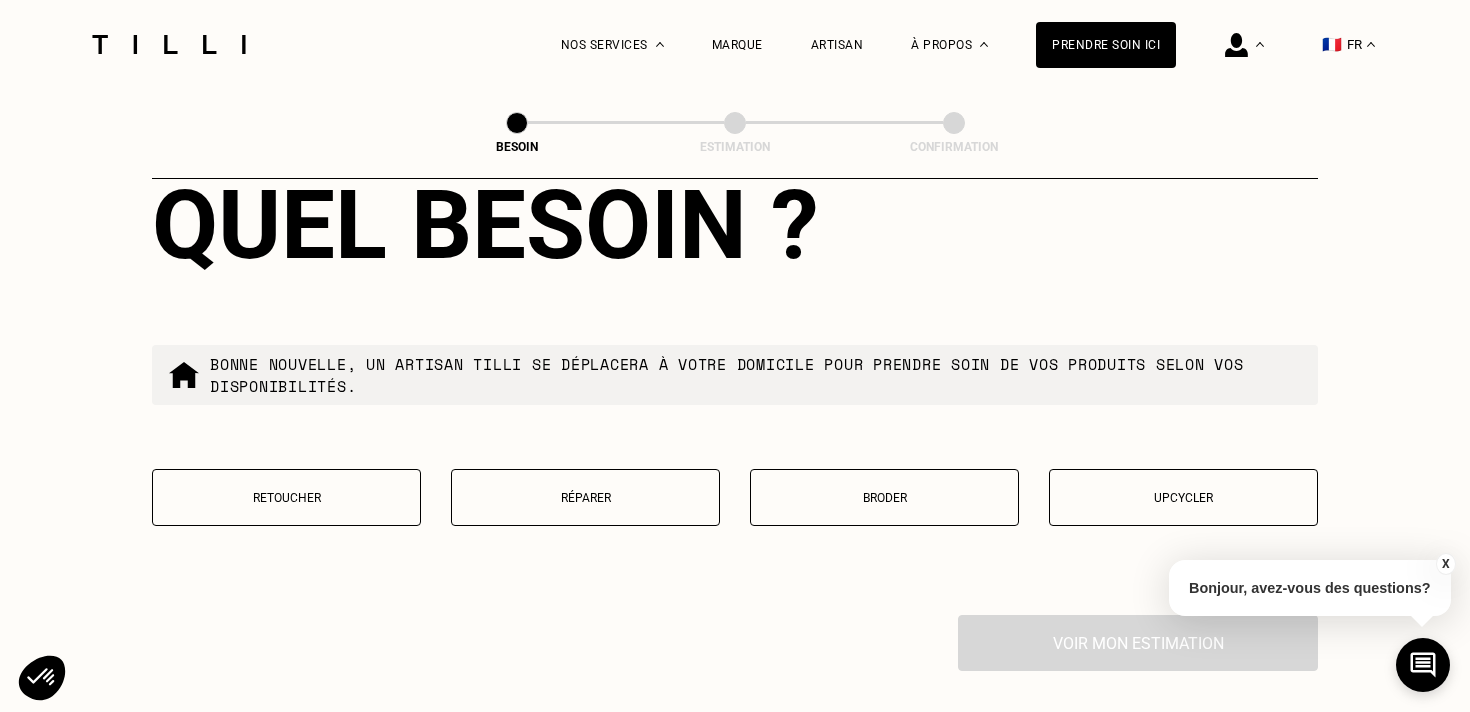 type on "95870" 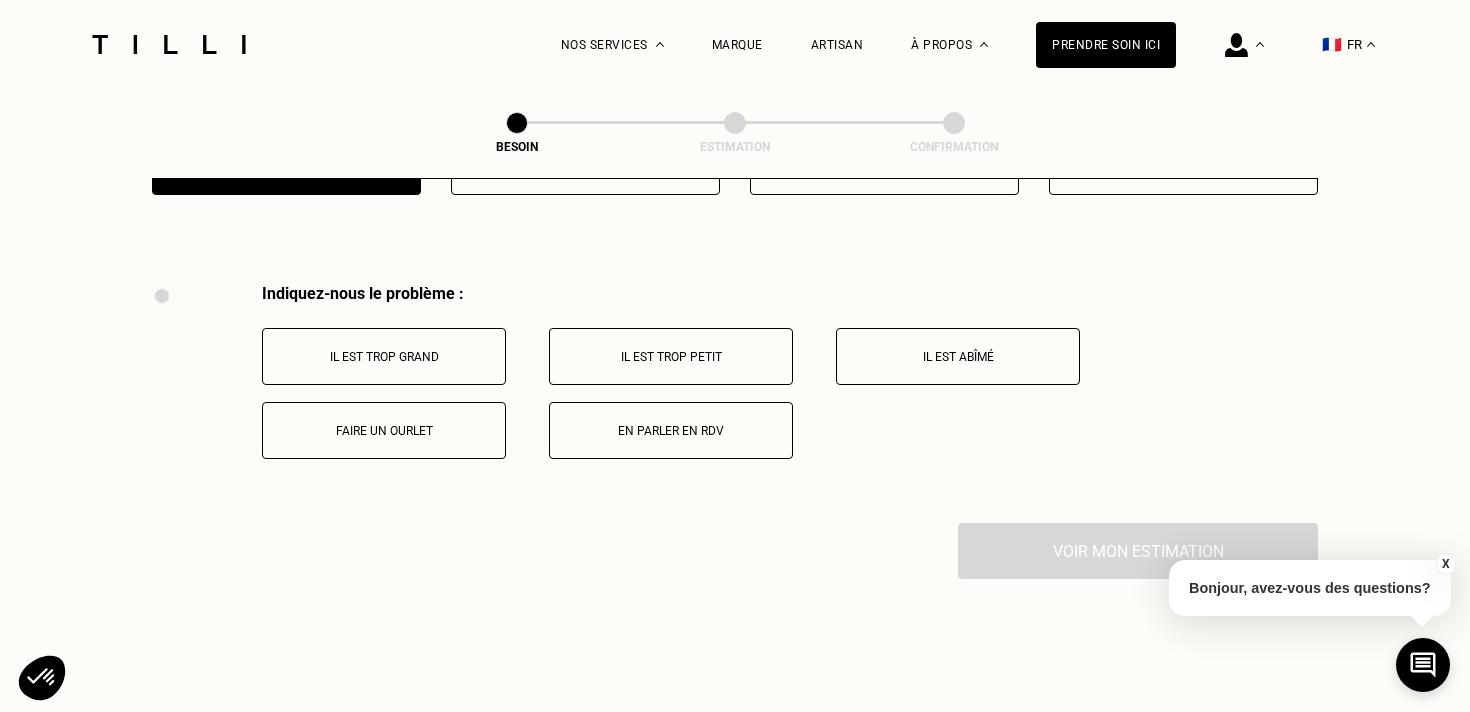 scroll, scrollTop: 3688, scrollLeft: 0, axis: vertical 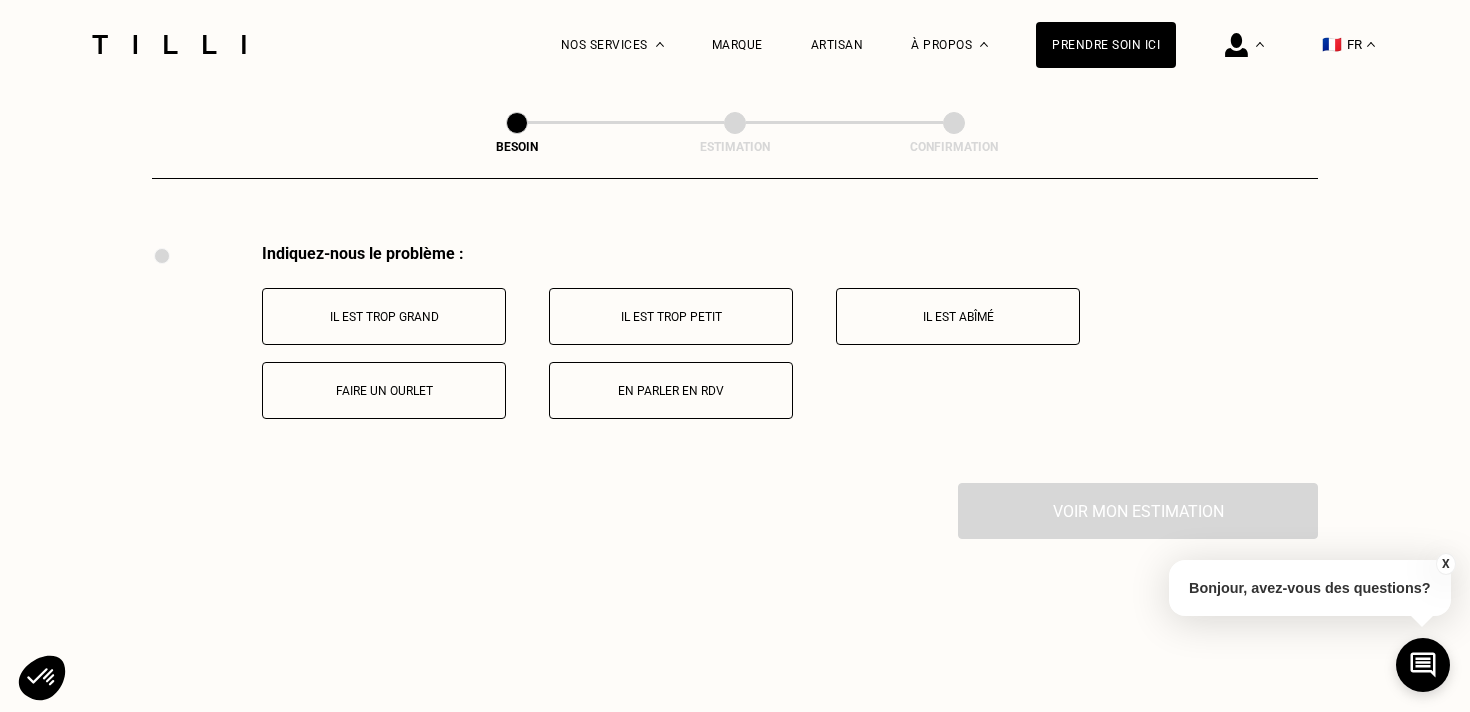 click on "Faire un ourlet" at bounding box center (384, 391) 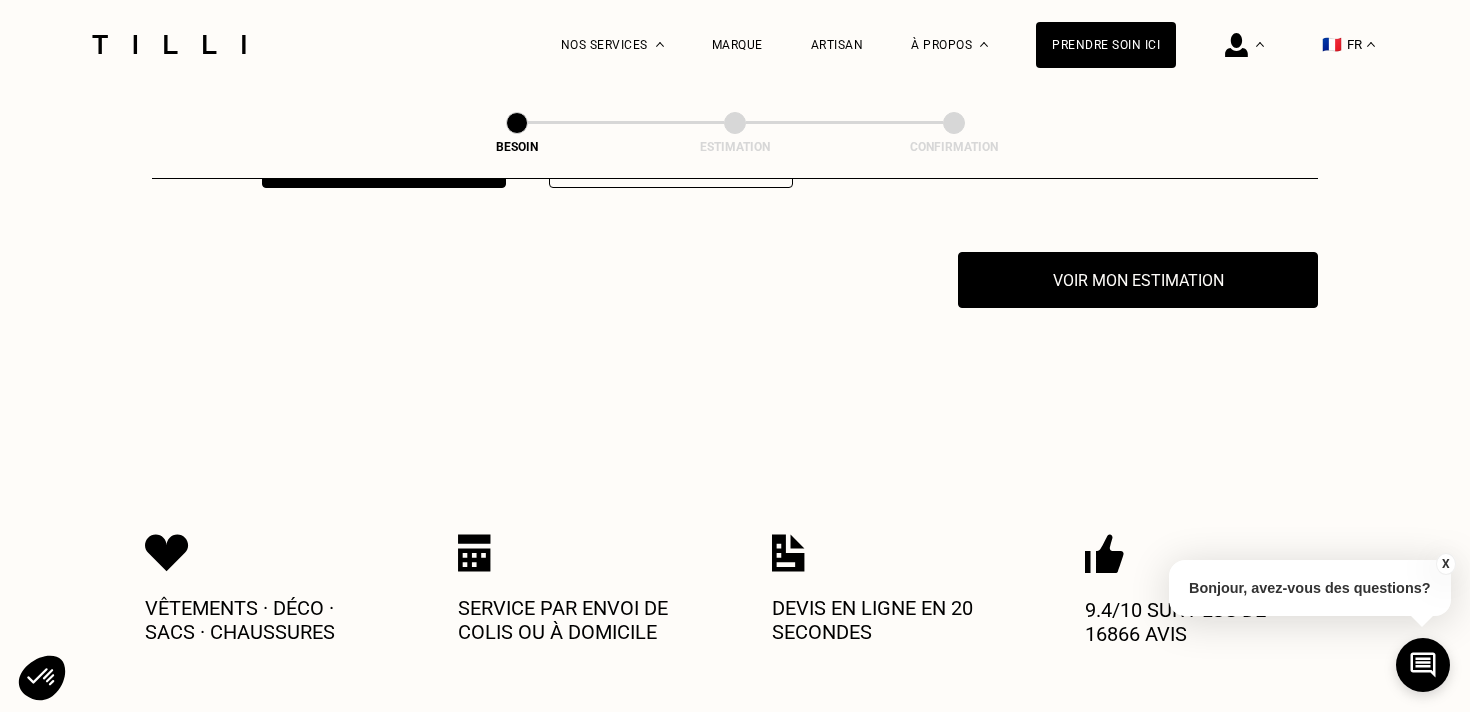 scroll, scrollTop: 3927, scrollLeft: 0, axis: vertical 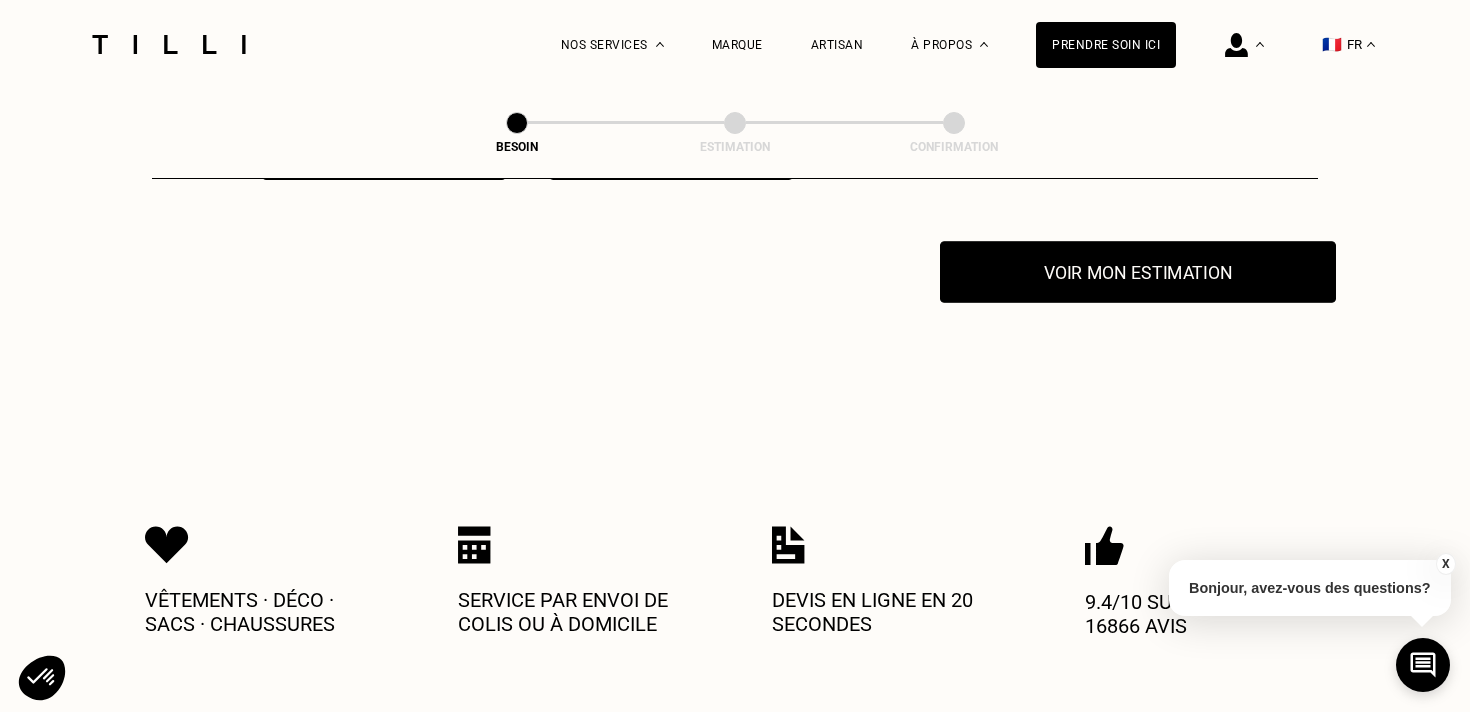 click on "Voir mon estimation" at bounding box center (1138, 272) 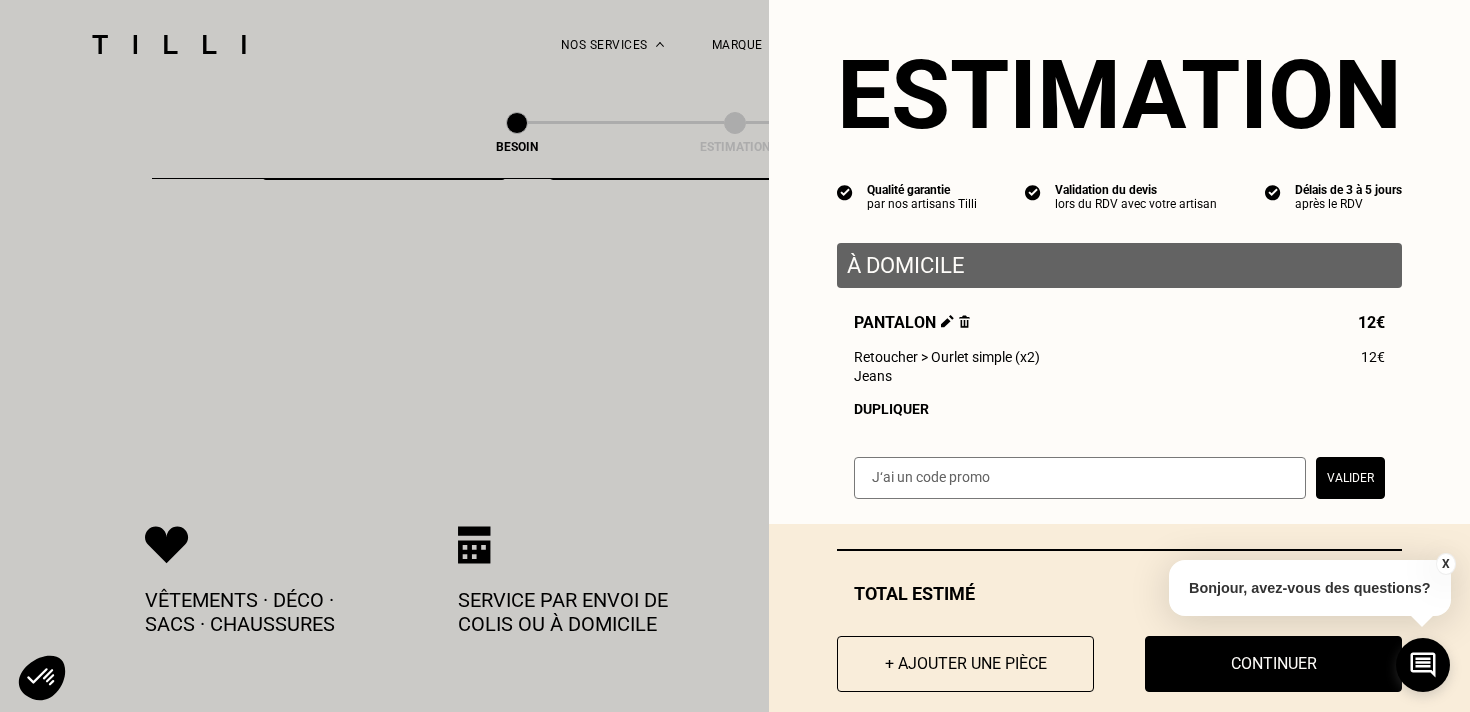 scroll, scrollTop: 56, scrollLeft: 0, axis: vertical 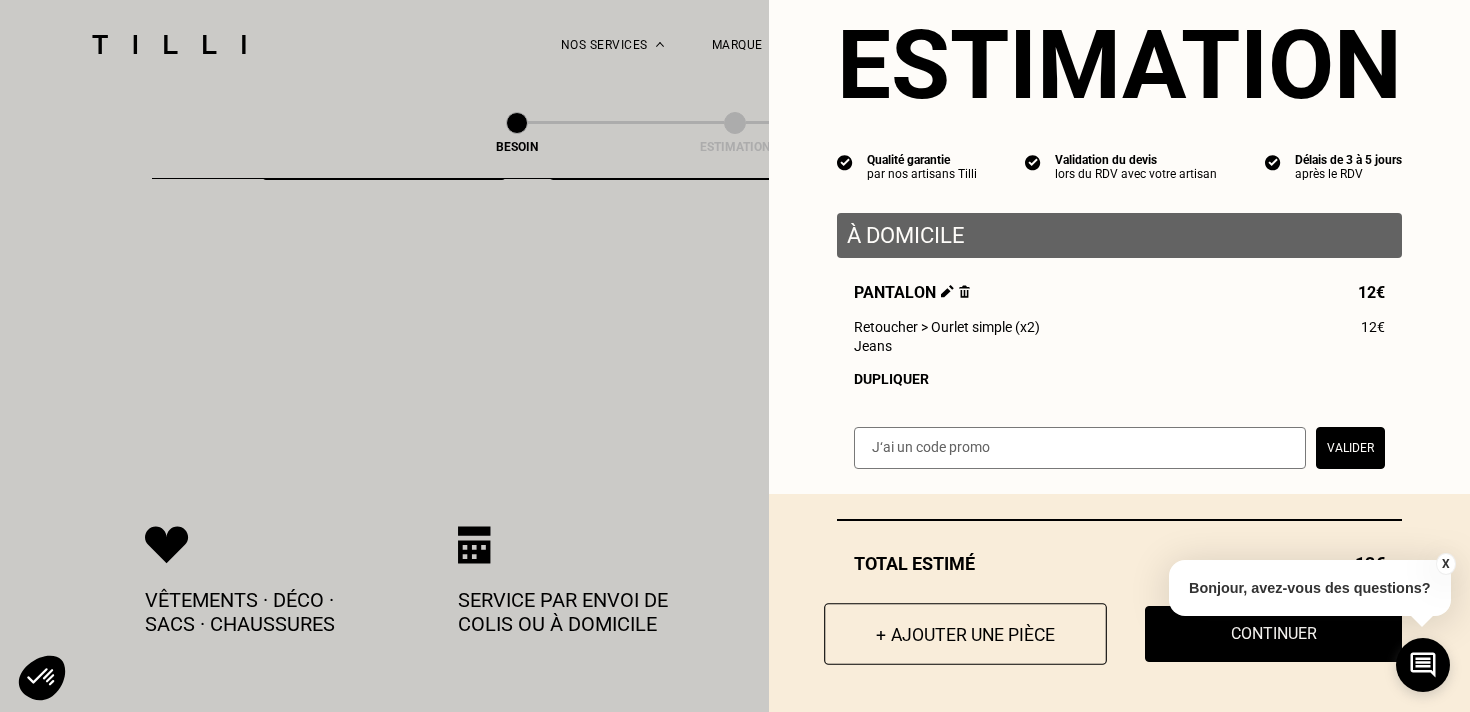 click on "+ Ajouter une pièce" at bounding box center (965, 634) 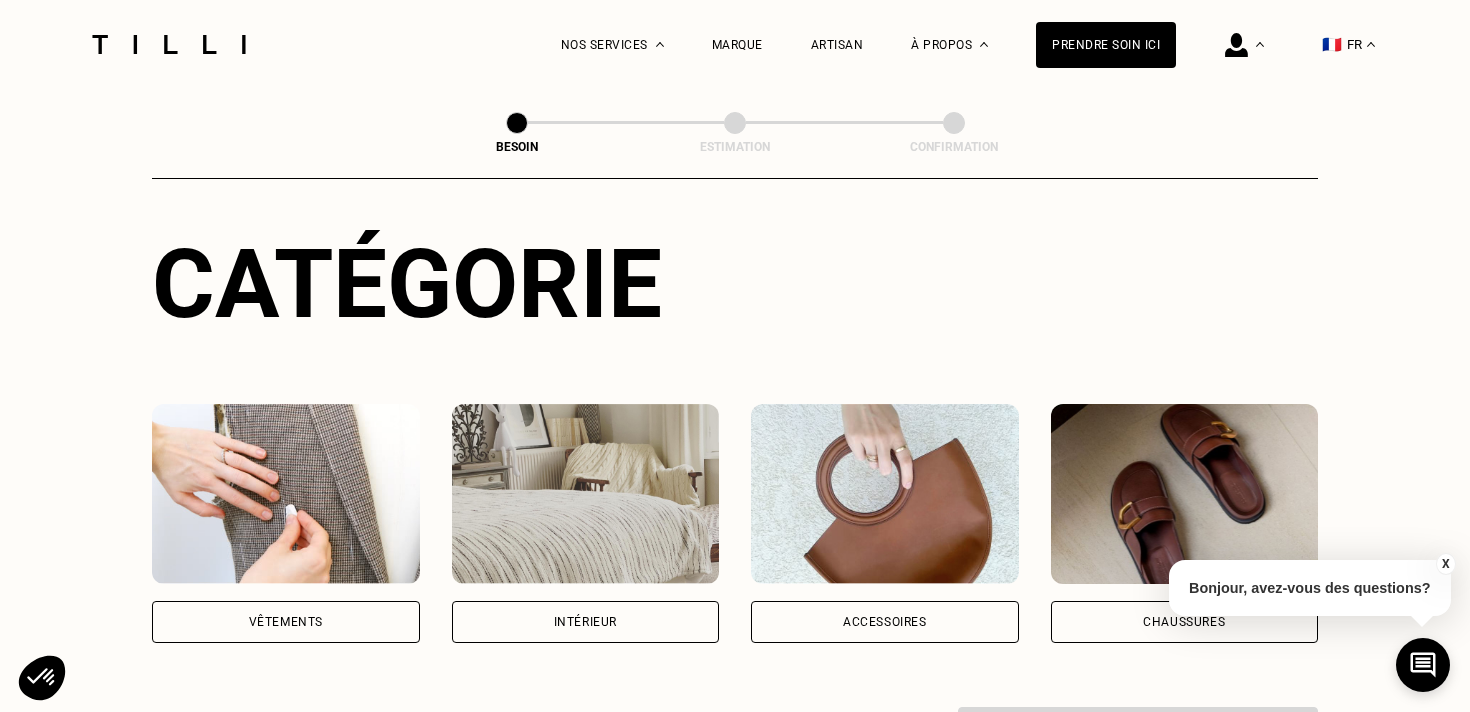 scroll, scrollTop: 201, scrollLeft: 0, axis: vertical 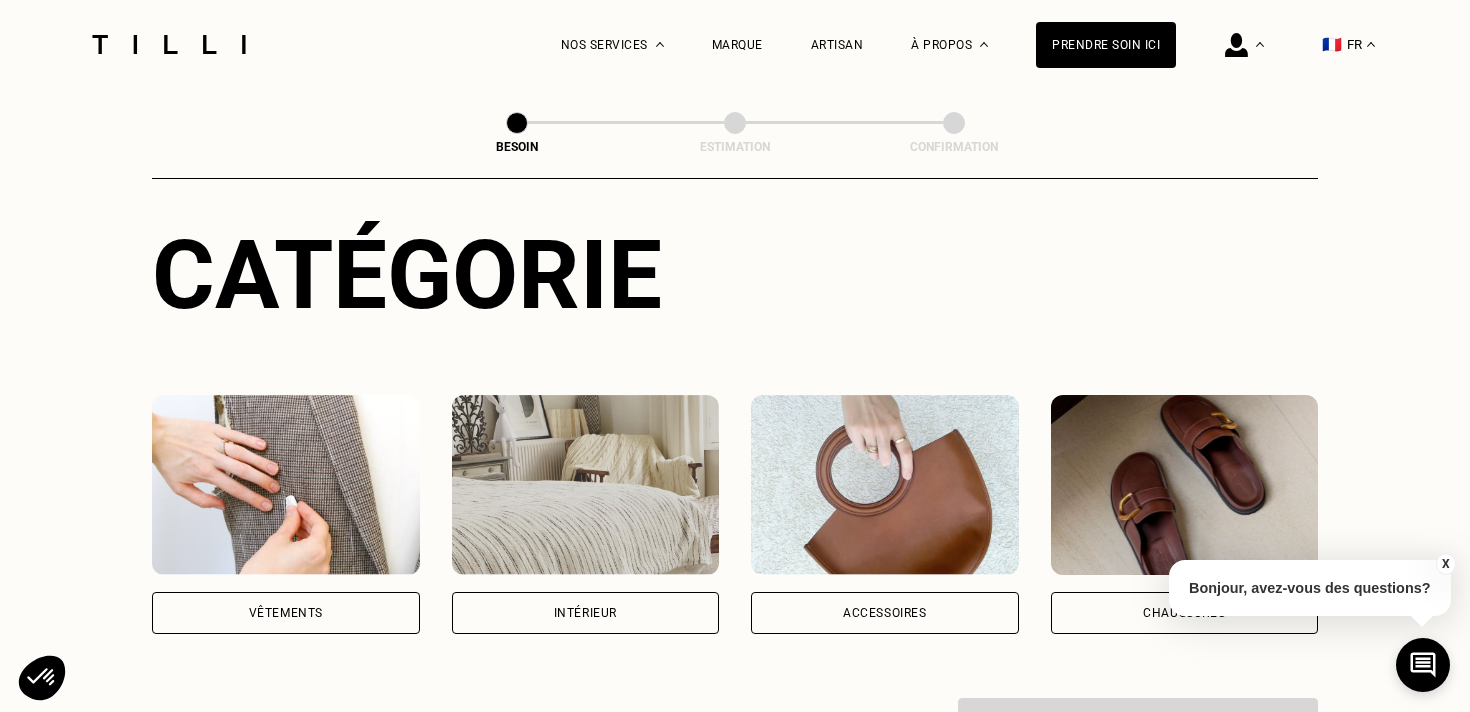 click on "Vêtements" at bounding box center [286, 613] 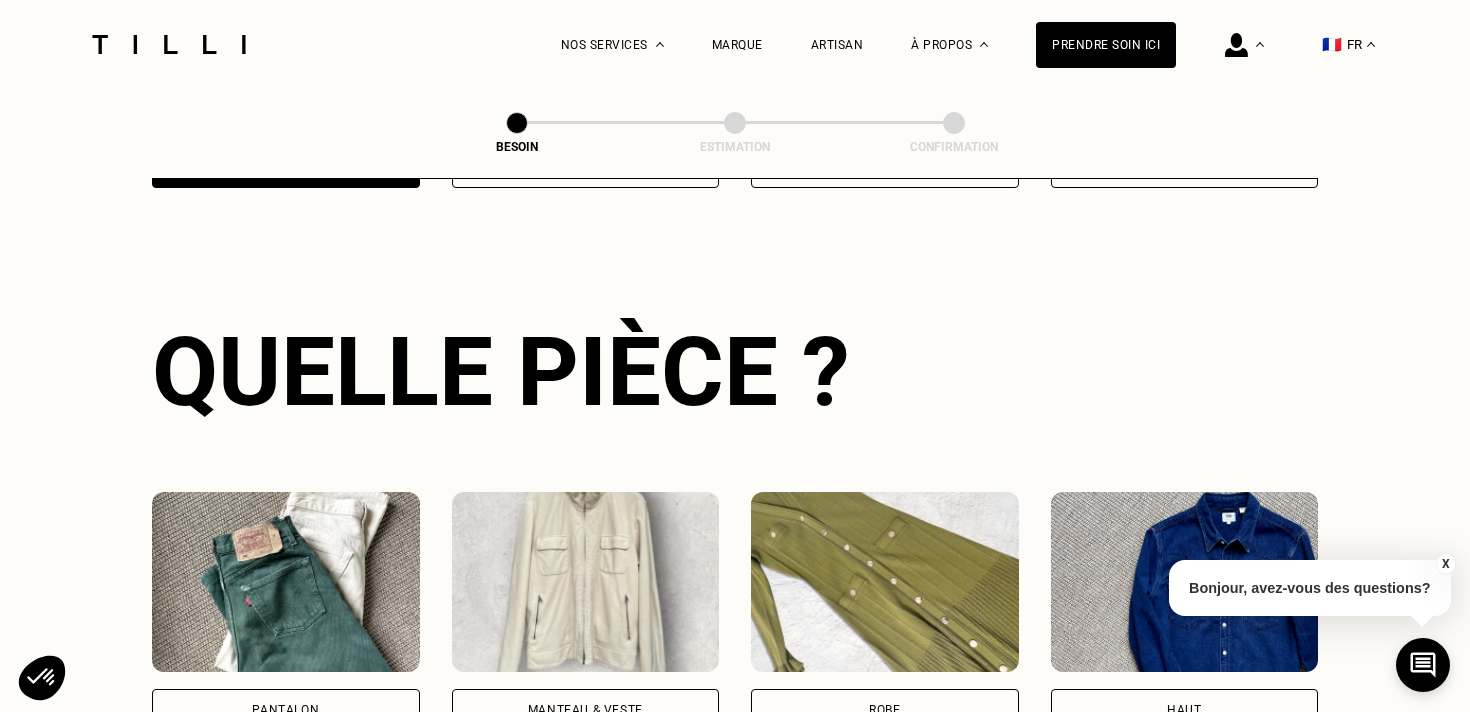 scroll, scrollTop: 651, scrollLeft: 0, axis: vertical 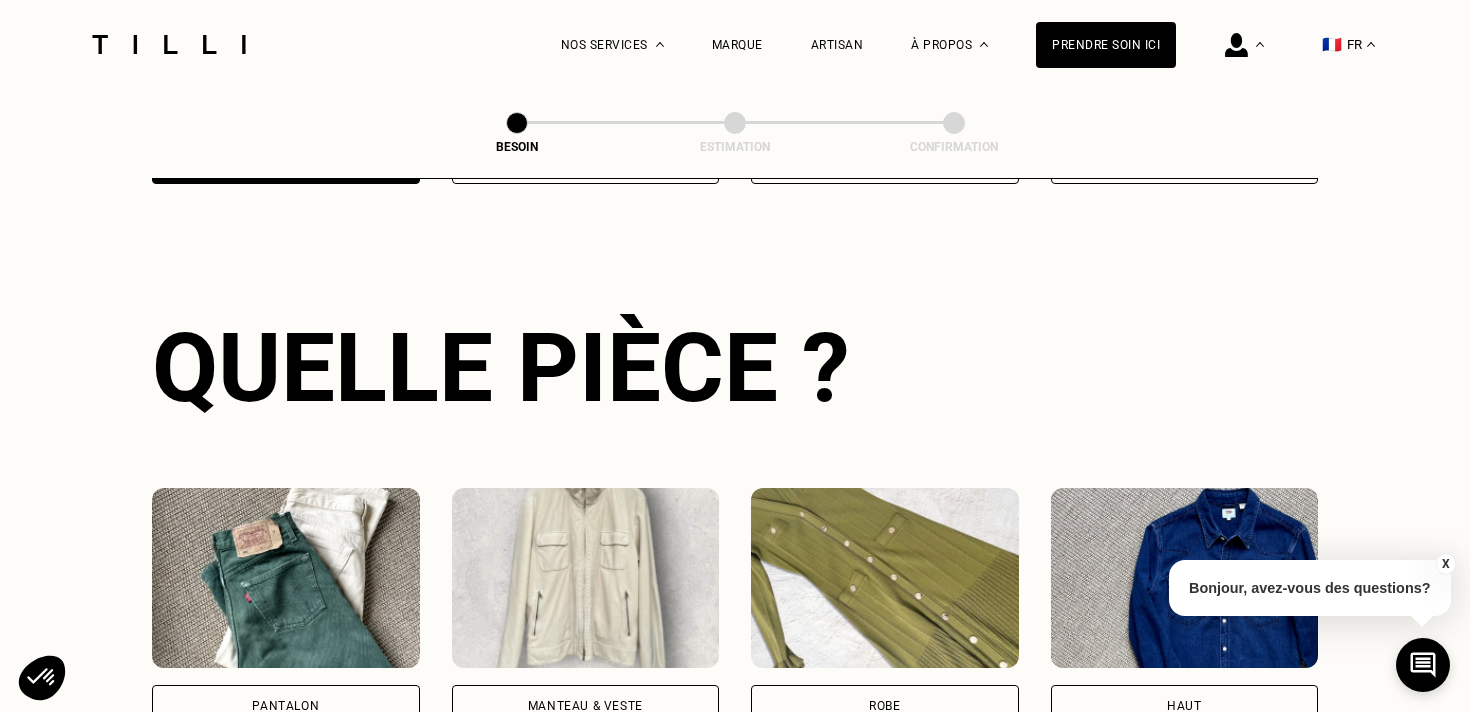 click on "Pantalon" at bounding box center [286, 706] 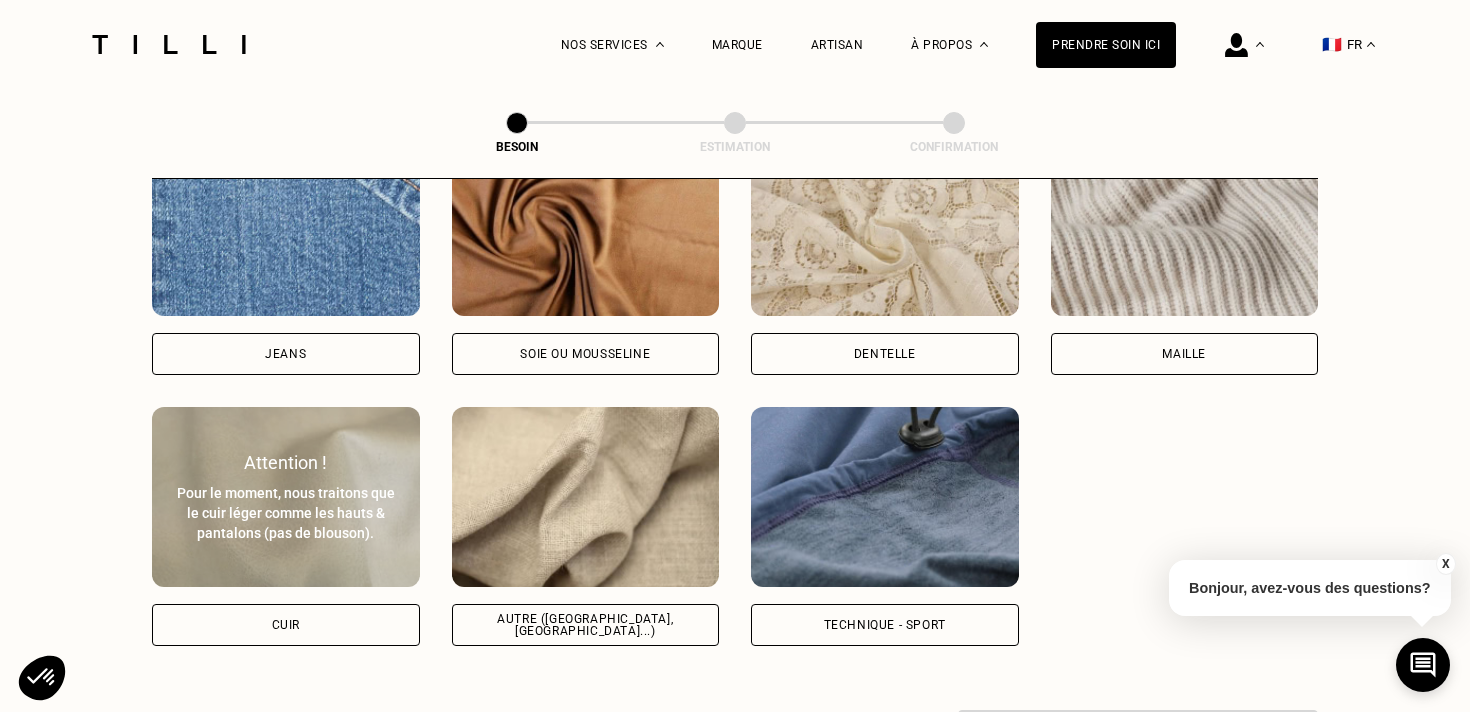 scroll, scrollTop: 2221, scrollLeft: 0, axis: vertical 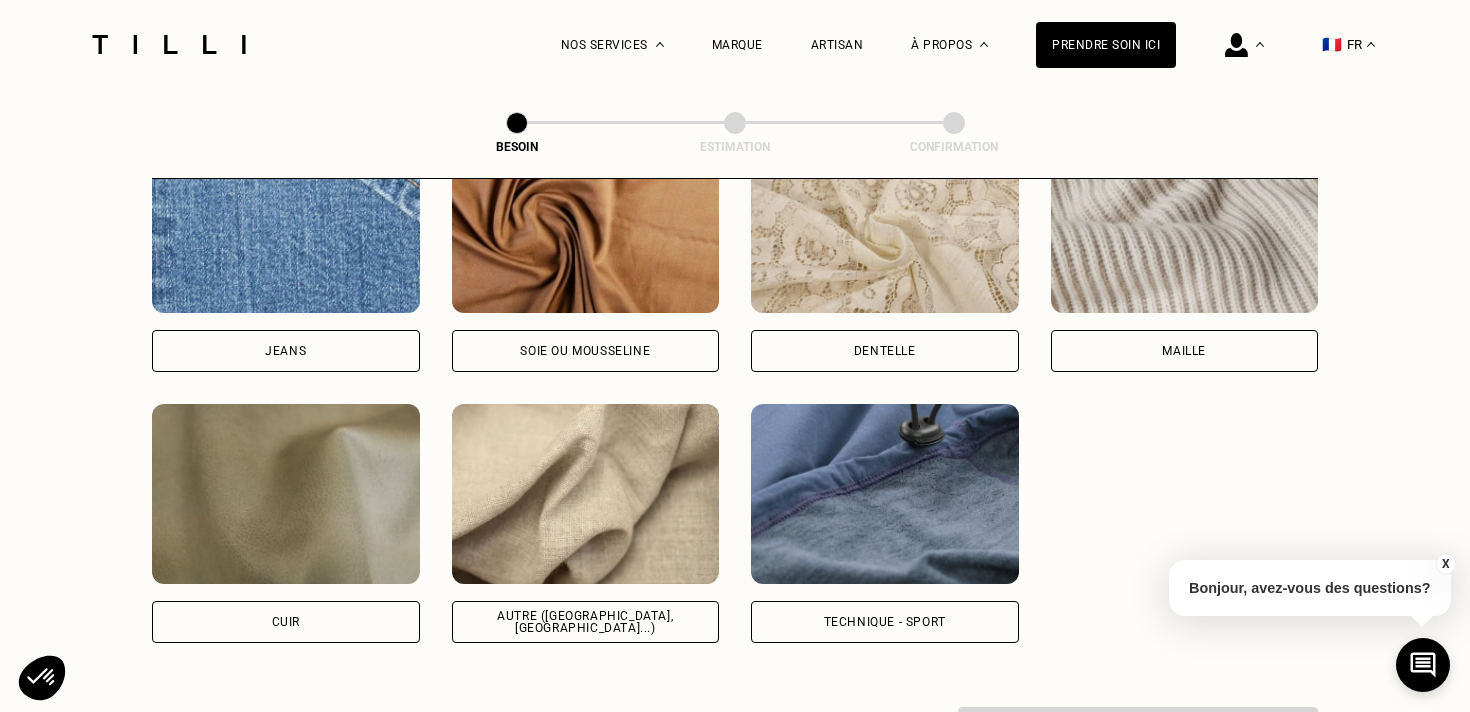 click on "Autre ([GEOGRAPHIC_DATA], [GEOGRAPHIC_DATA]...)" at bounding box center [586, 622] 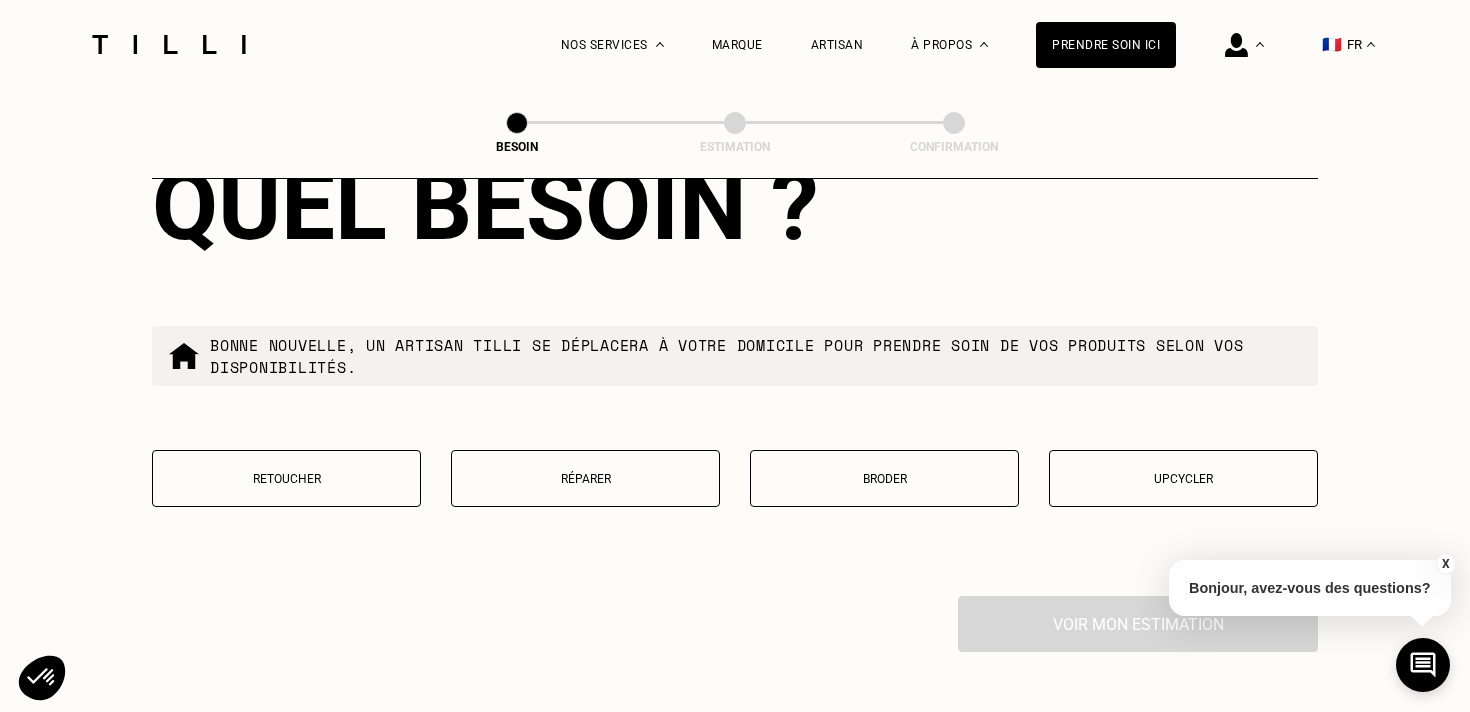 scroll, scrollTop: 3338, scrollLeft: 0, axis: vertical 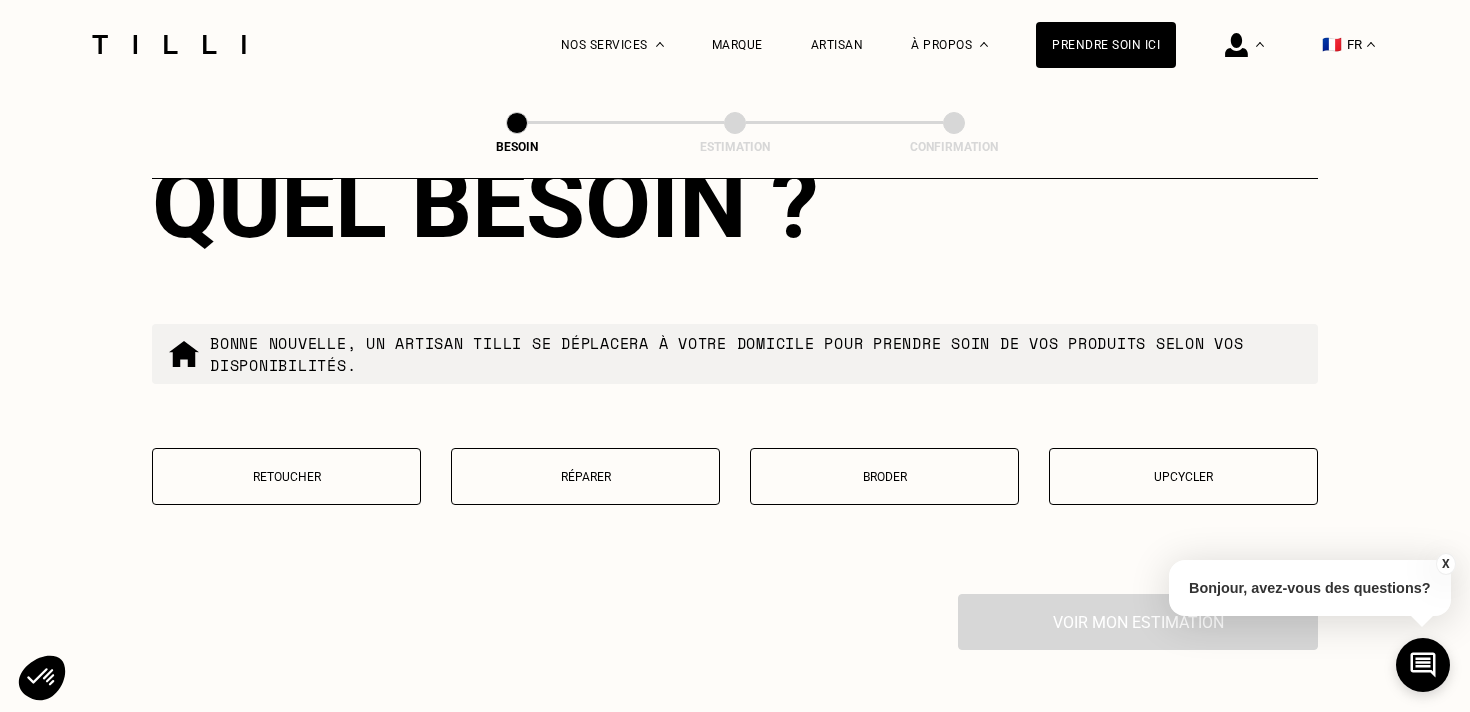 click on "Retoucher" at bounding box center (286, 477) 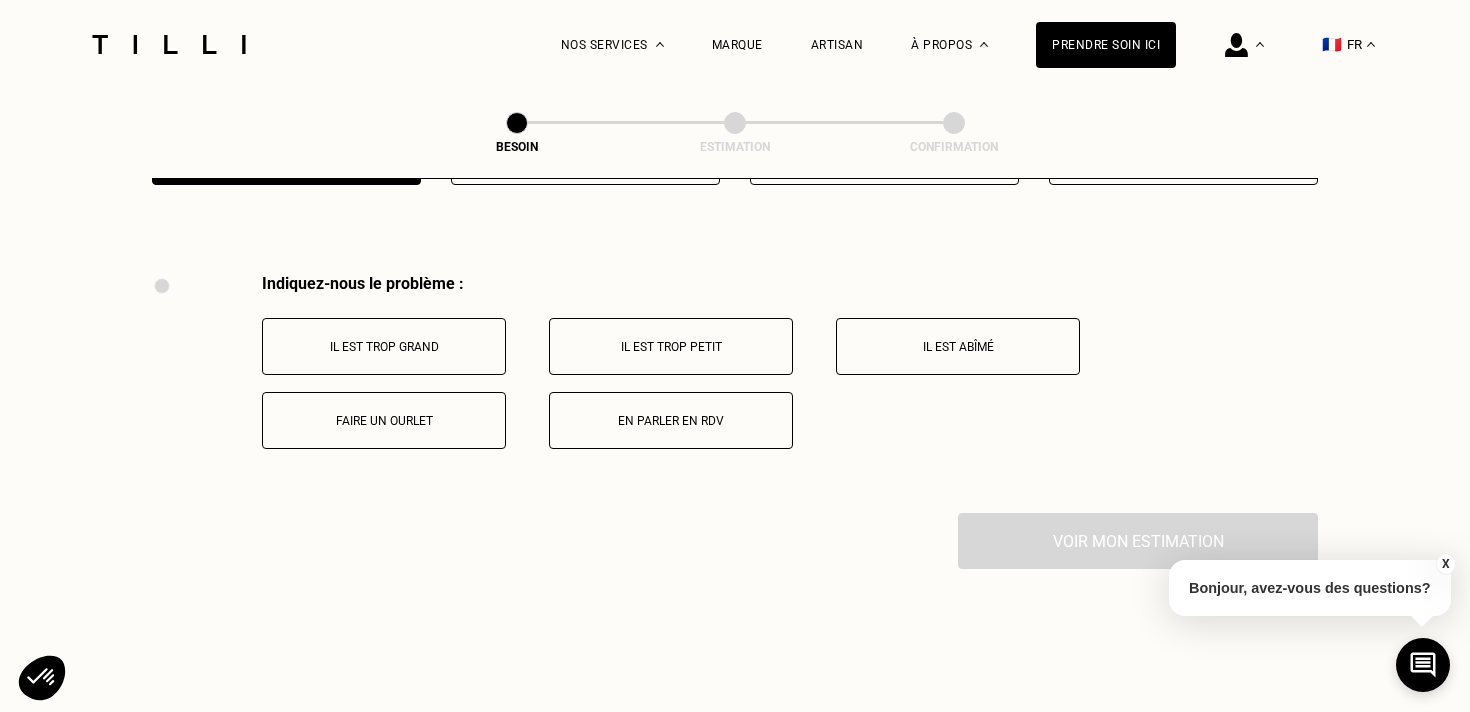 scroll, scrollTop: 3688, scrollLeft: 0, axis: vertical 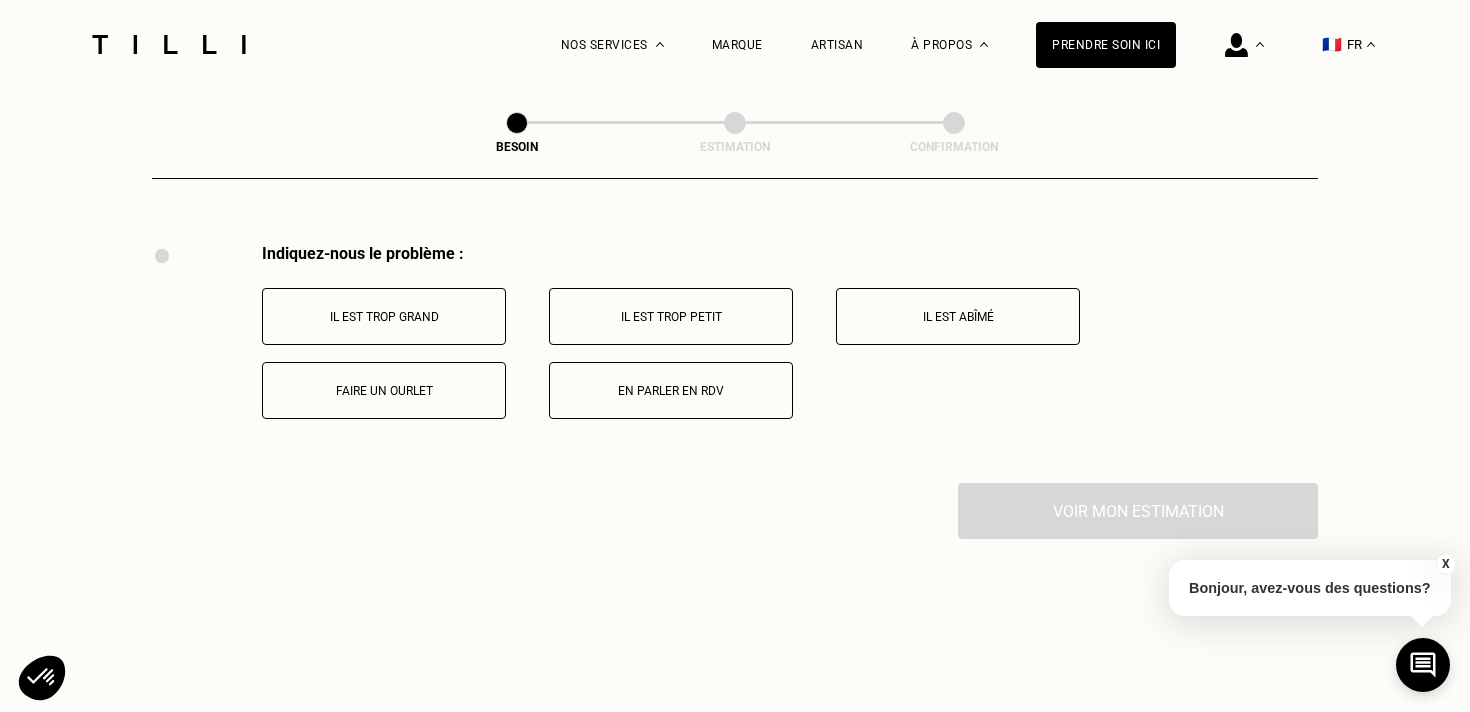 click on "Faire un ourlet" at bounding box center [384, 390] 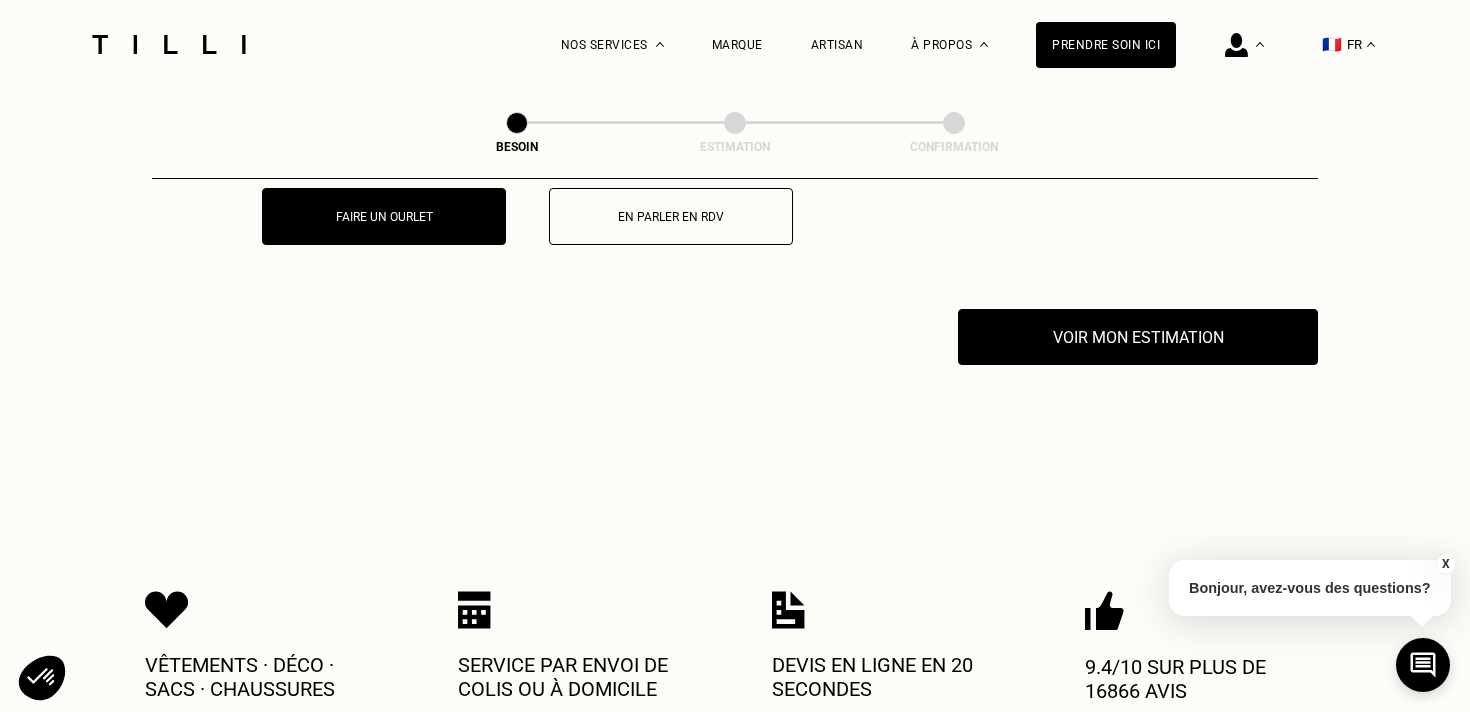 scroll, scrollTop: 3927, scrollLeft: 0, axis: vertical 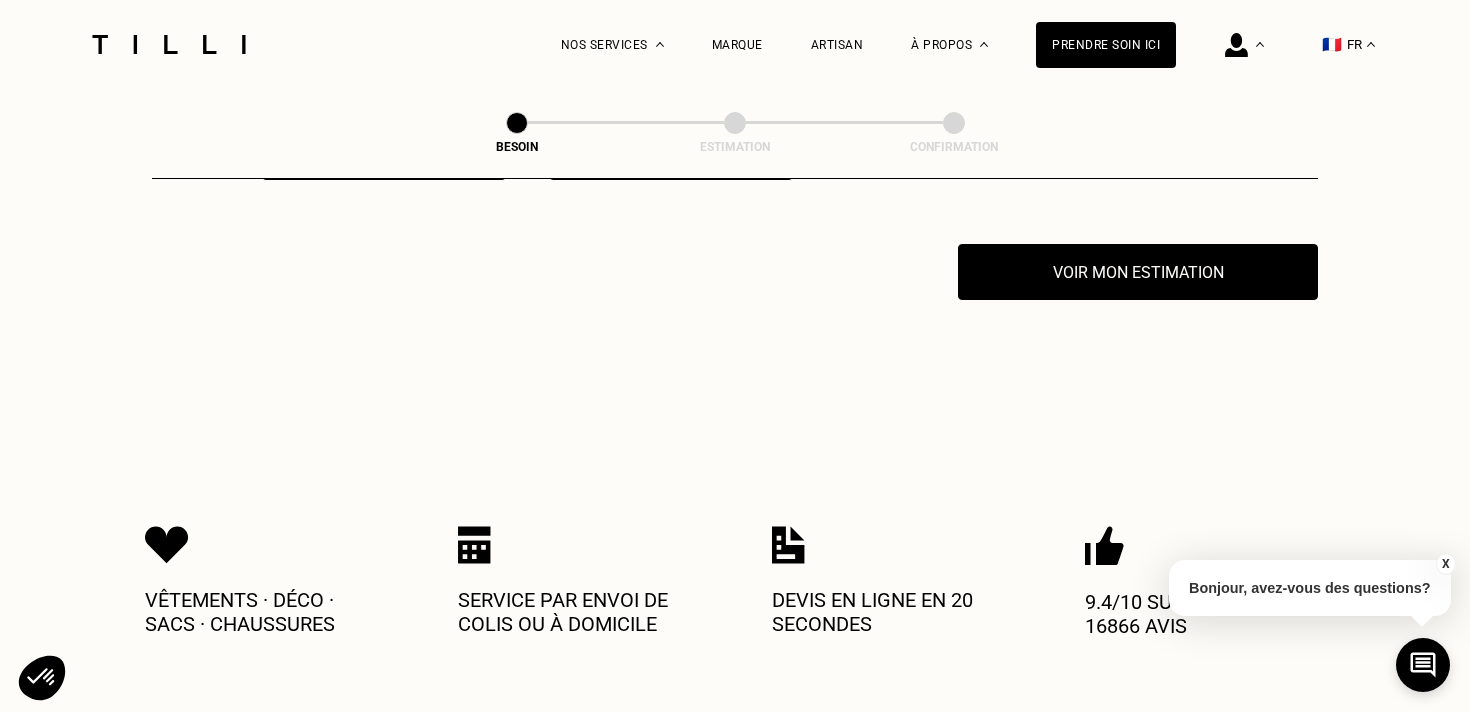 click on "Besoin Estimation Confirmation Dites nous de quoi vous avez besoin en 2 minutes top chrono Chez Tilli nous faisons appel aux meilleurs artisans couturiers , maroquiniers et cordonniers   français pour prendre soin de vos objets du quotidien. Catégorie Vêtements Intérieur Accessoires Chaussures Quelle pièce ? Pantalon Manteau & Veste Robe Haut Tailleur Pull & gilet Combinaison Jupe Robe de mariée Maillot de bain Lingerie Bonnet, écharpe, gants Accessoires Quelle matière ? Certaines matières nécessitent un savoir-faire et des outils spécifiques. Si besoin, nous mobiliserons un spécialiste pour prendre soin de vos pièces. Pas d’inquiétude, le prix reste le même. [PERSON_NAME] ou mousseline Dentelle Maille Attention ! Pour le moment, nous traitons que le cuir léger comme les hauts & pantalons (pas de blouson). Cuir Autre ([GEOGRAPHIC_DATA], [GEOGRAPHIC_DATA]...) Technique - Sport Localisation Quel est votre pays ? 🇩🇪   [GEOGRAPHIC_DATA] 🇦🇹   [GEOGRAPHIC_DATA] 🇧🇪   [GEOGRAPHIC_DATA] 🇧🇬   Bulgarie 🇨🇾   Chypre" at bounding box center [735, -1709] 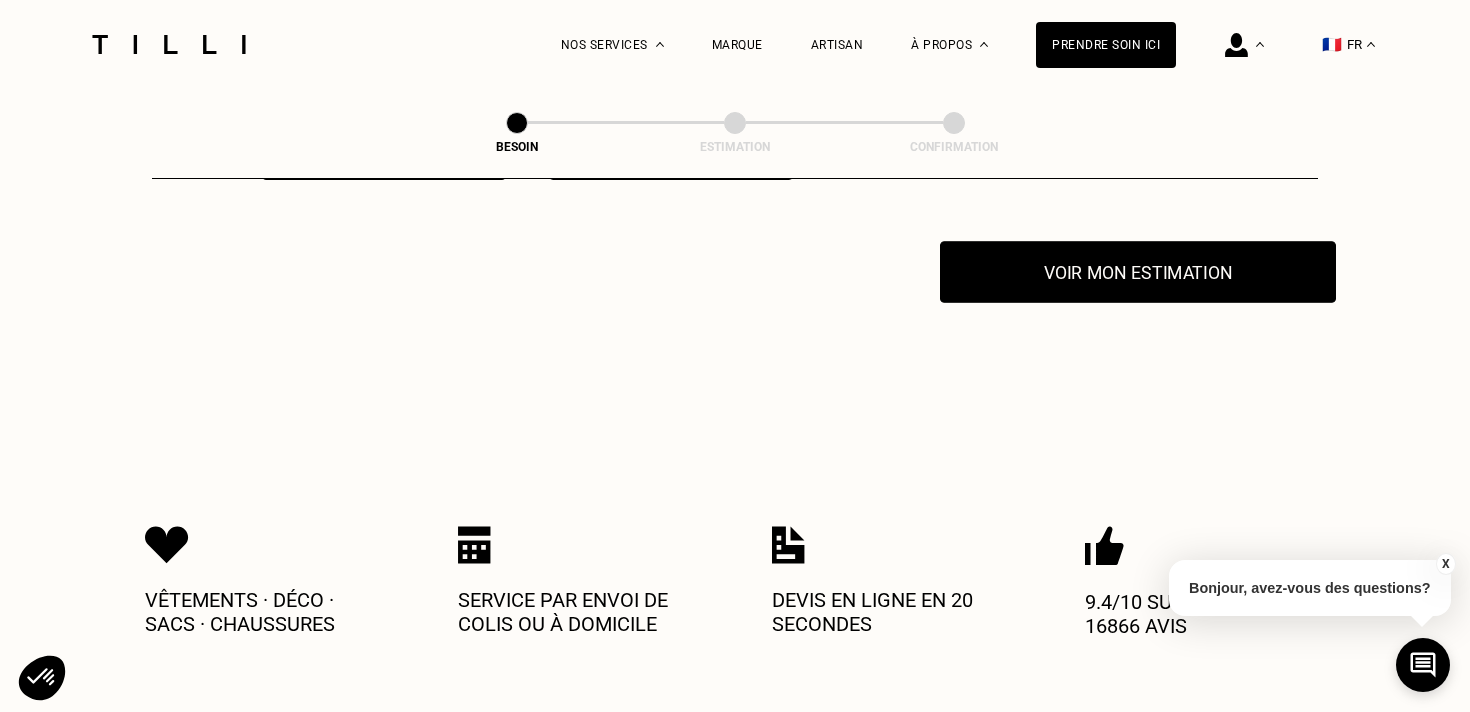 click on "Voir mon estimation" at bounding box center (1138, 272) 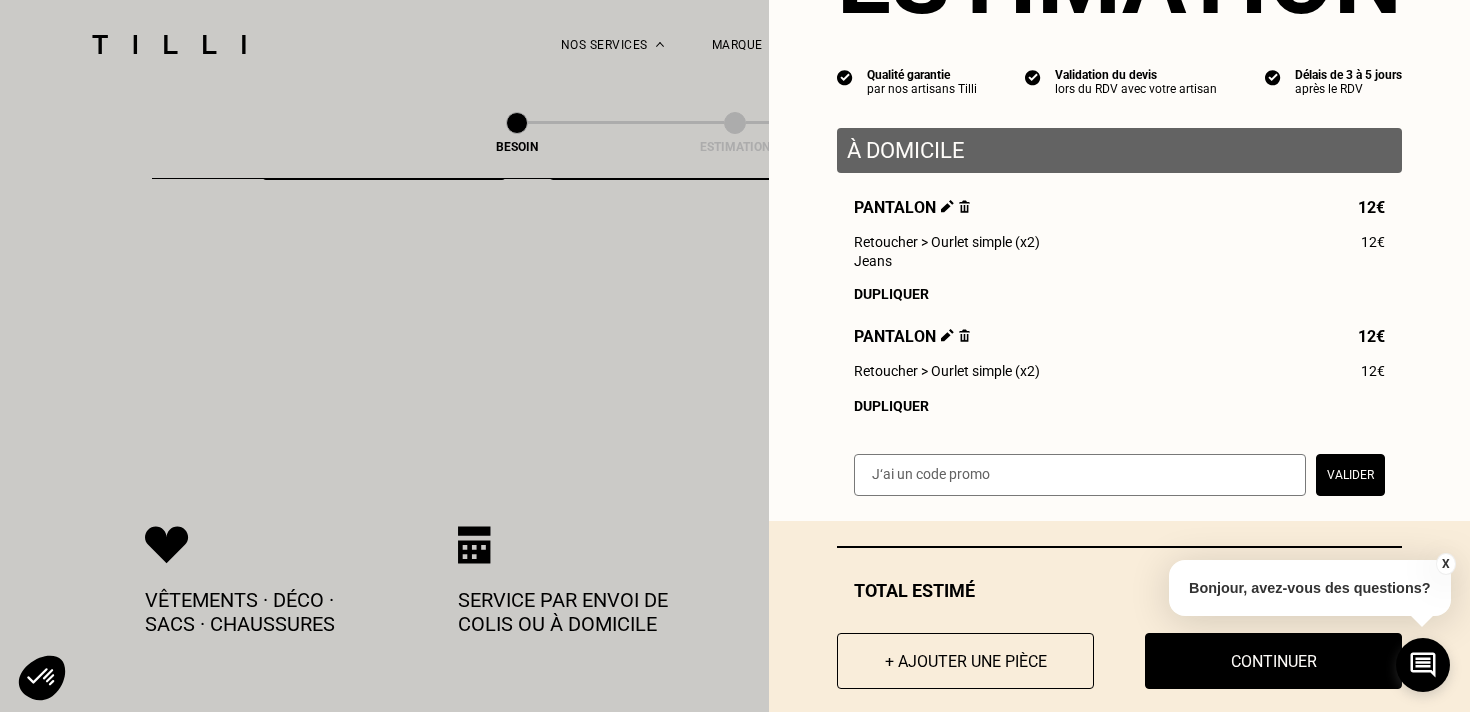 scroll, scrollTop: 170, scrollLeft: 0, axis: vertical 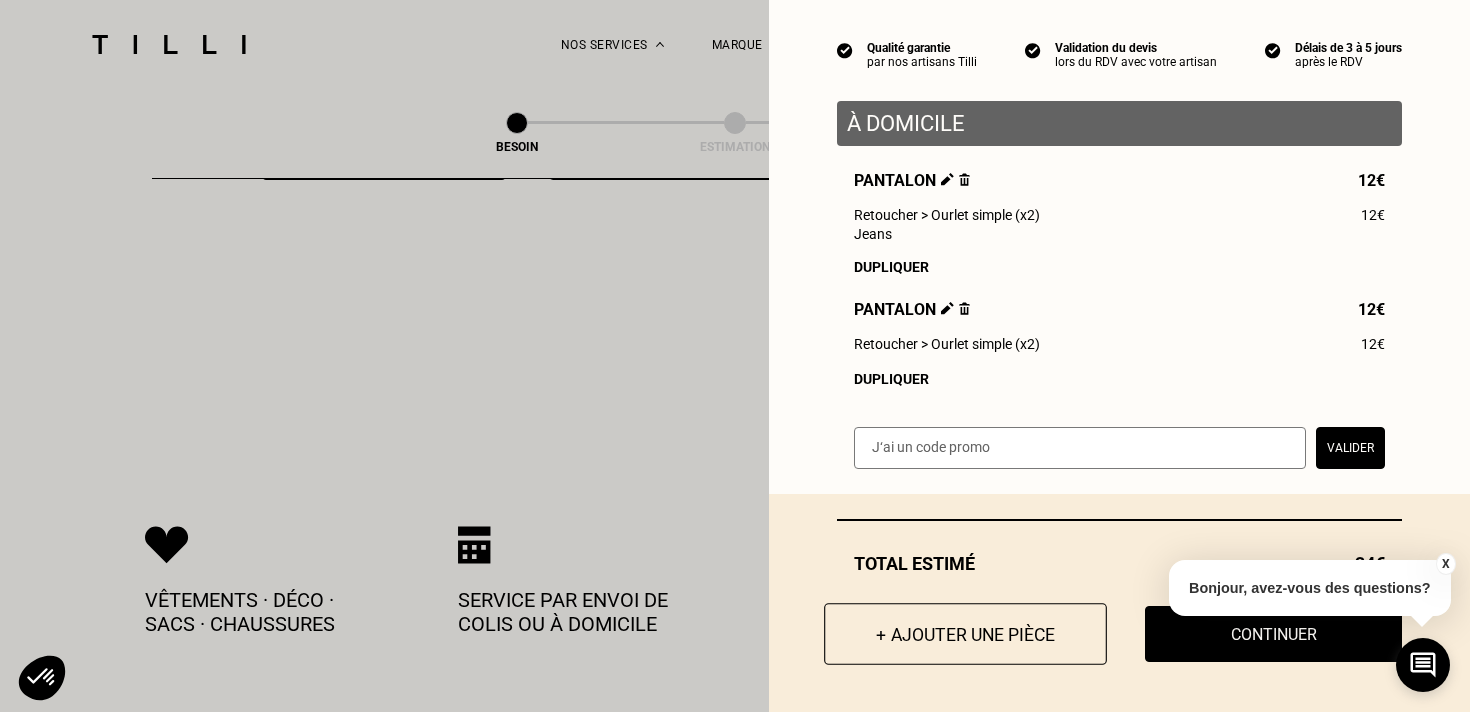 click on "+ Ajouter une pièce" at bounding box center [965, 634] 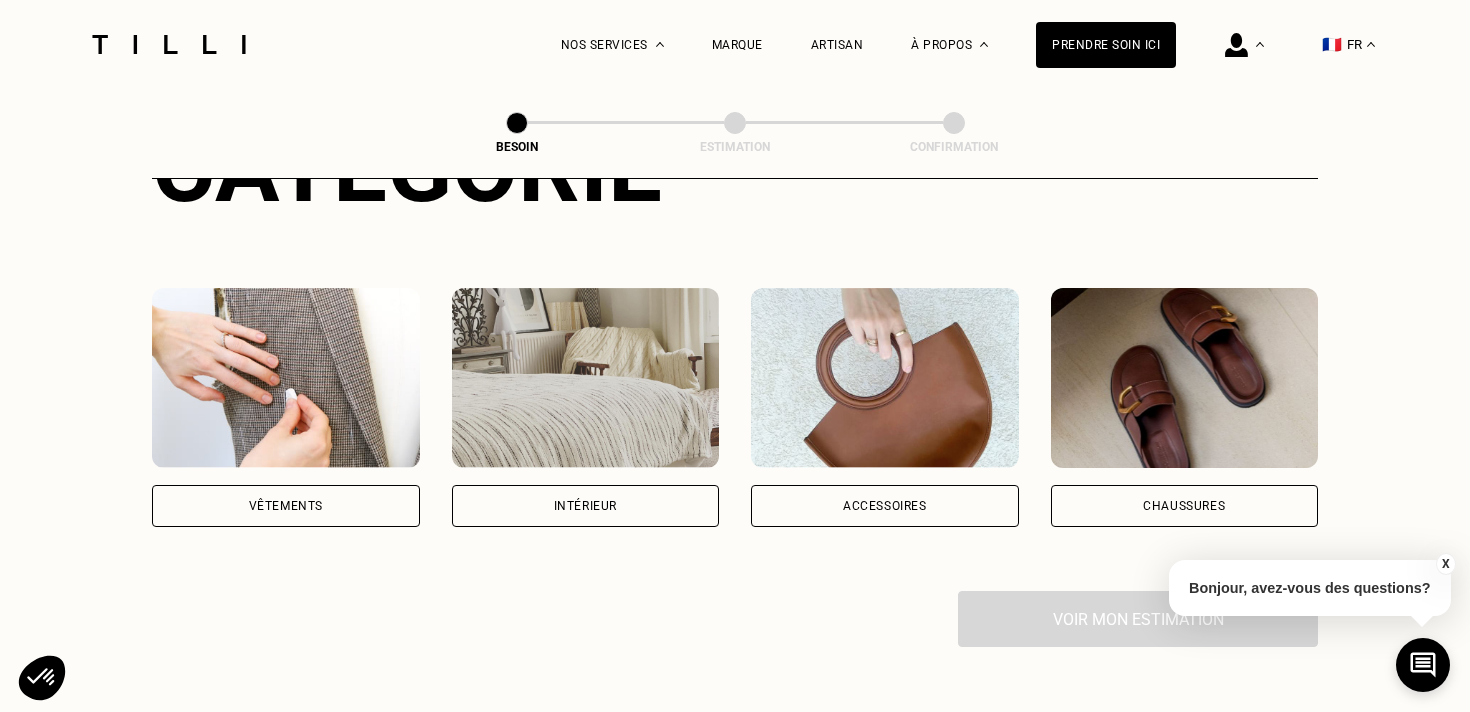 scroll, scrollTop: 348, scrollLeft: 0, axis: vertical 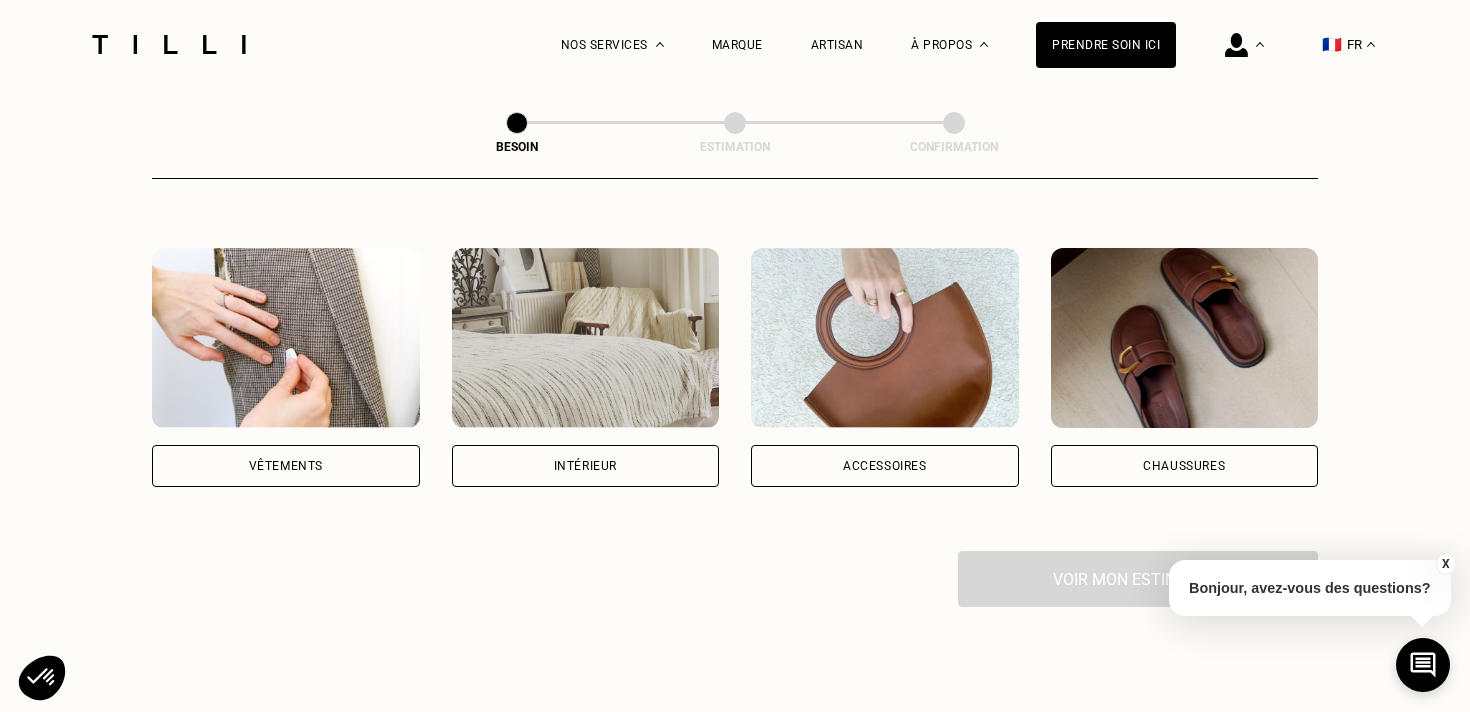 click on "Vêtements" at bounding box center [286, 466] 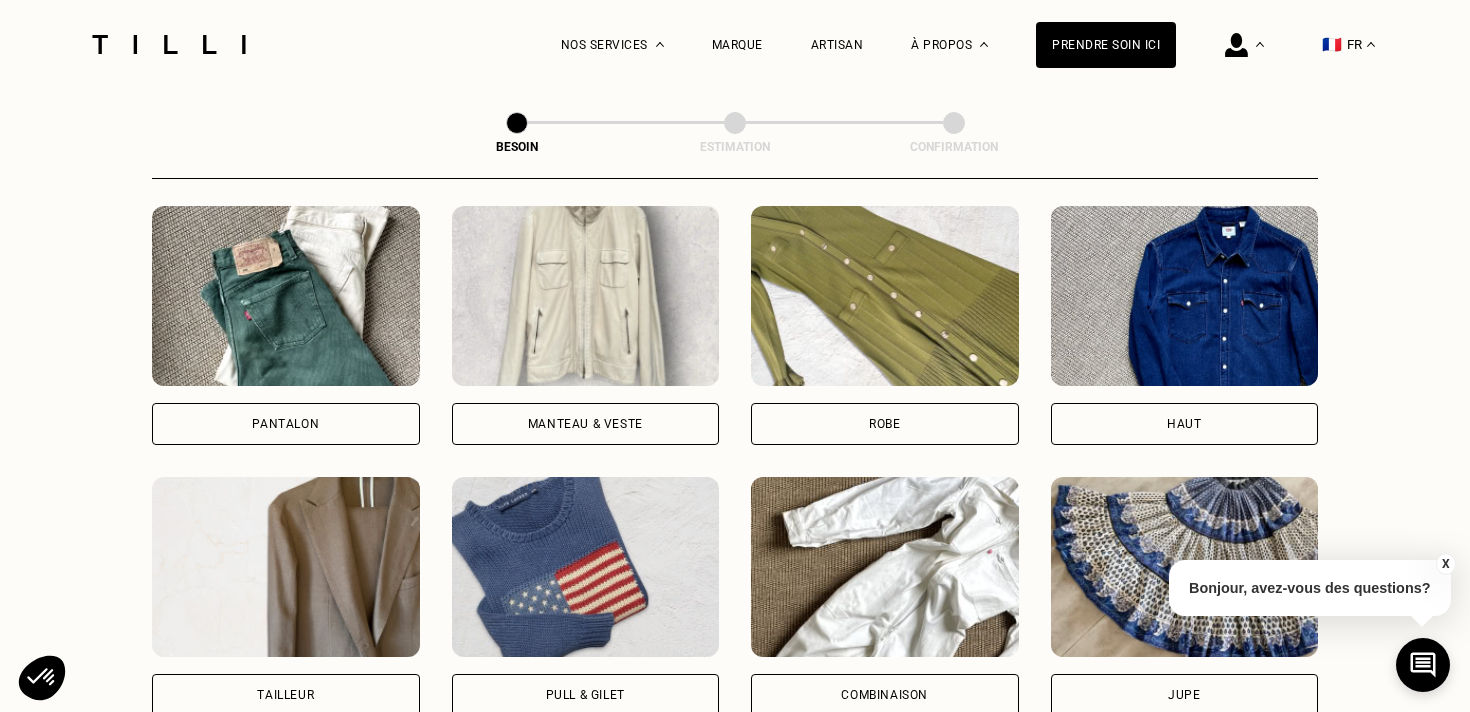 scroll, scrollTop: 961, scrollLeft: 0, axis: vertical 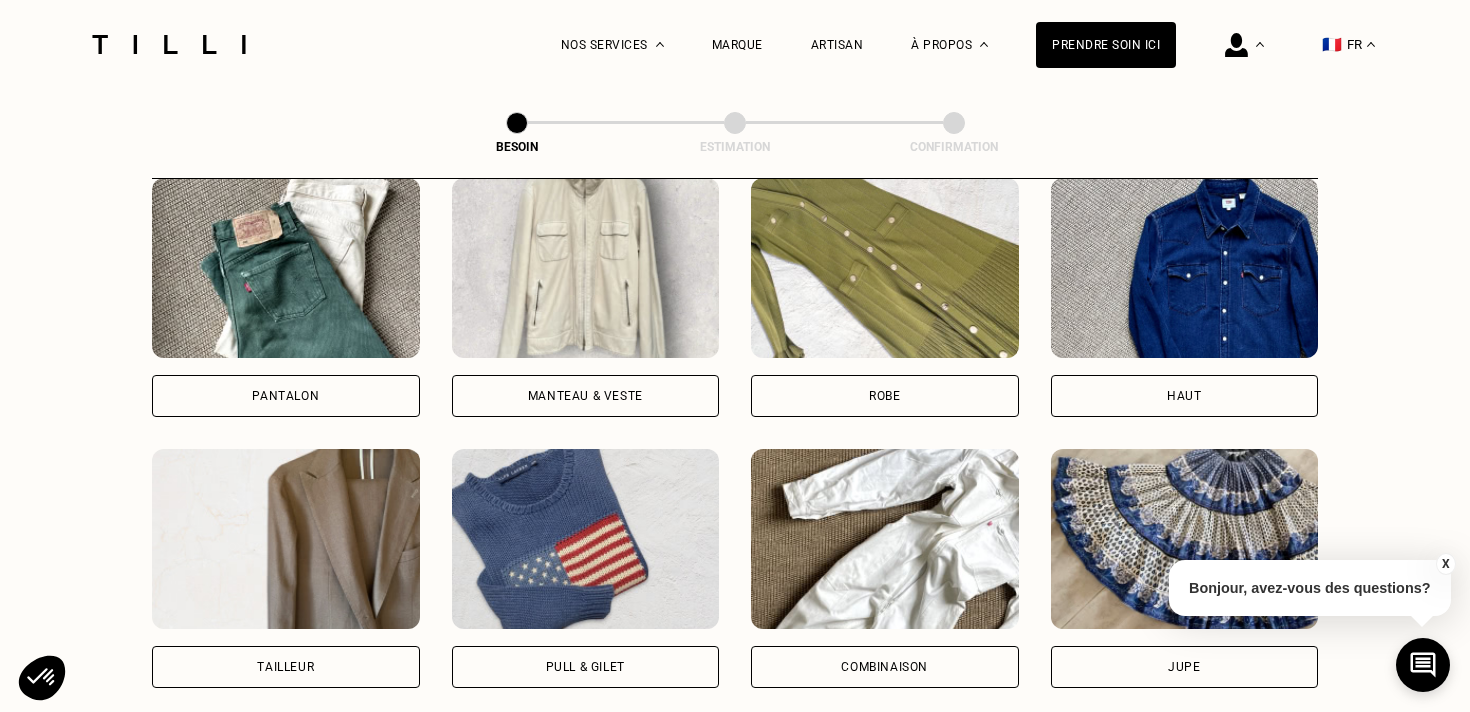 click on "Haut" at bounding box center (1185, 396) 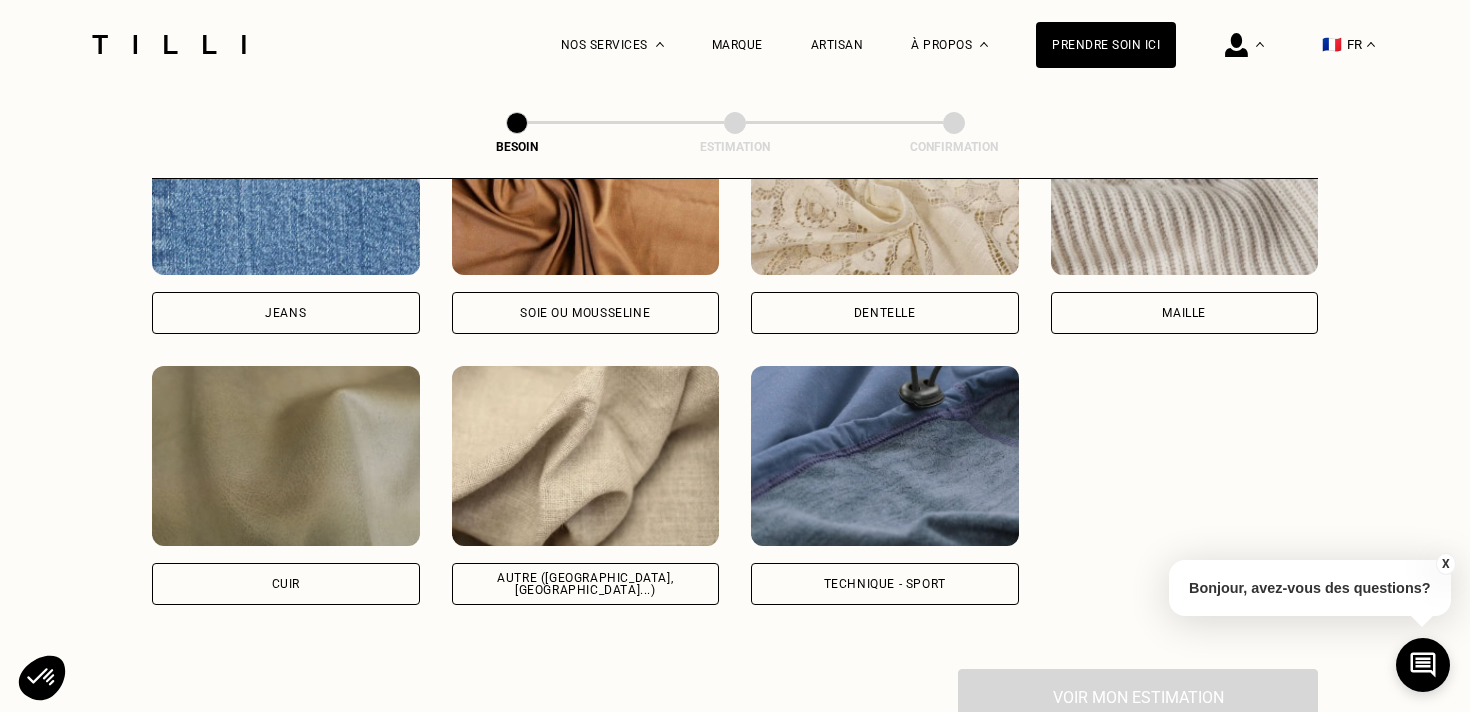 scroll, scrollTop: 2260, scrollLeft: 0, axis: vertical 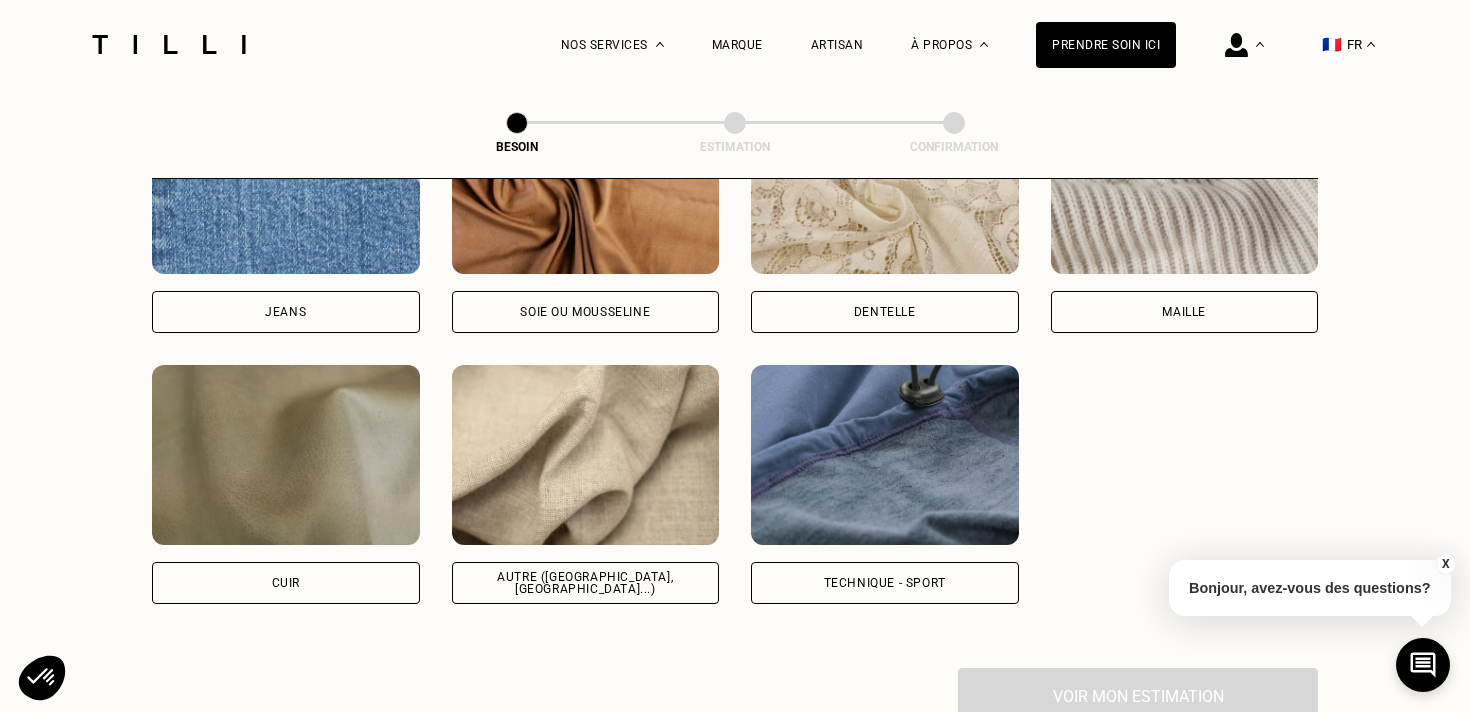 click on "Autre ([GEOGRAPHIC_DATA], [GEOGRAPHIC_DATA]...)" at bounding box center (586, 583) 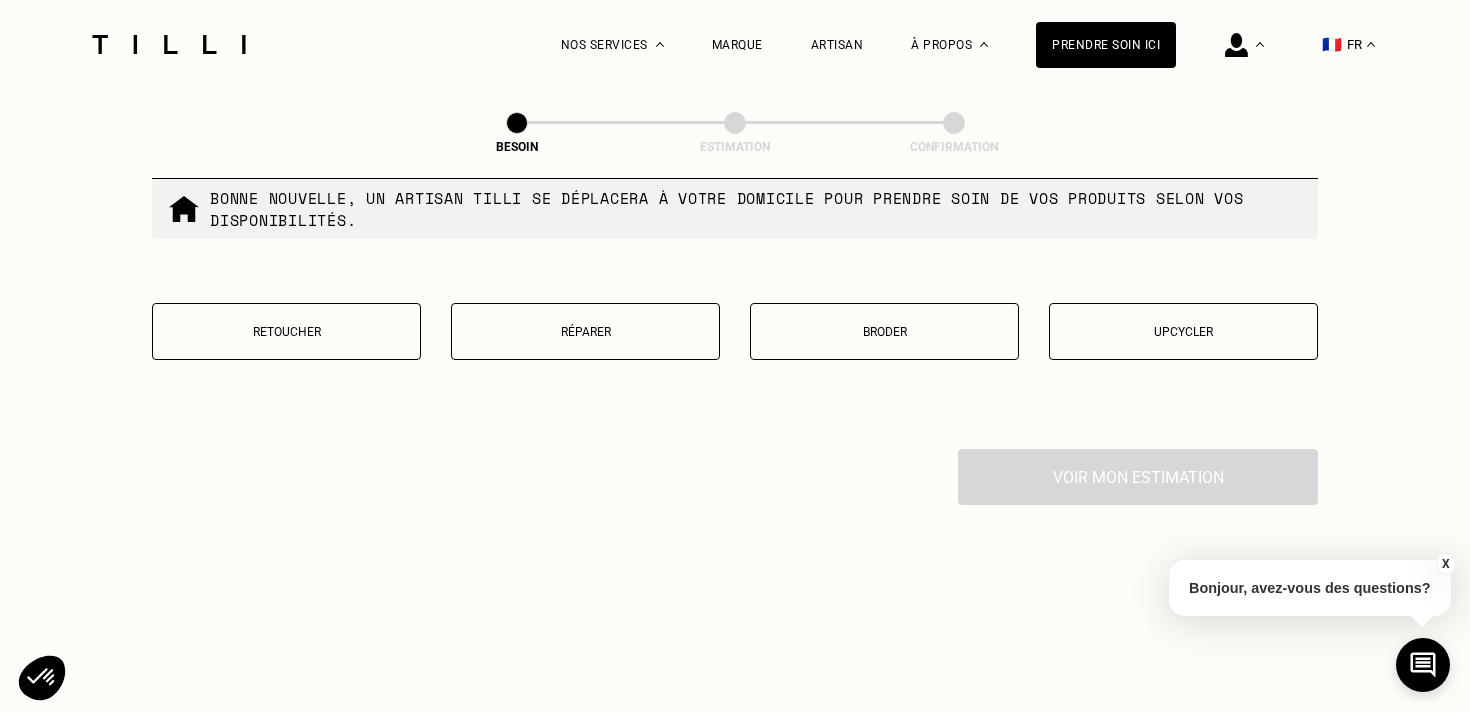 scroll, scrollTop: 3528, scrollLeft: 0, axis: vertical 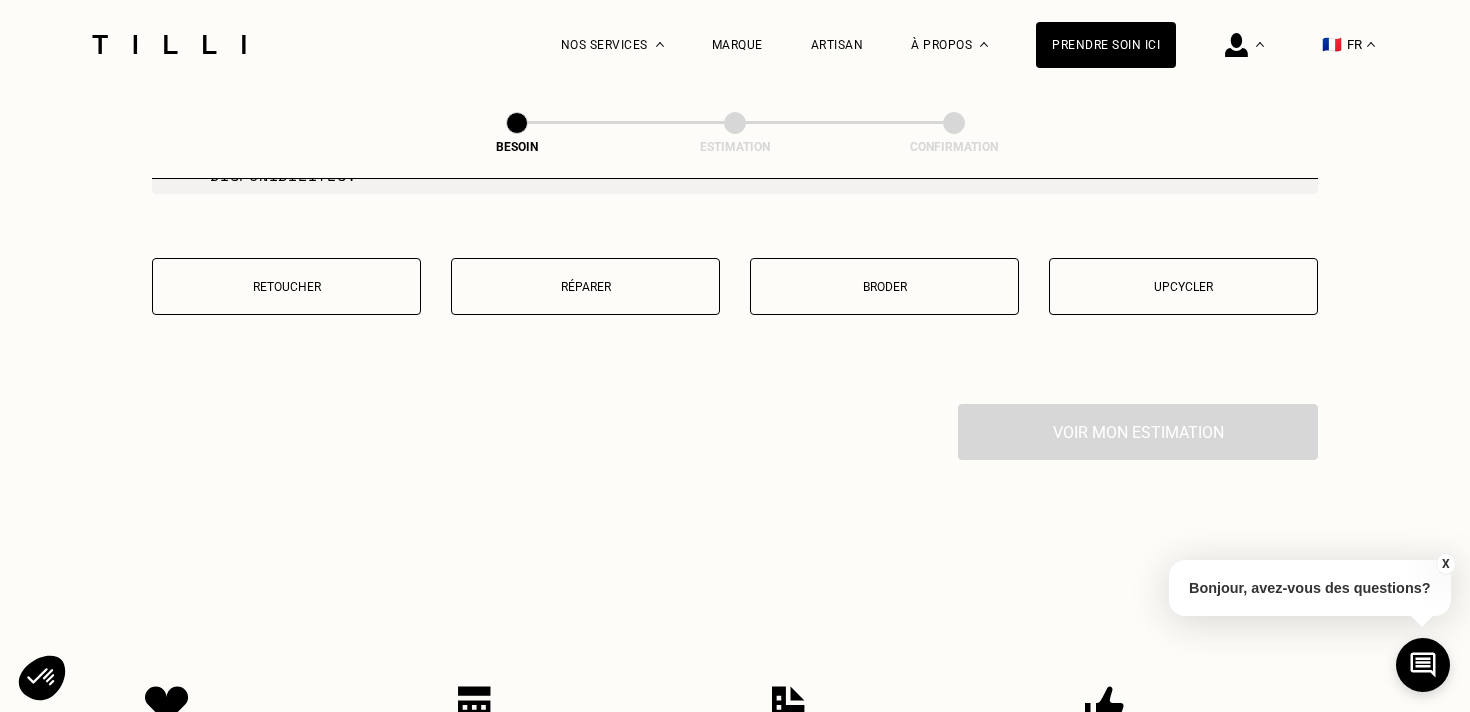 click on "Retoucher" at bounding box center (286, 286) 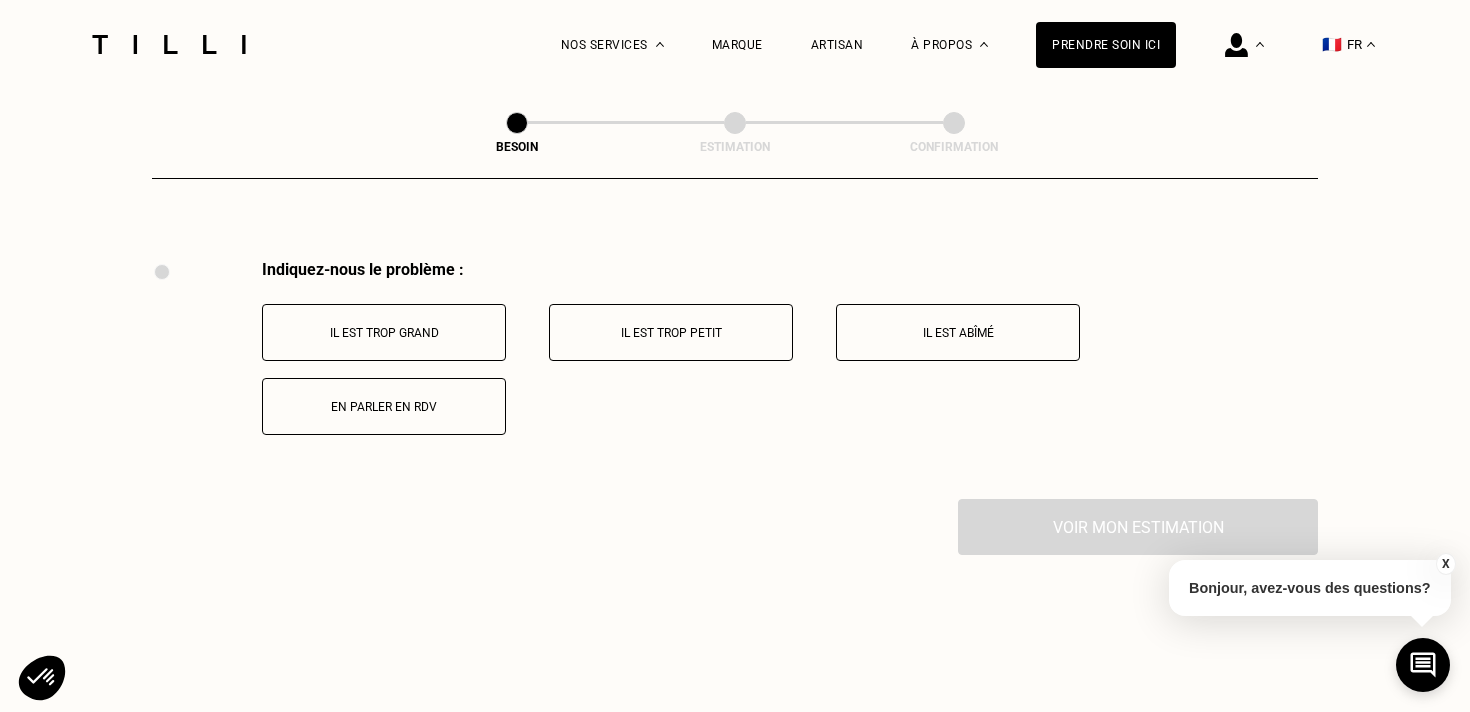 scroll, scrollTop: 3688, scrollLeft: 0, axis: vertical 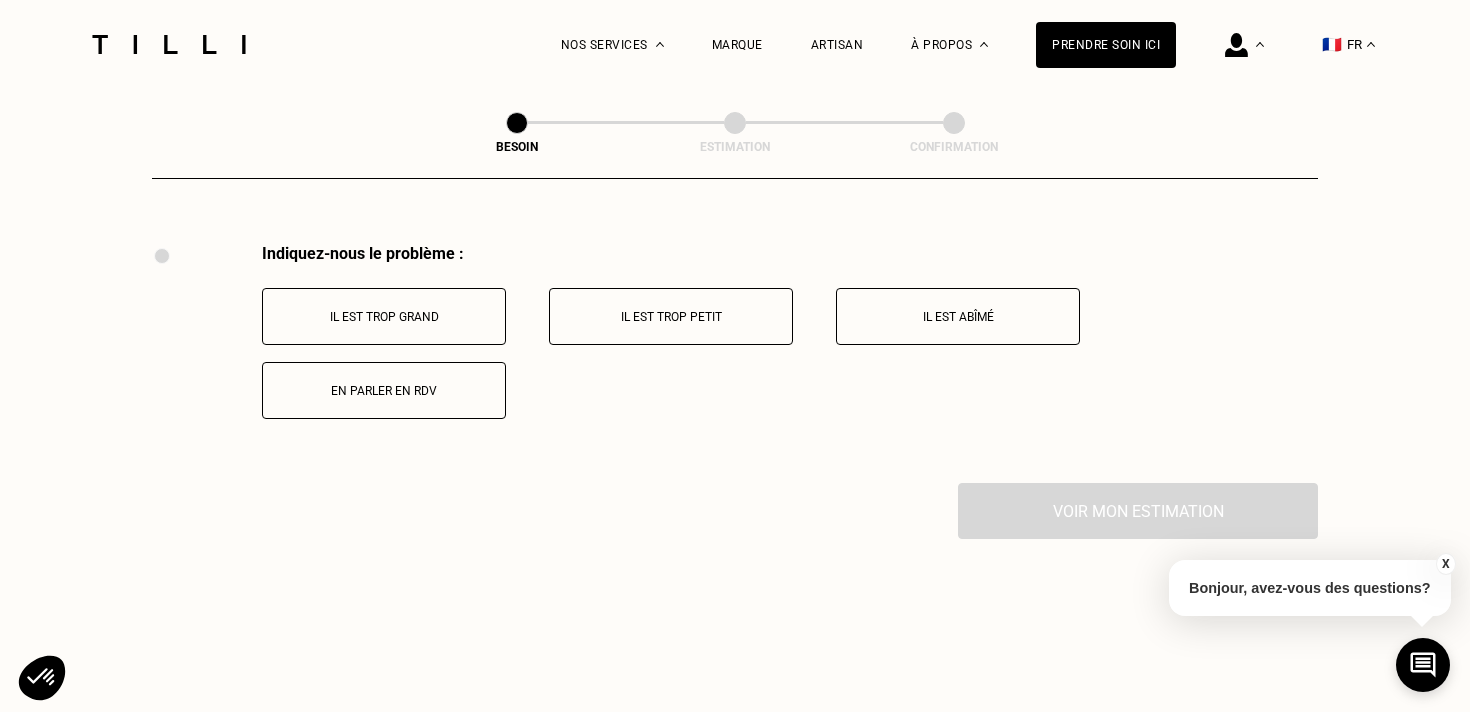 click on "En parler en RDV" at bounding box center [384, 390] 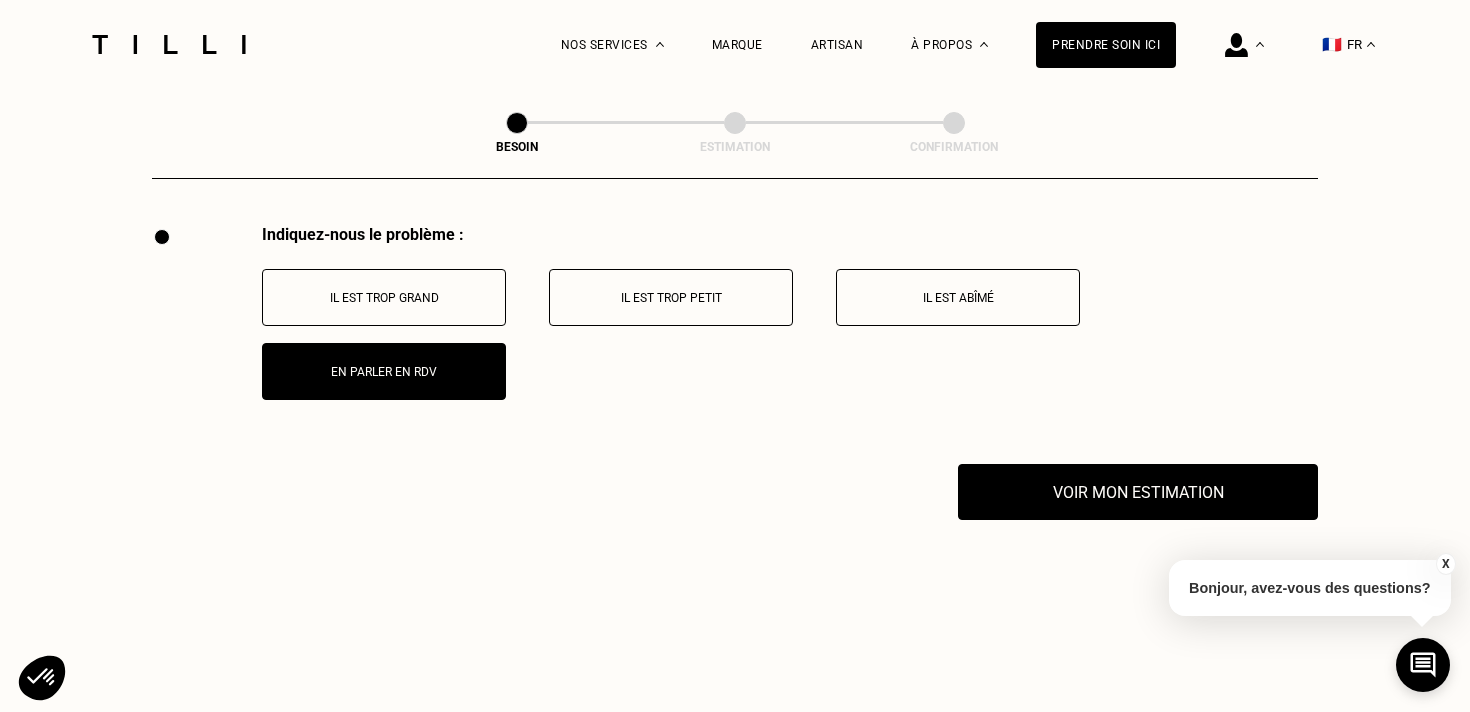 click on "Il est trop grand" at bounding box center (384, 297) 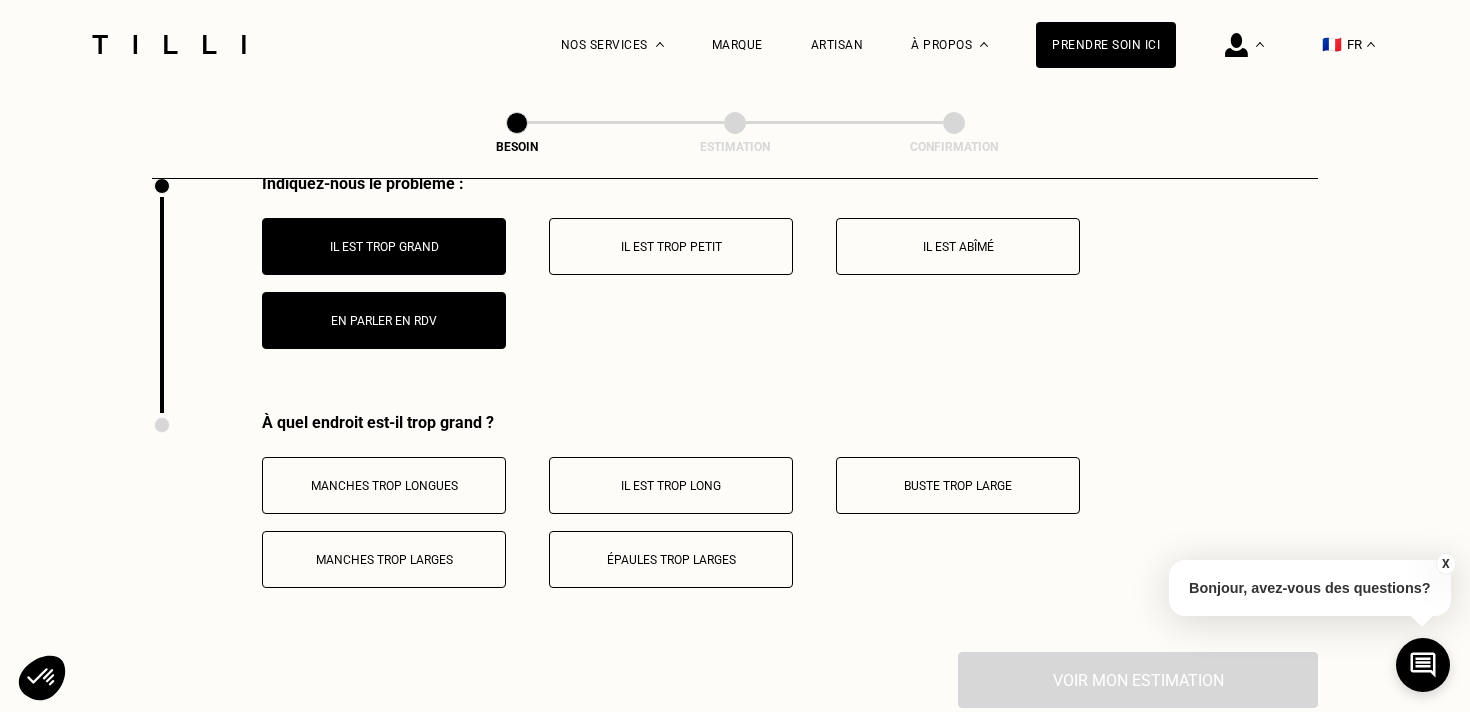 scroll, scrollTop: 3927, scrollLeft: 0, axis: vertical 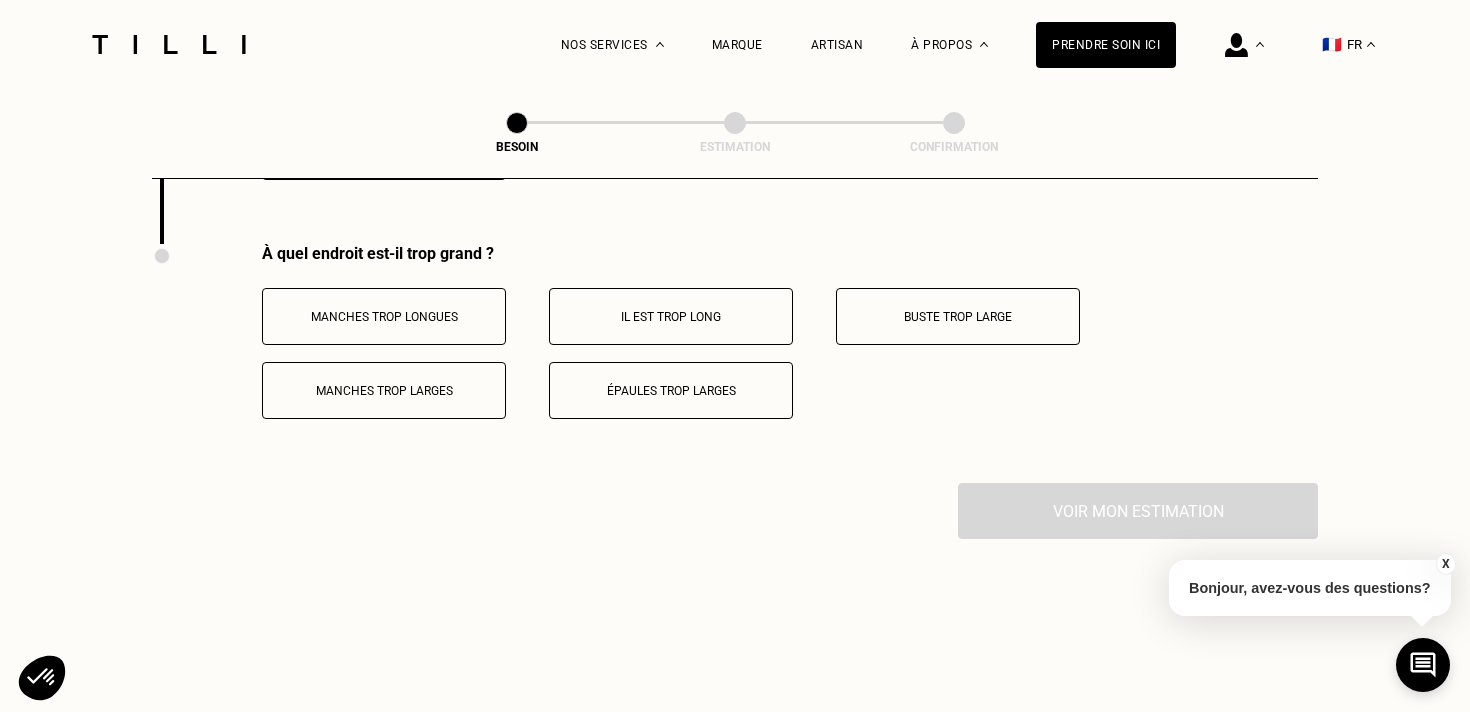 click on "Buste trop large" at bounding box center (958, 317) 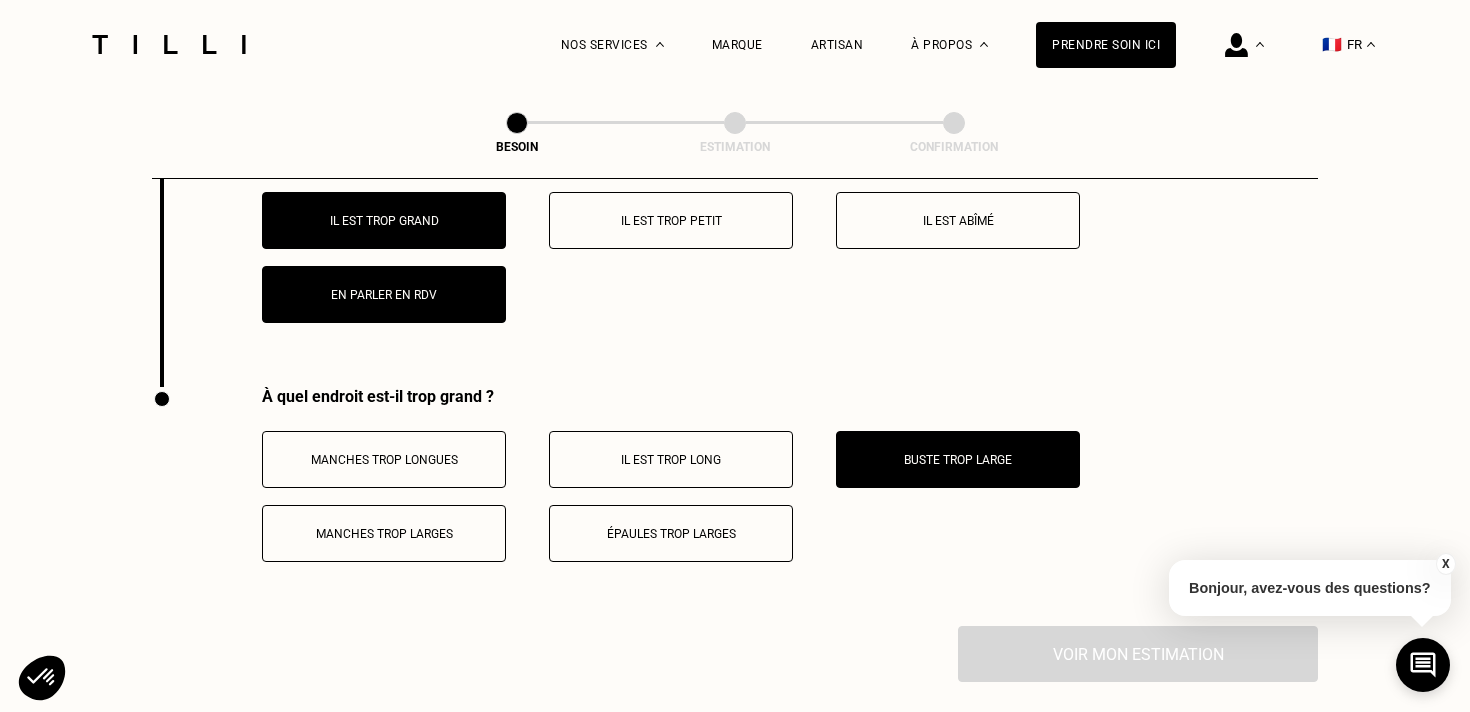 scroll, scrollTop: 3780, scrollLeft: 0, axis: vertical 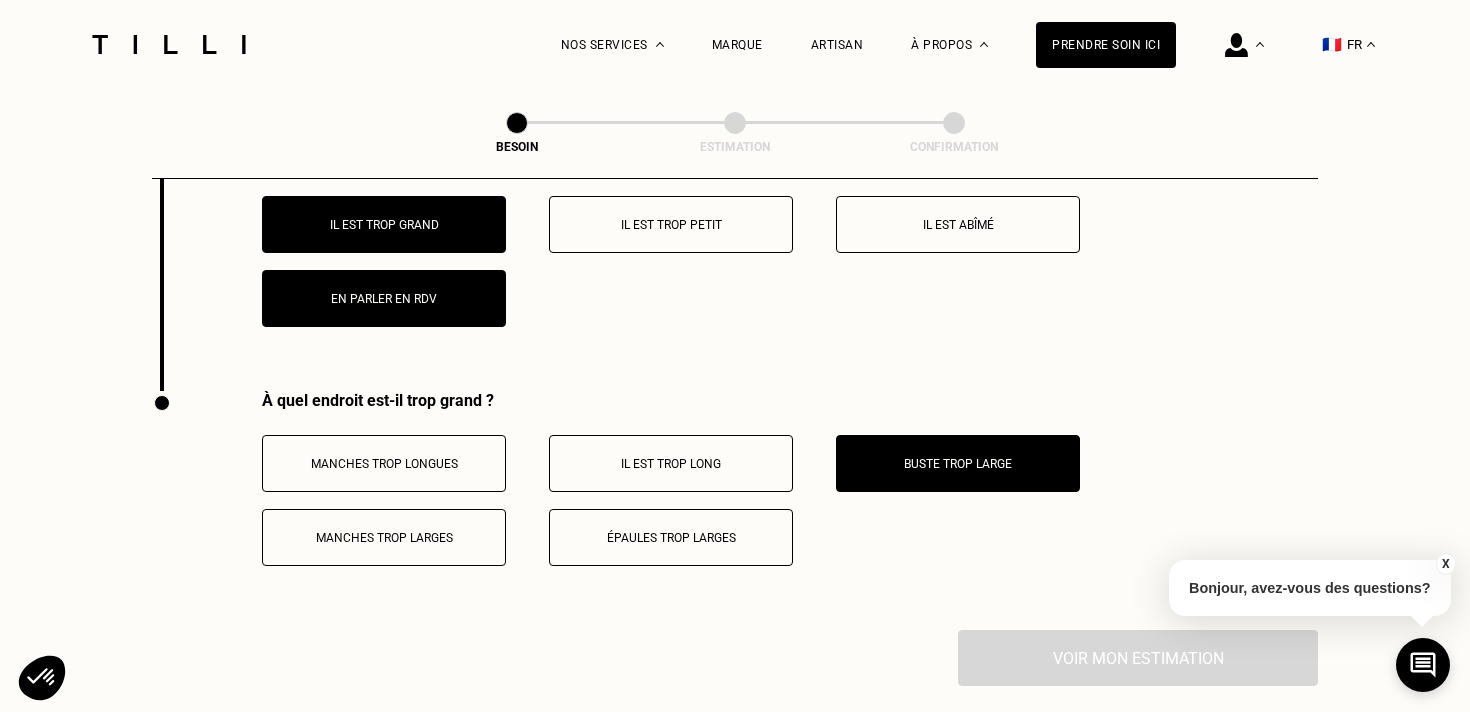 click on "En parler en RDV" at bounding box center [384, 298] 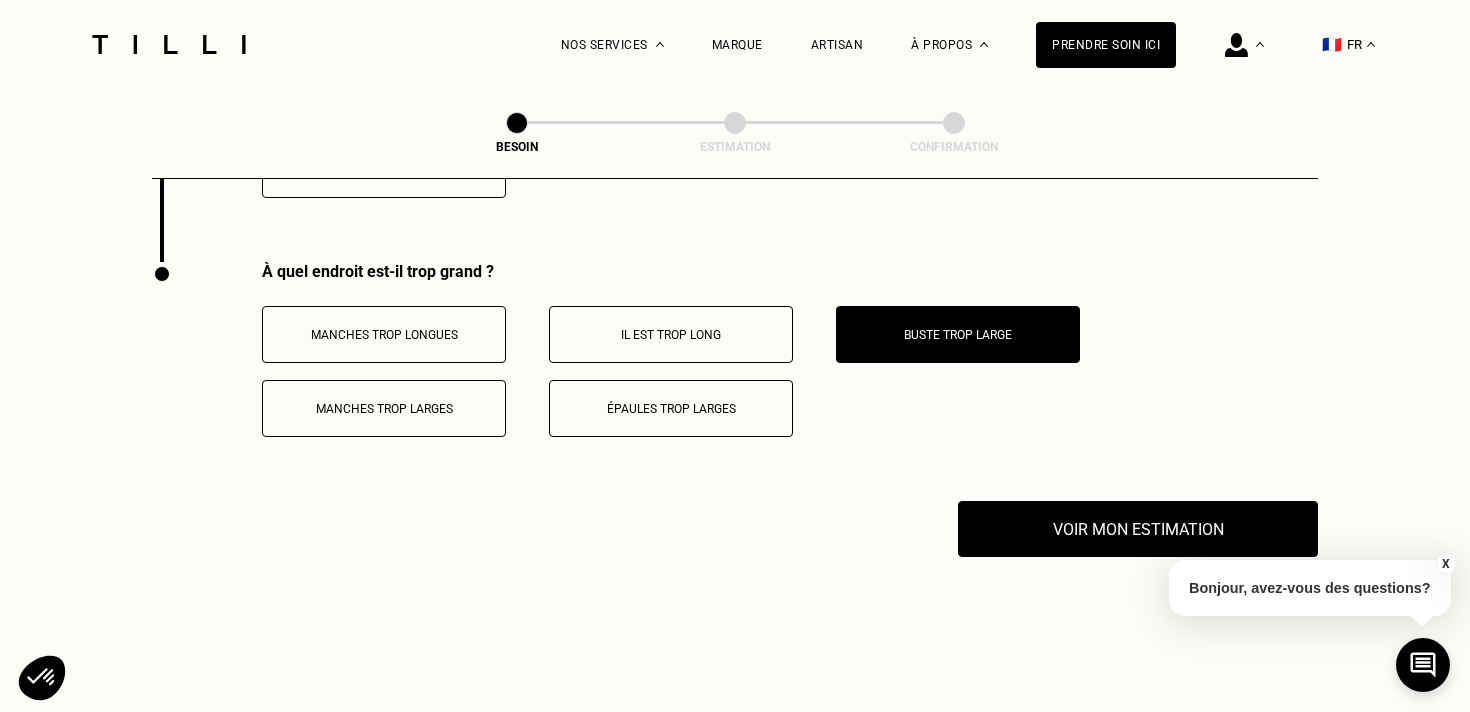 scroll, scrollTop: 3927, scrollLeft: 0, axis: vertical 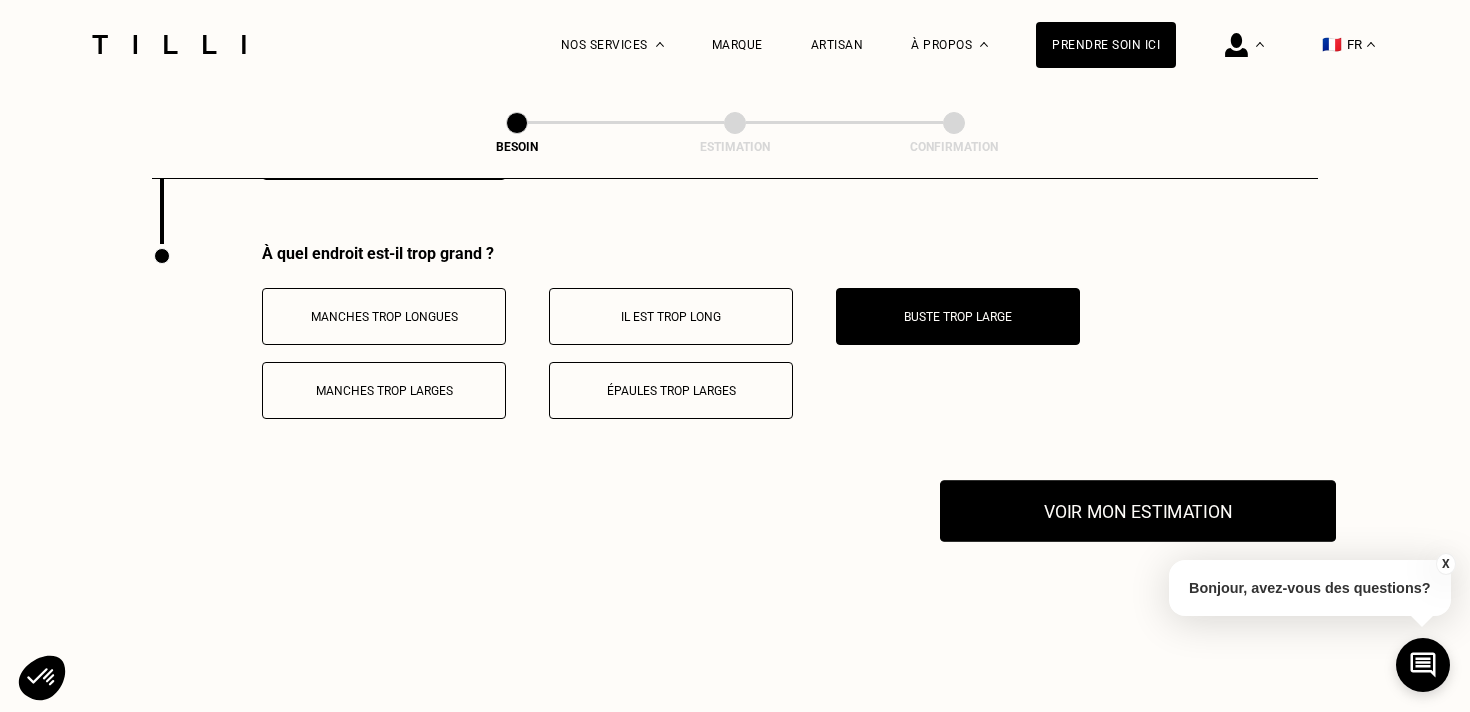 click on "Voir mon estimation" at bounding box center [1138, 511] 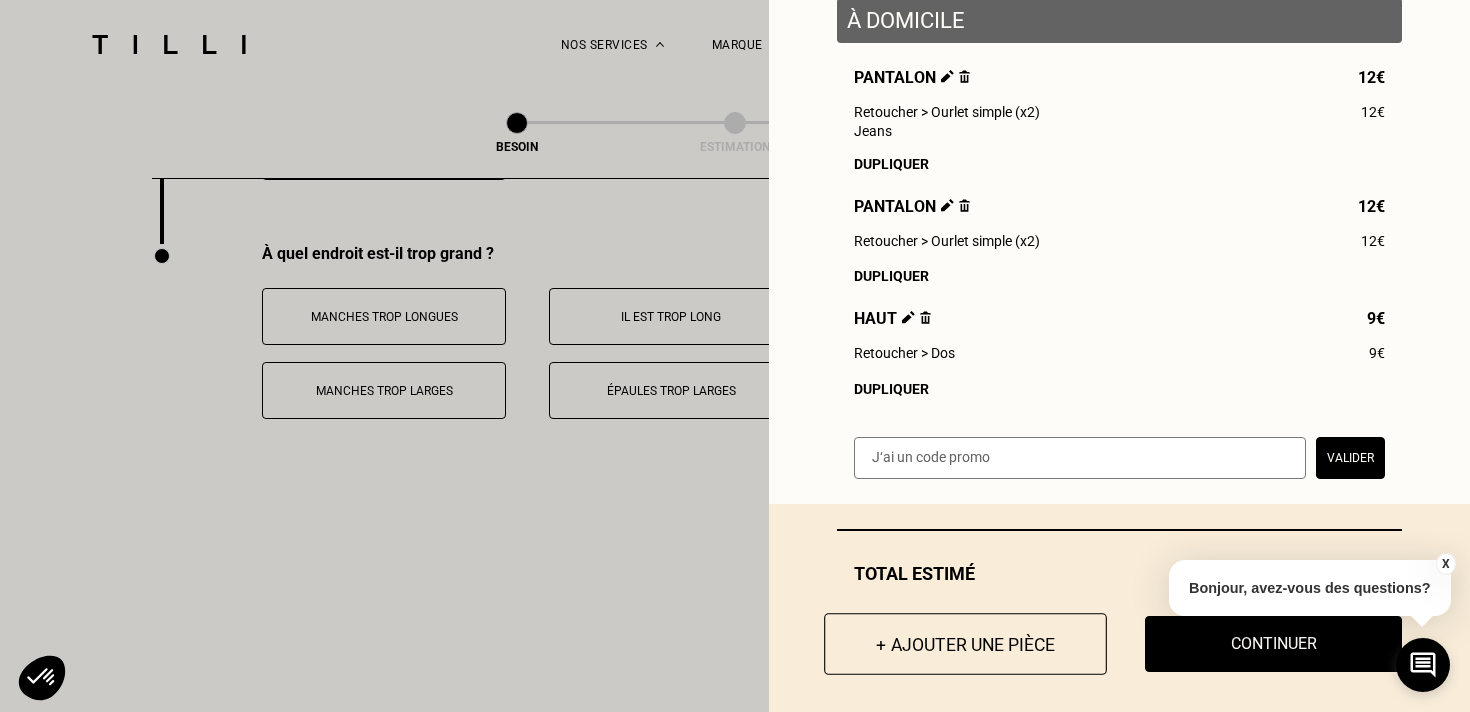 scroll, scrollTop: 276, scrollLeft: 0, axis: vertical 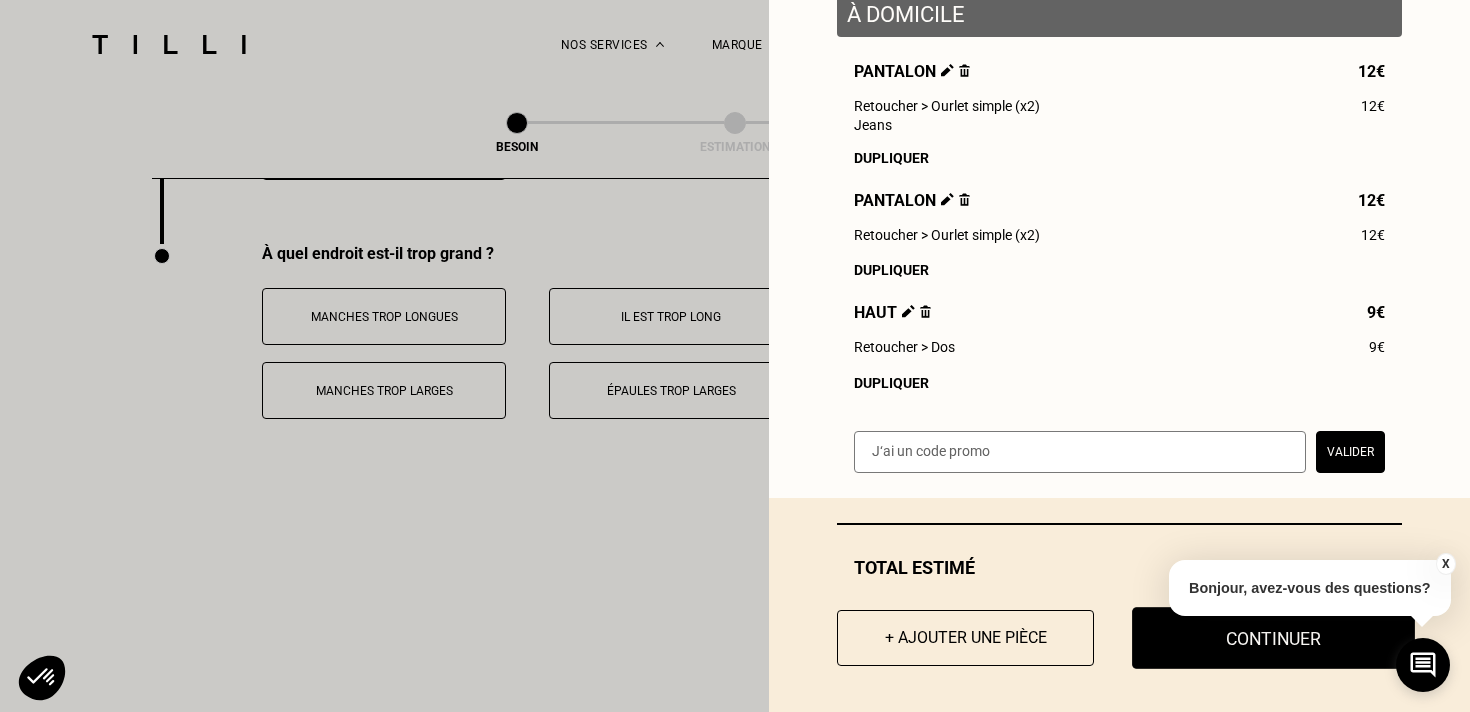 click on "Continuer" at bounding box center [1273, 638] 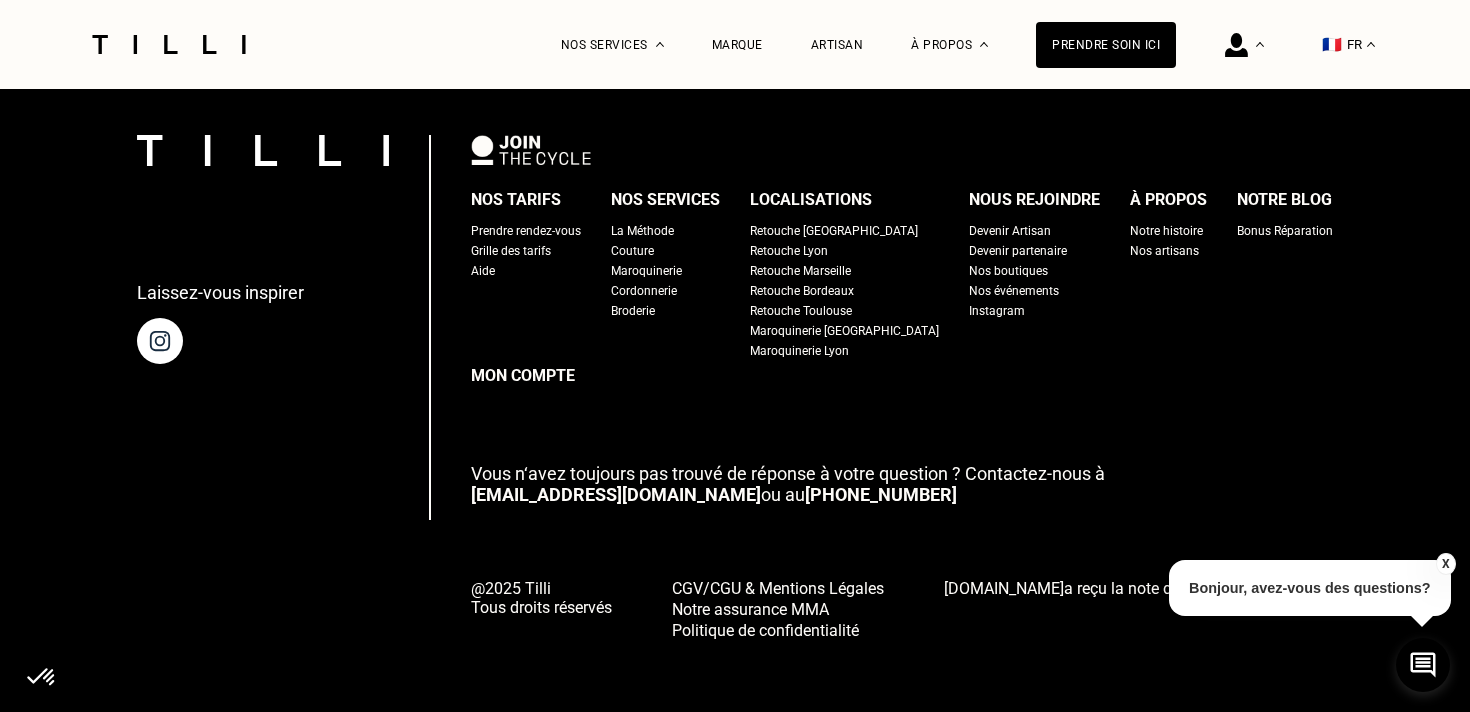type on "06 42 35 63 90" 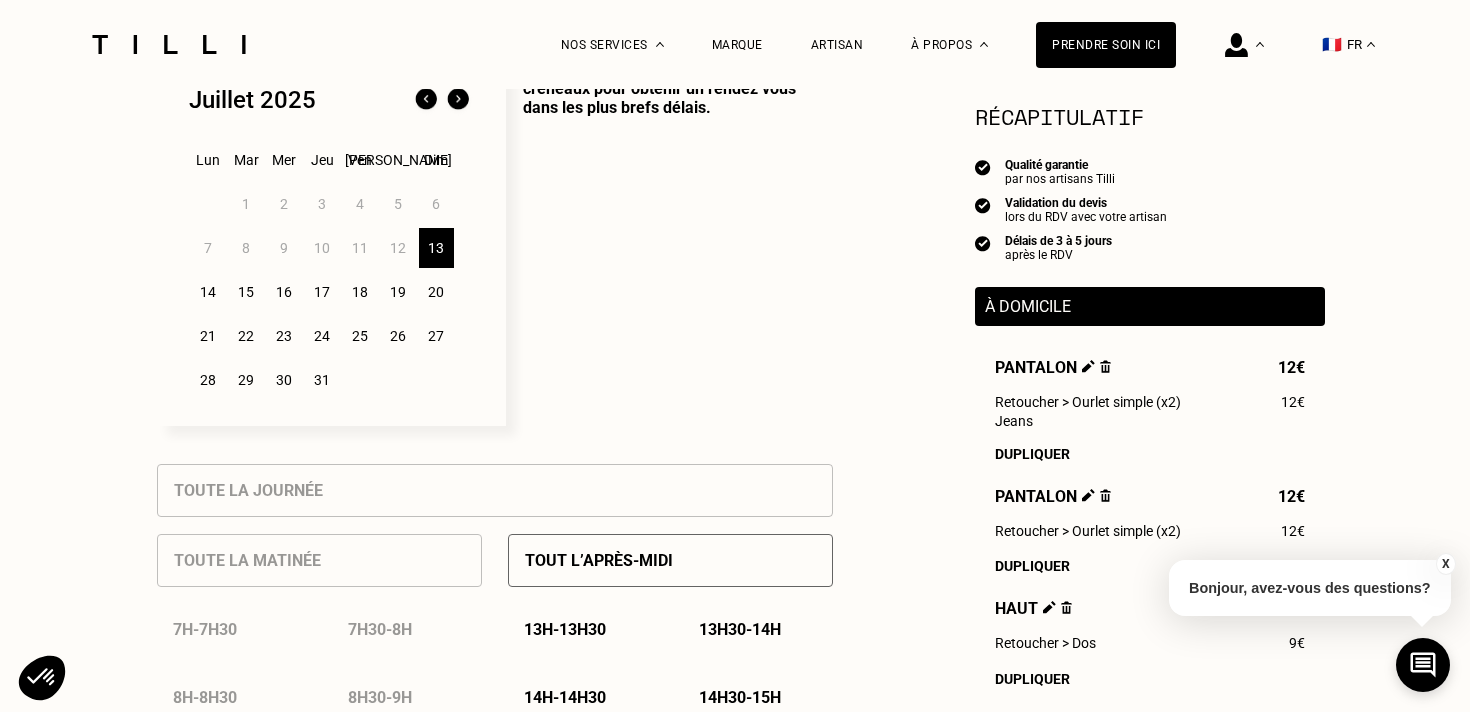 scroll, scrollTop: 413, scrollLeft: 0, axis: vertical 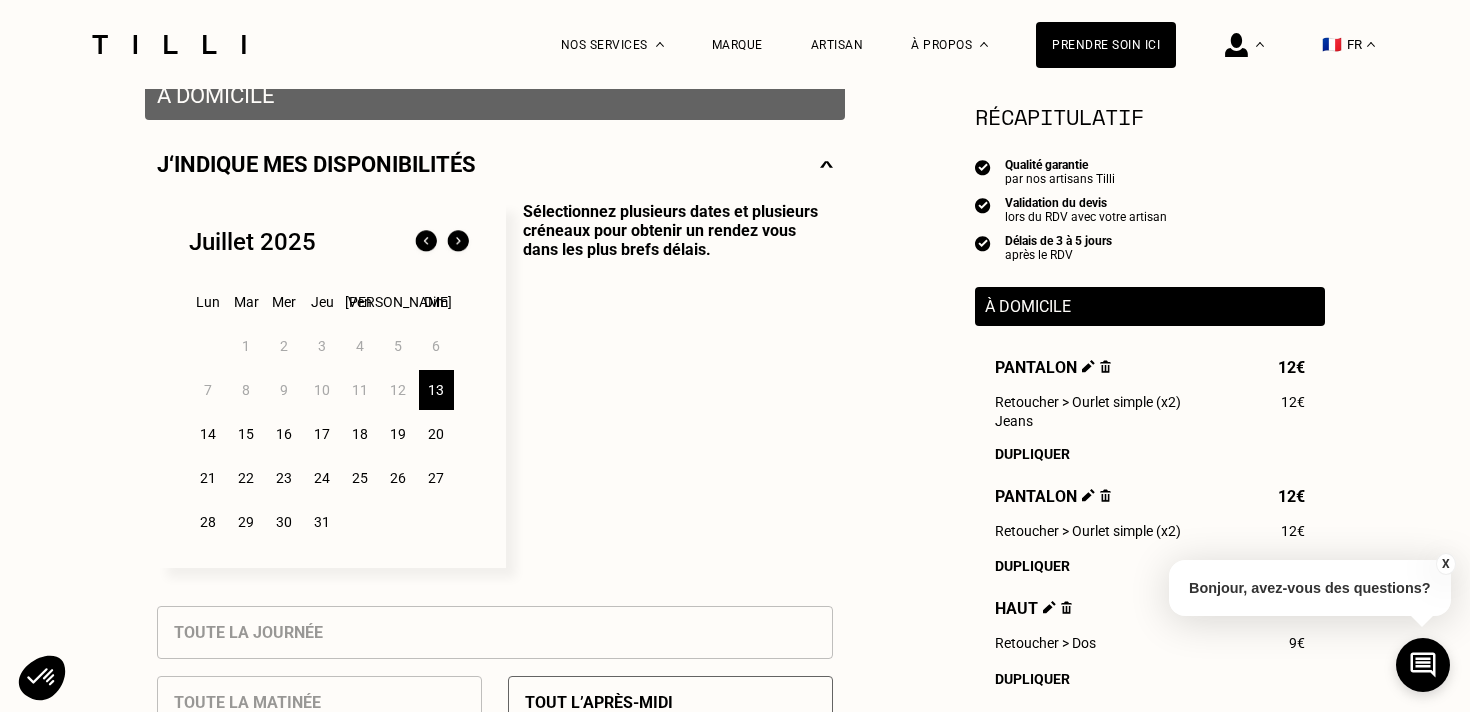 click on "20" at bounding box center [436, 434] 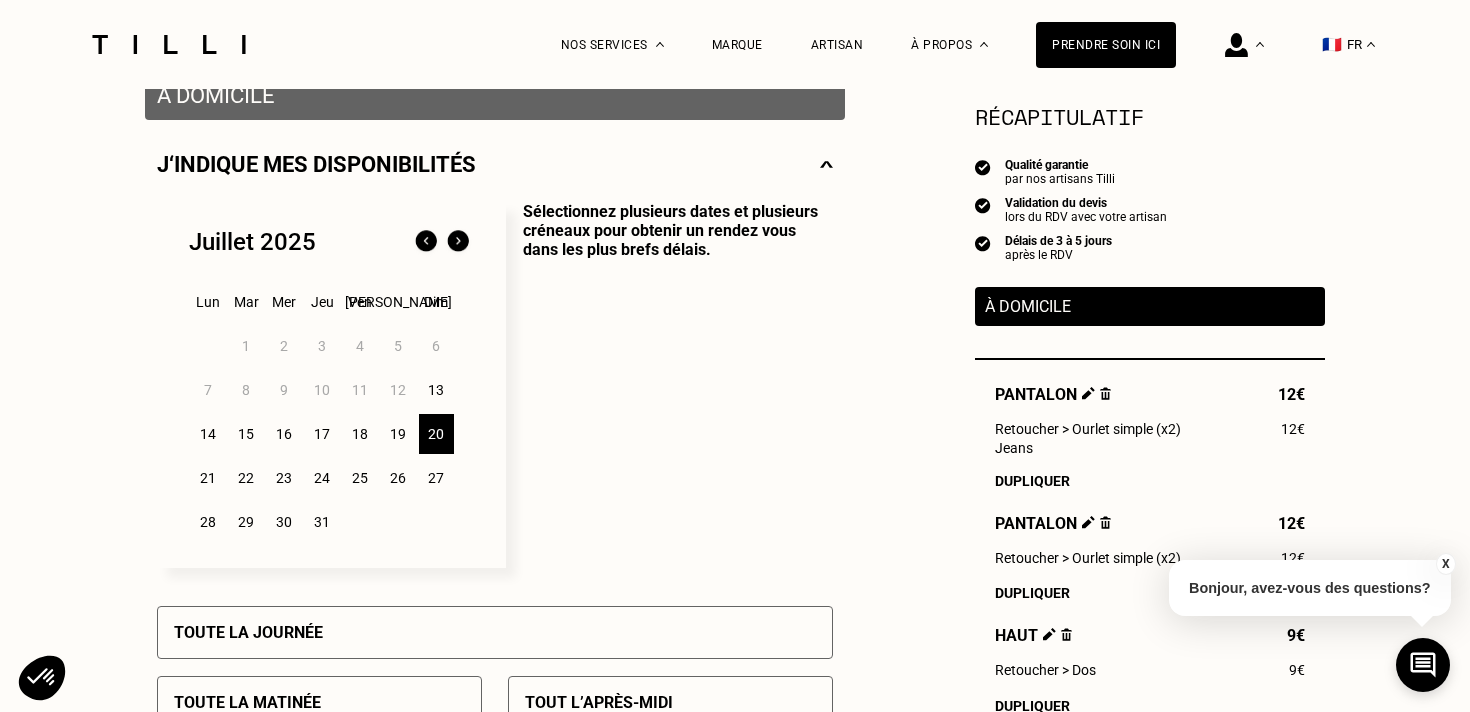 click on "21" at bounding box center (208, 478) 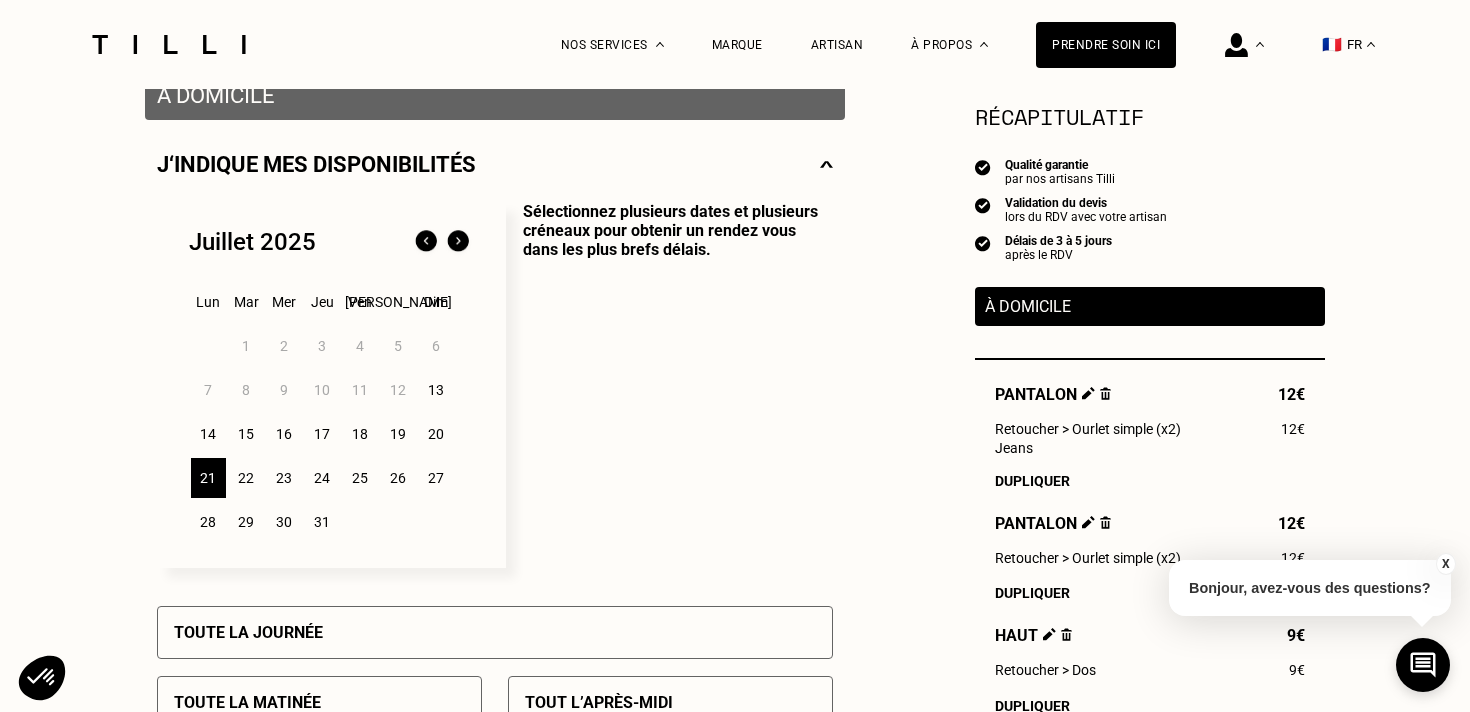 click on "22" at bounding box center (246, 478) 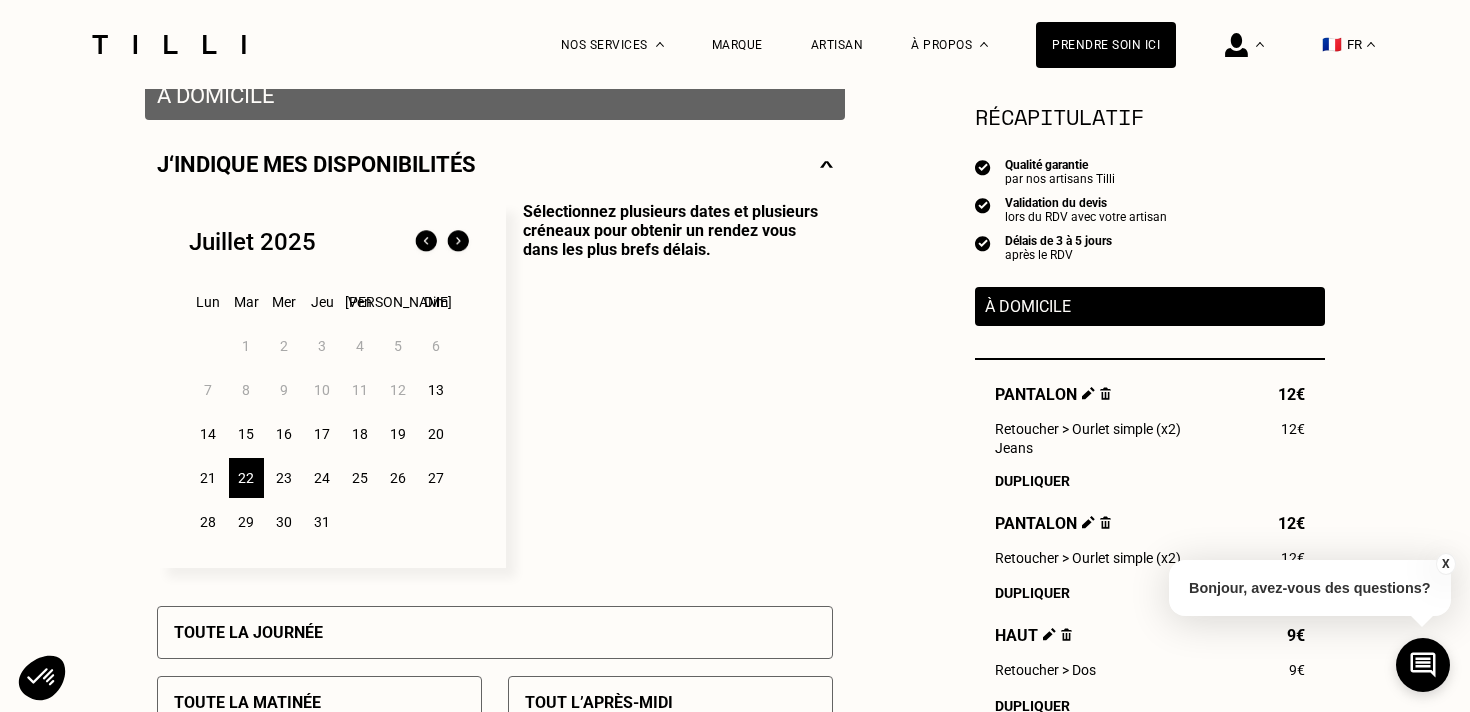 click on "21" at bounding box center (208, 478) 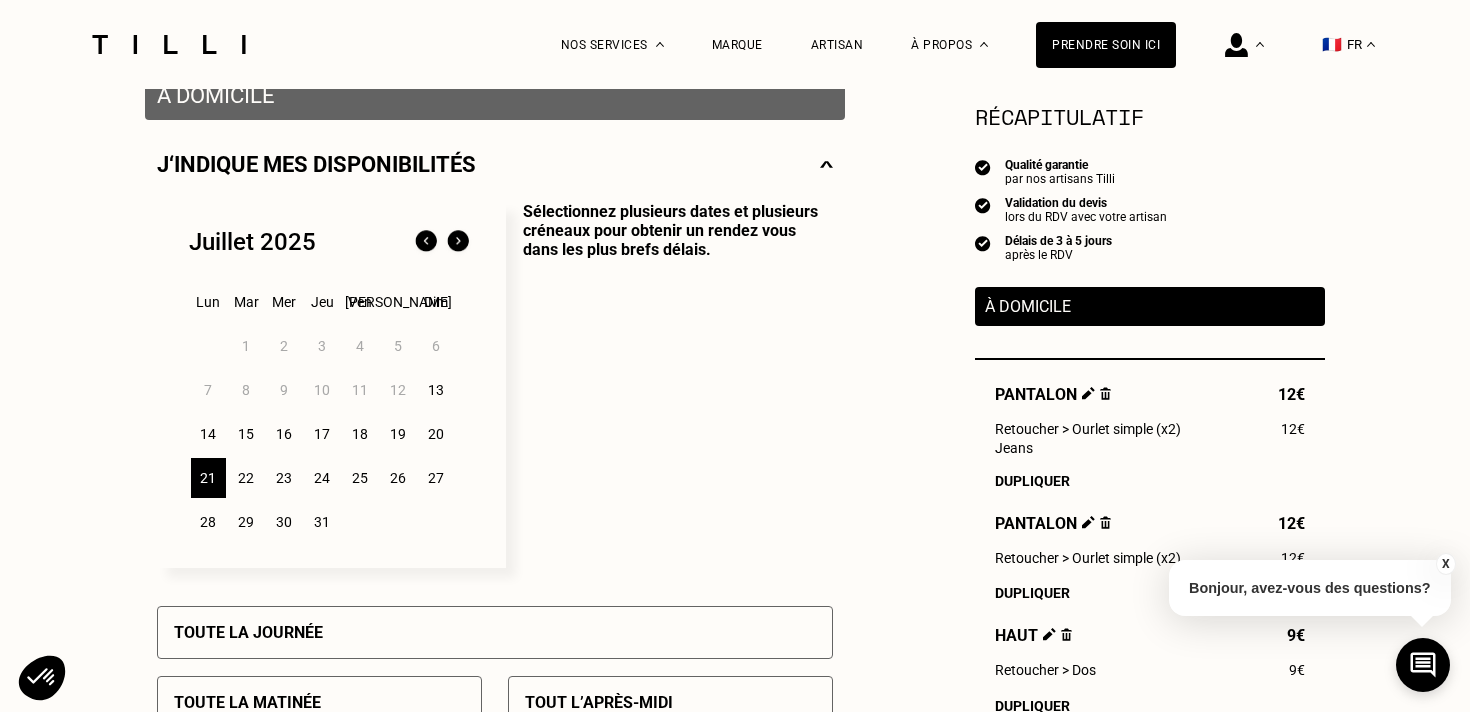 click on "26" at bounding box center (398, 478) 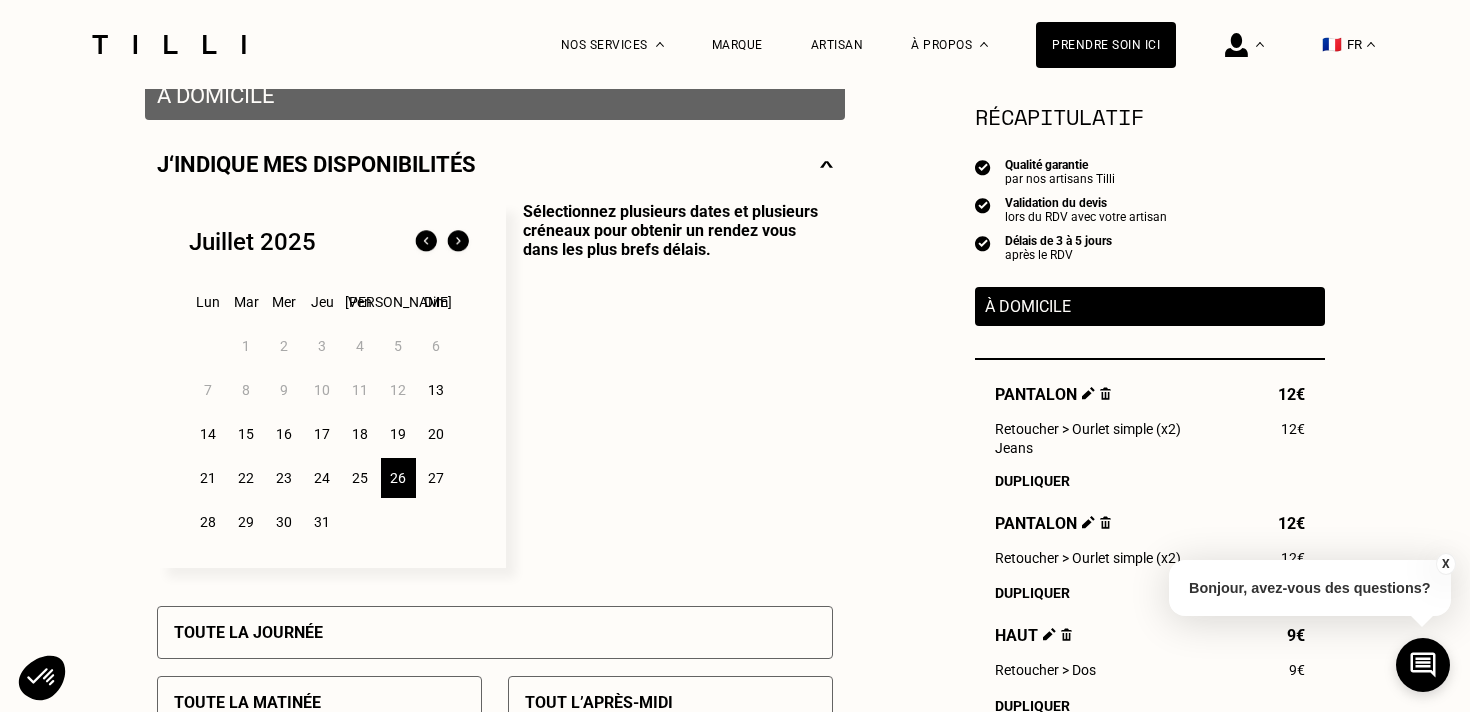 click on "21" at bounding box center (208, 478) 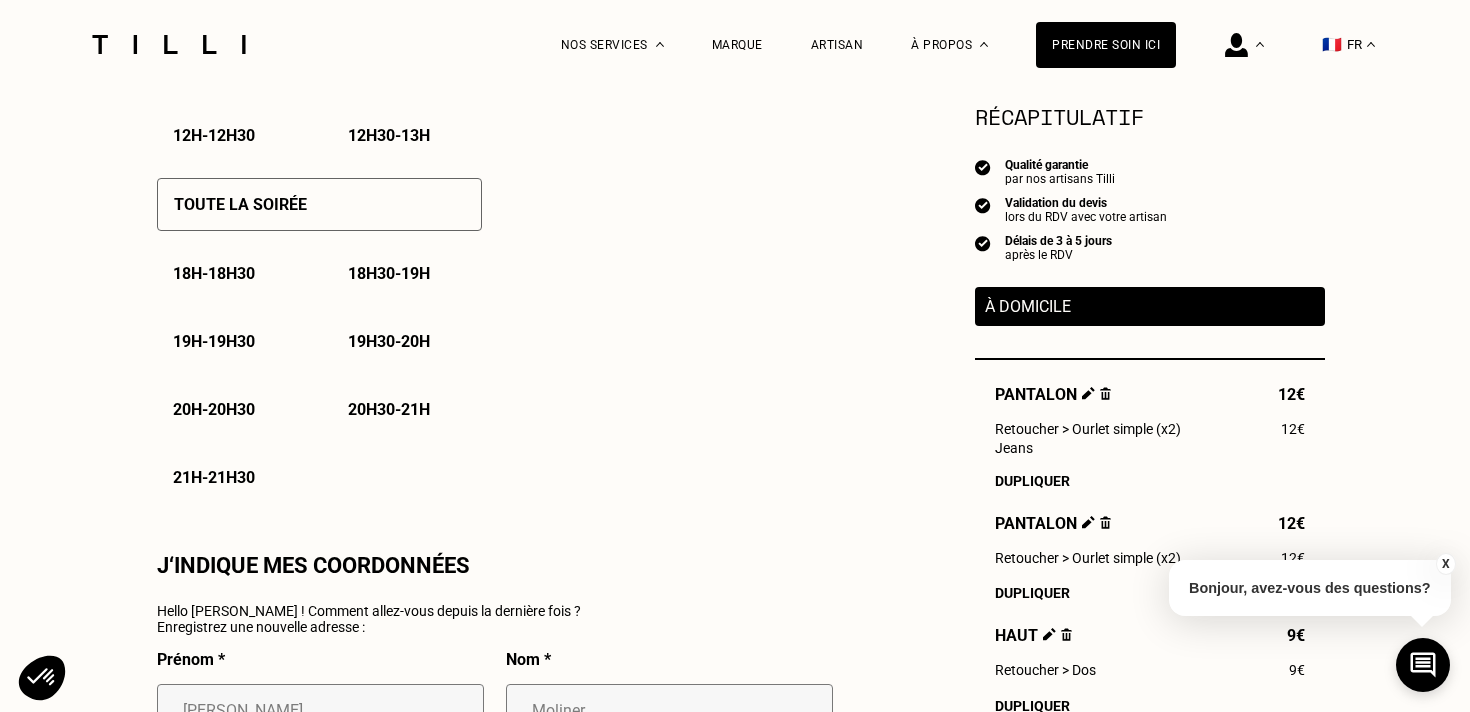 scroll, scrollTop: 1404, scrollLeft: 0, axis: vertical 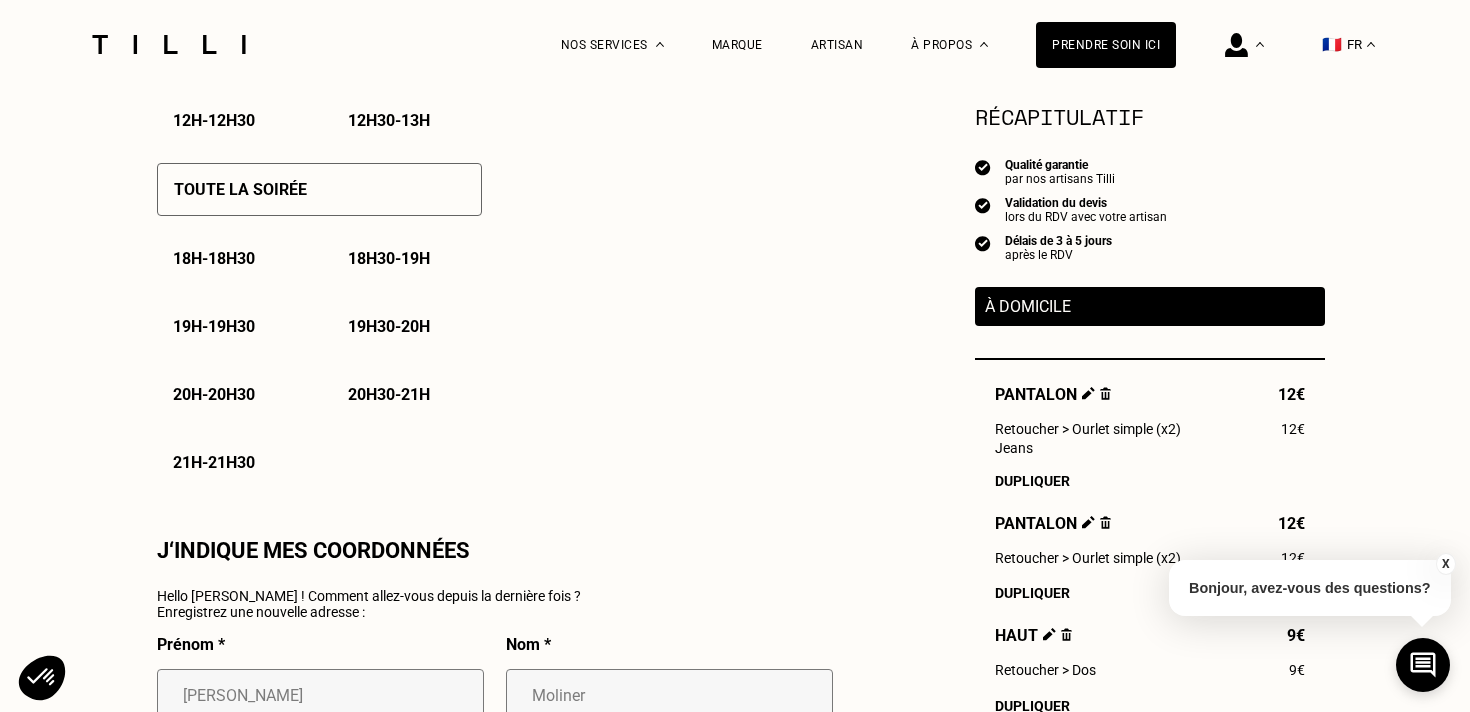 click on "19h30  -  20h" at bounding box center [389, 326] 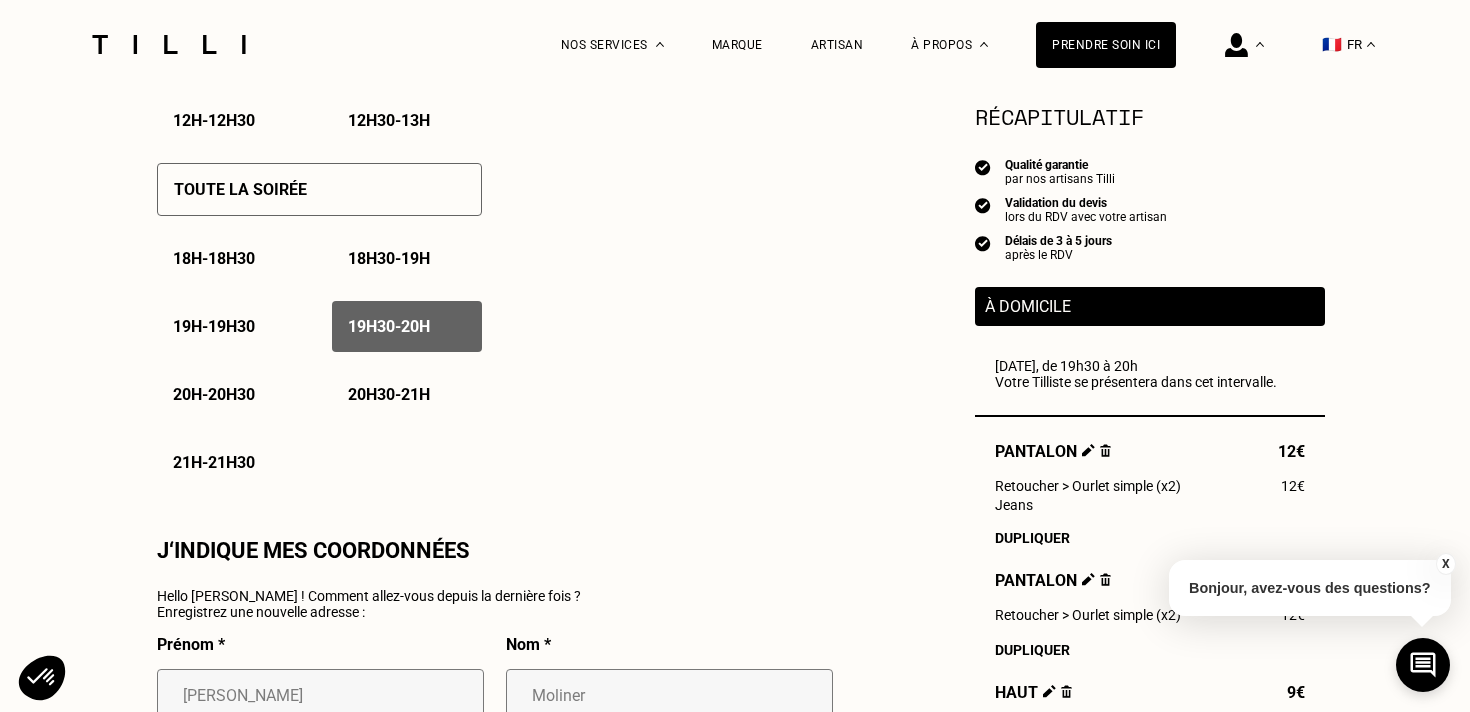 click on "20h  -  20h30" at bounding box center (214, 394) 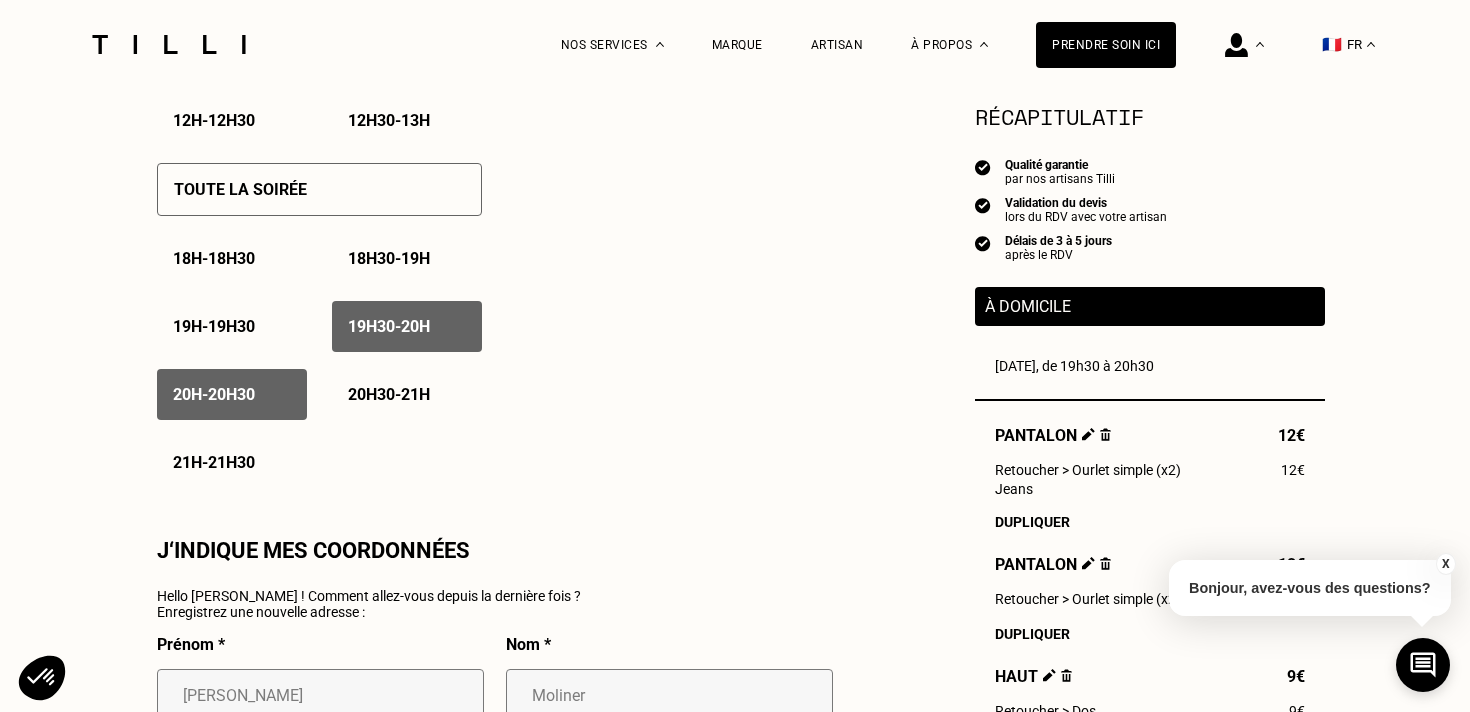 click on "20h  -  20h30" at bounding box center (214, 394) 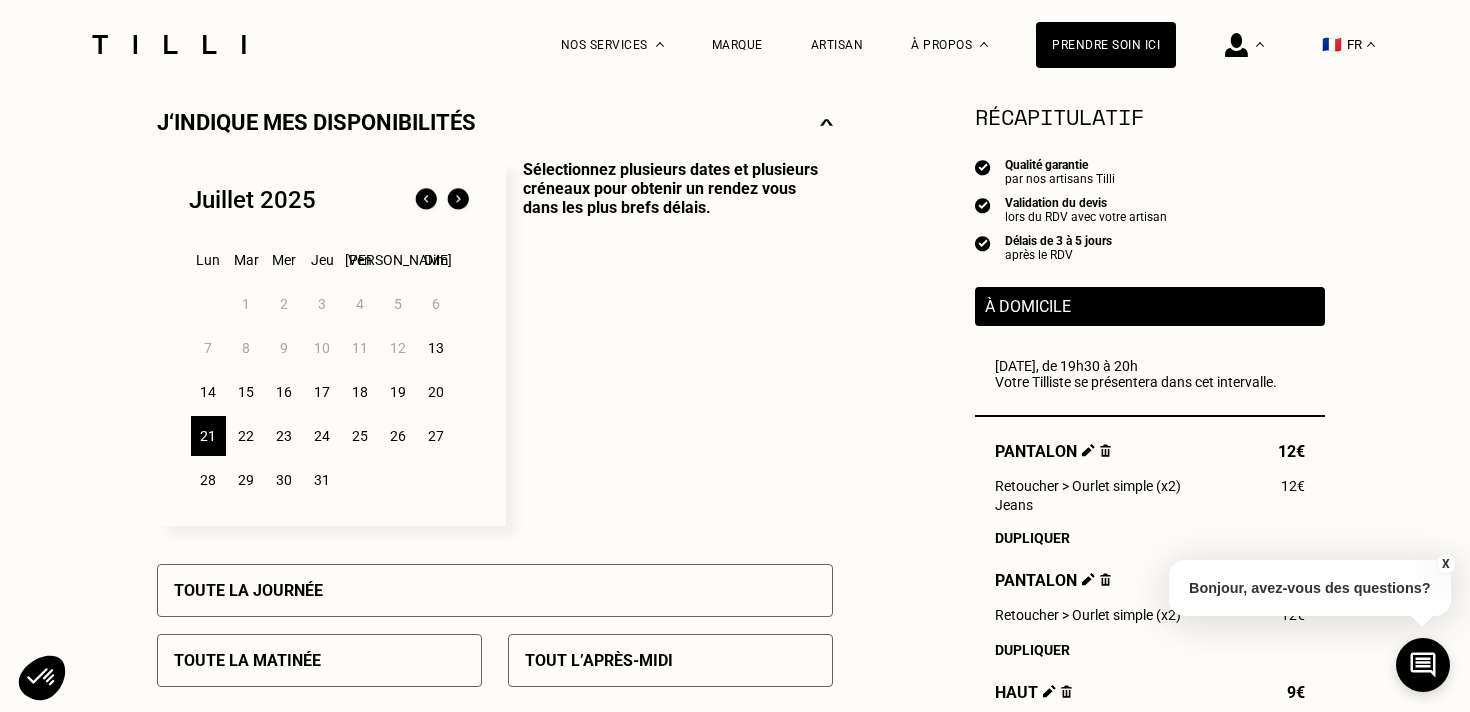 scroll, scrollTop: 452, scrollLeft: 0, axis: vertical 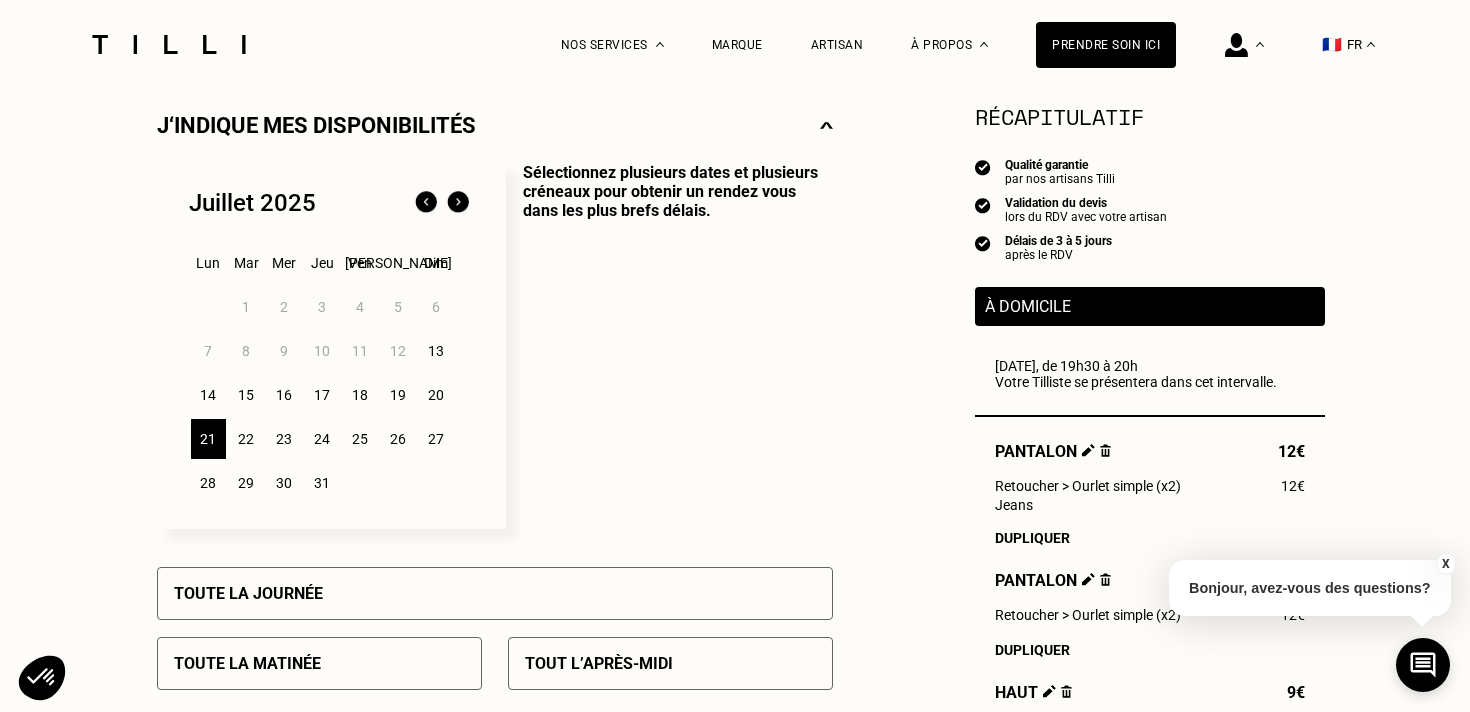 click on "22" at bounding box center [246, 439] 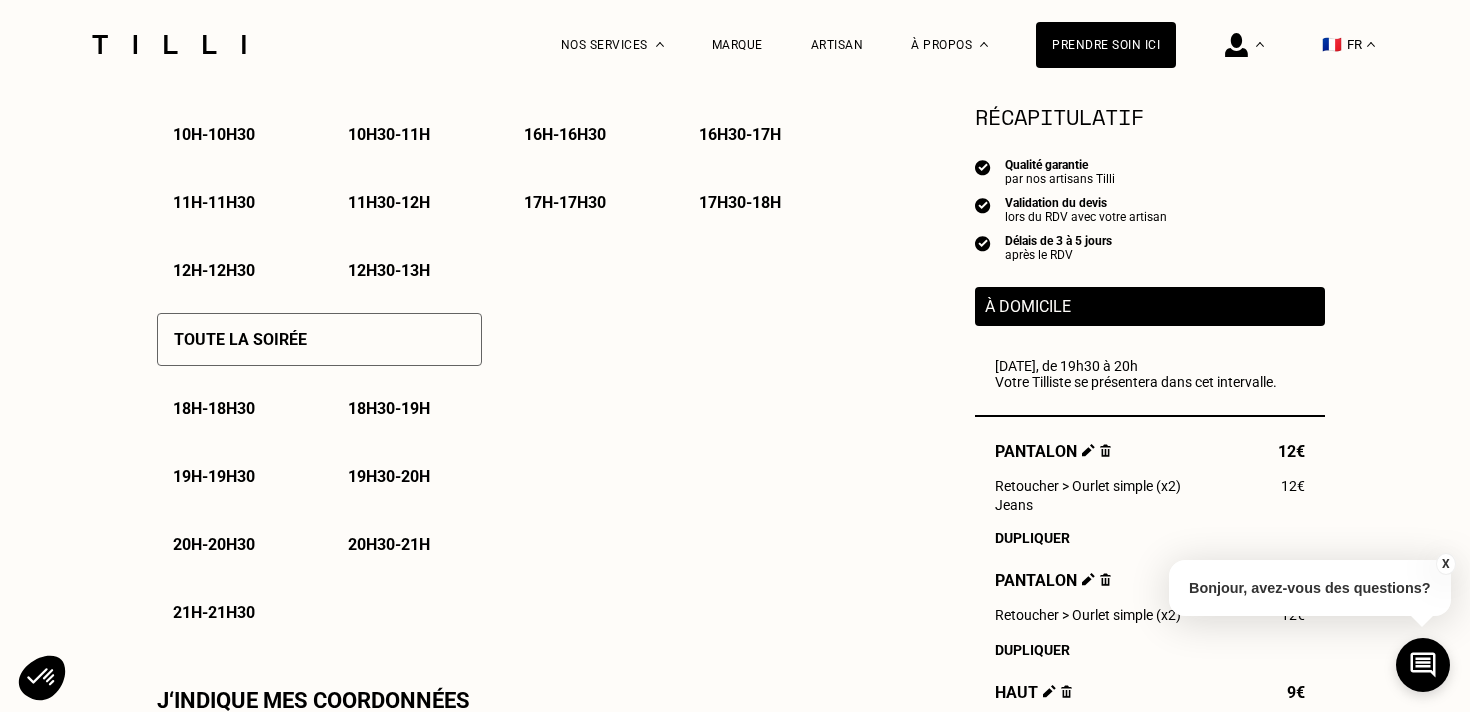 scroll, scrollTop: 1287, scrollLeft: 0, axis: vertical 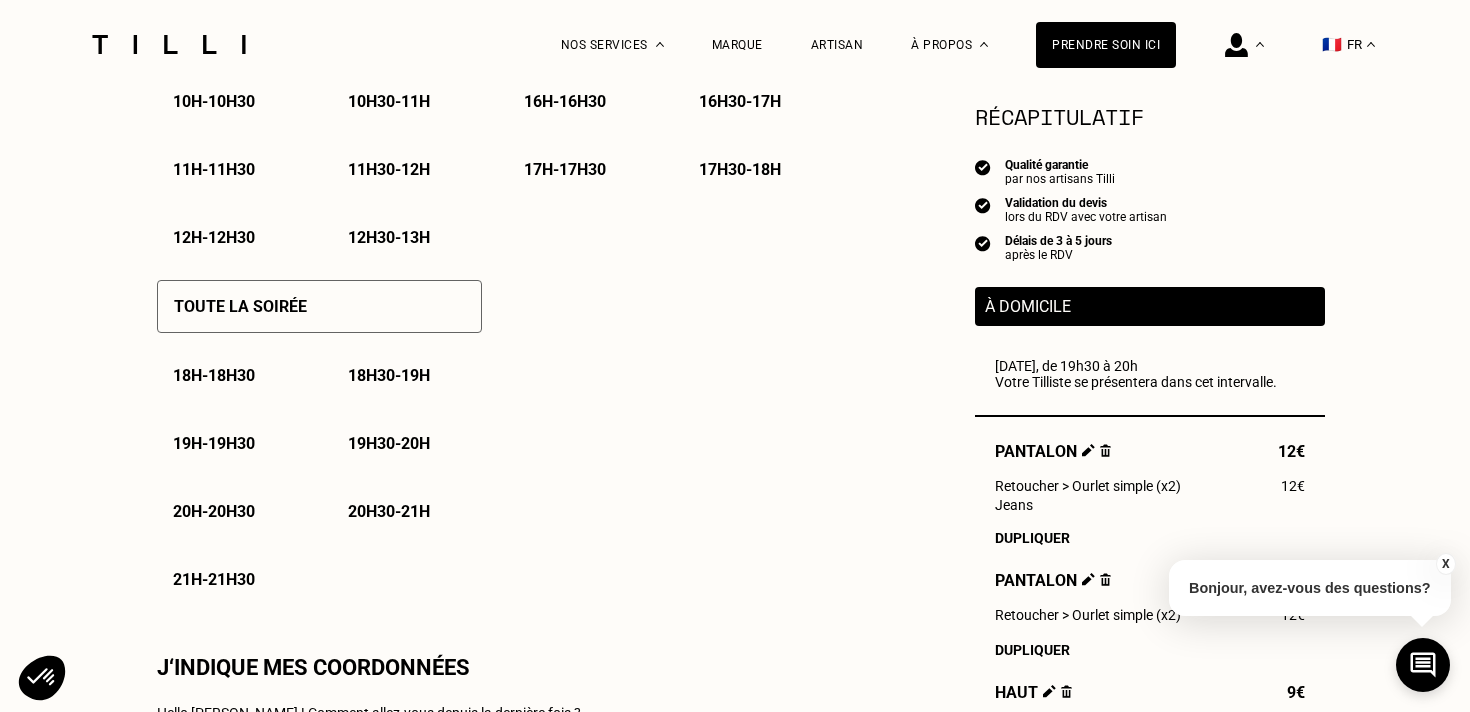 click on "19h30  -  20h" at bounding box center [407, 443] 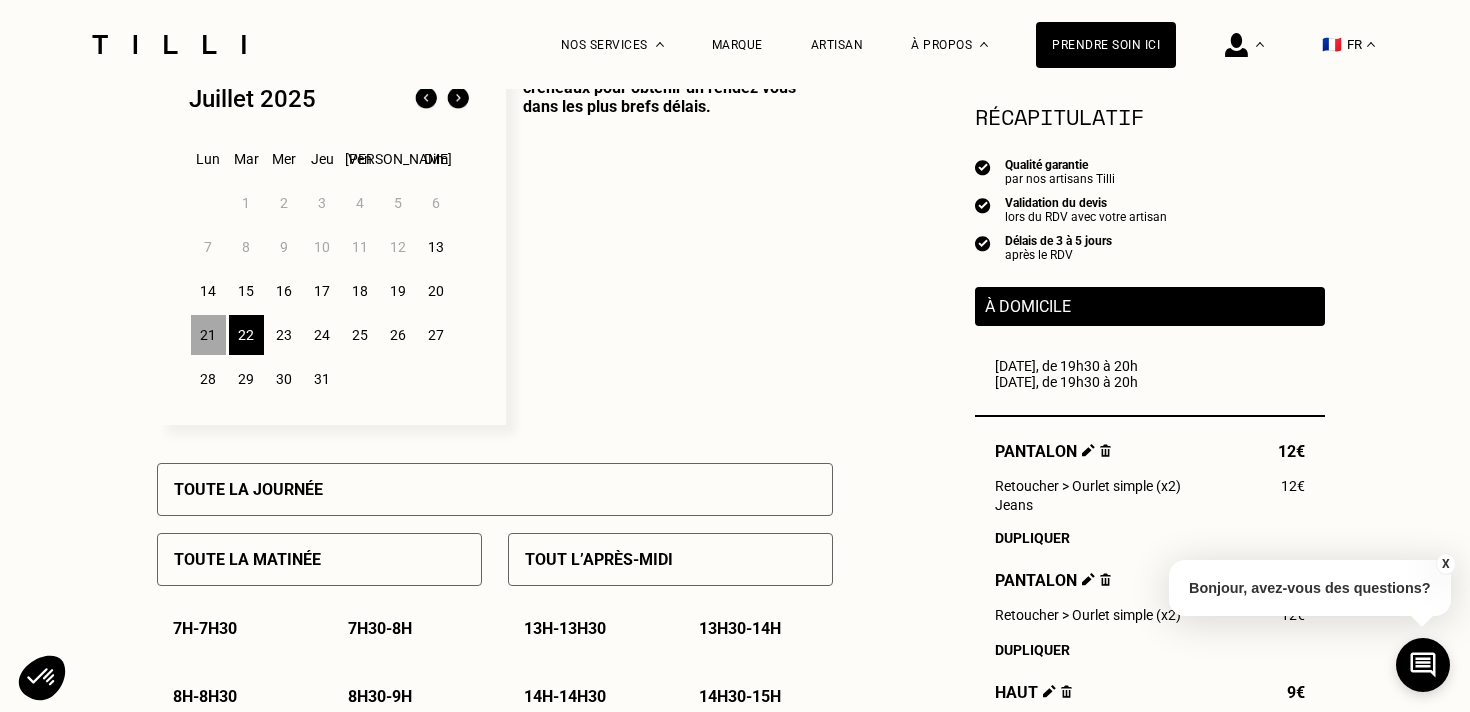 scroll, scrollTop: 531, scrollLeft: 0, axis: vertical 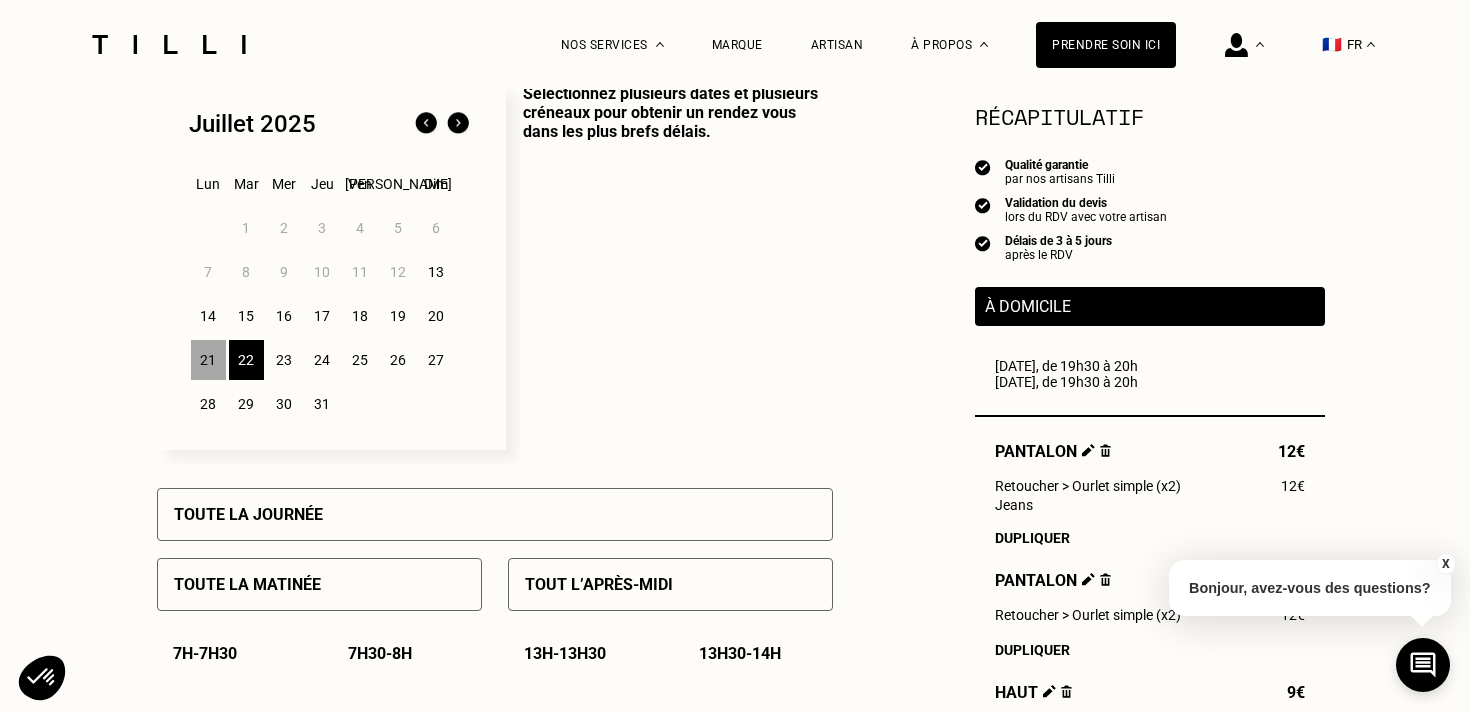 click on "23" at bounding box center (284, 360) 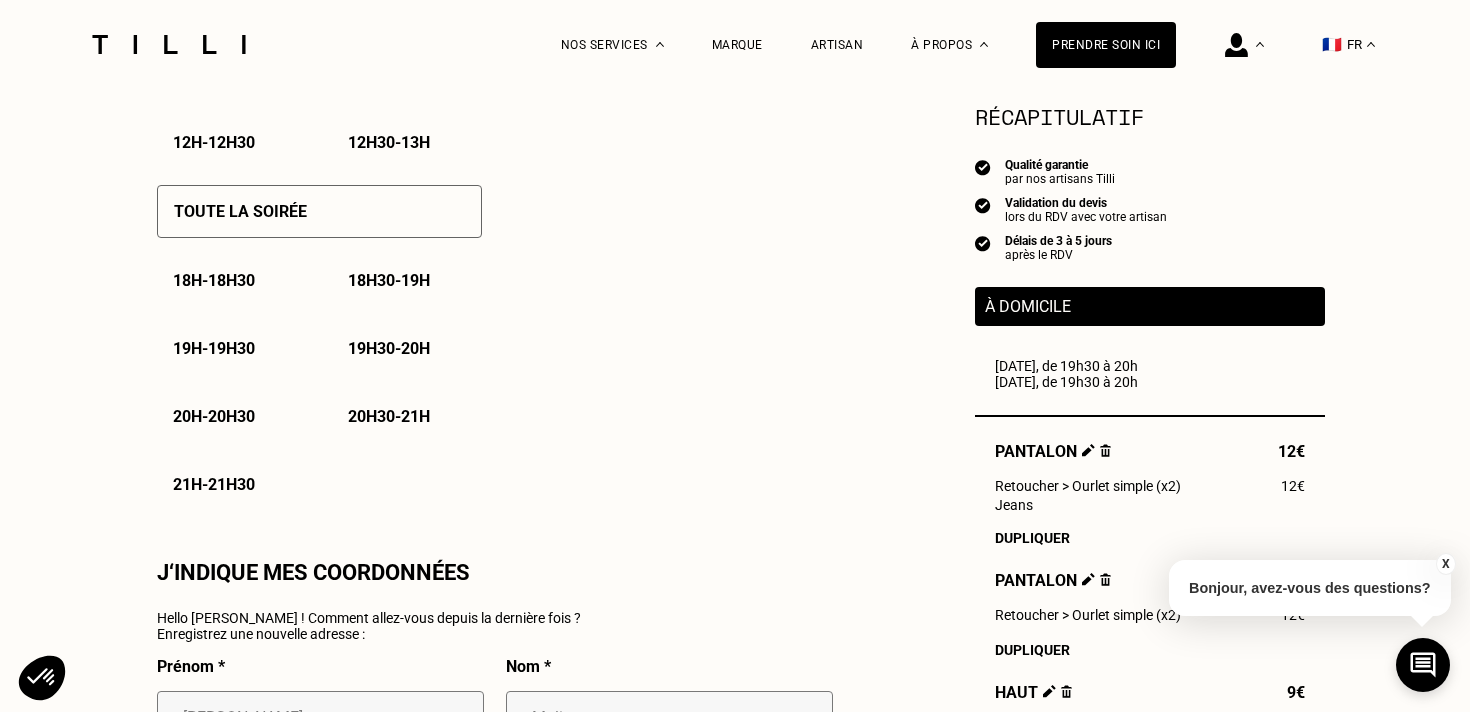 scroll, scrollTop: 1383, scrollLeft: 0, axis: vertical 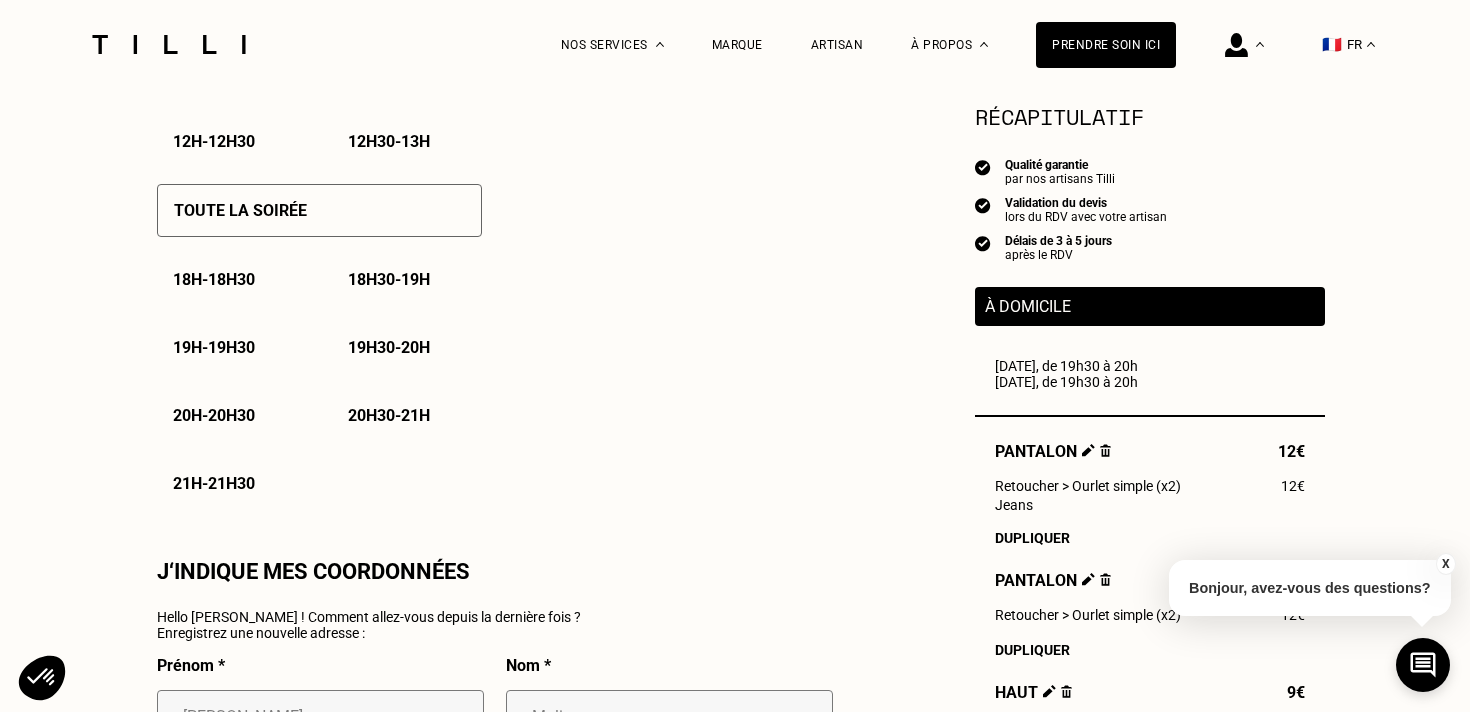 click on "19h30  -  20h" at bounding box center (407, 347) 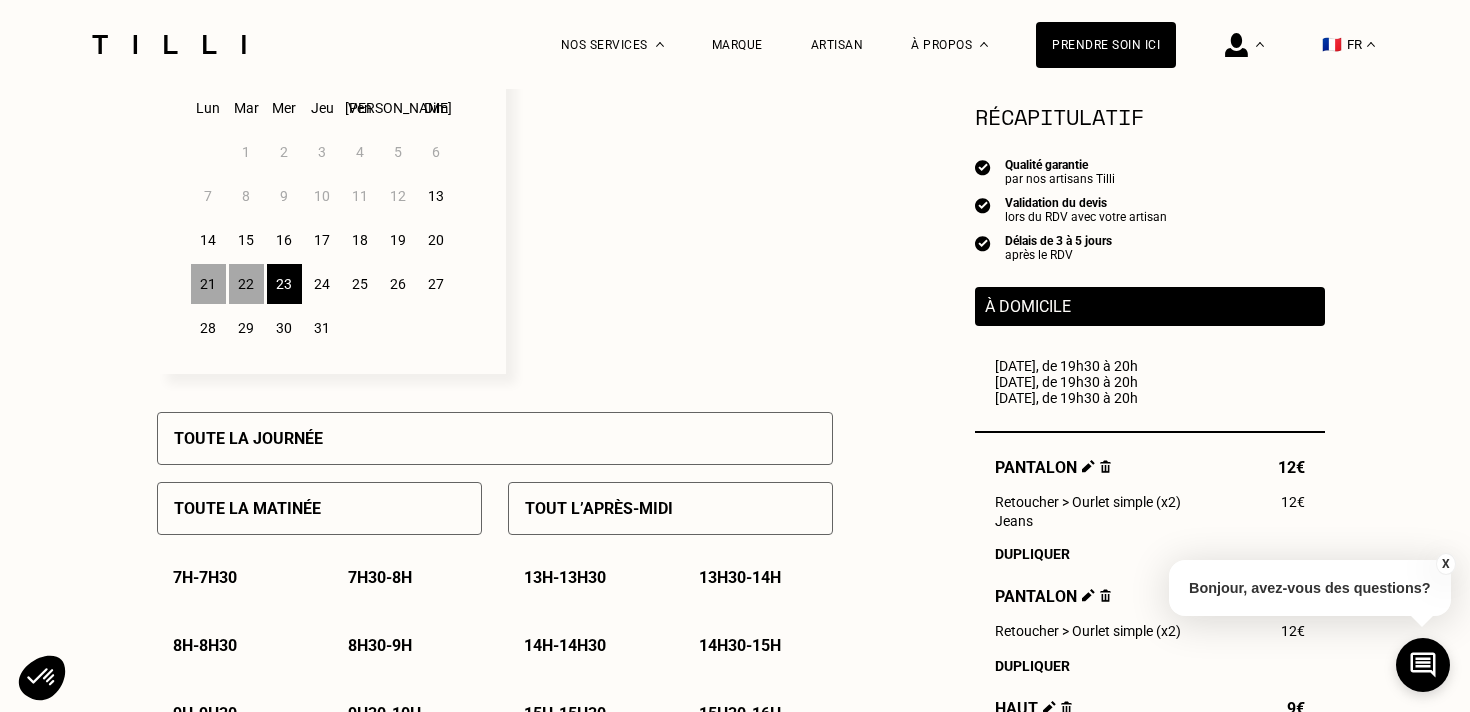 scroll, scrollTop: 598, scrollLeft: 0, axis: vertical 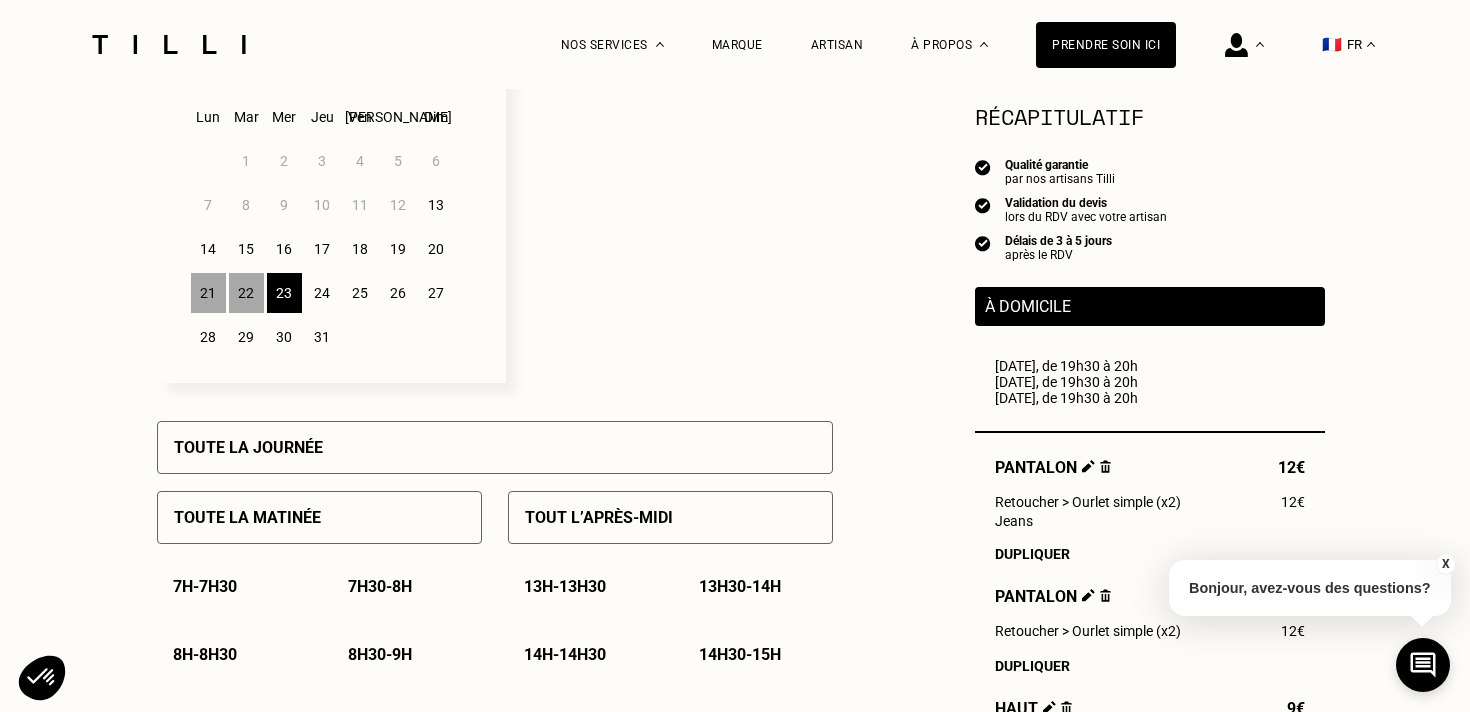click on "24" at bounding box center [322, 293] 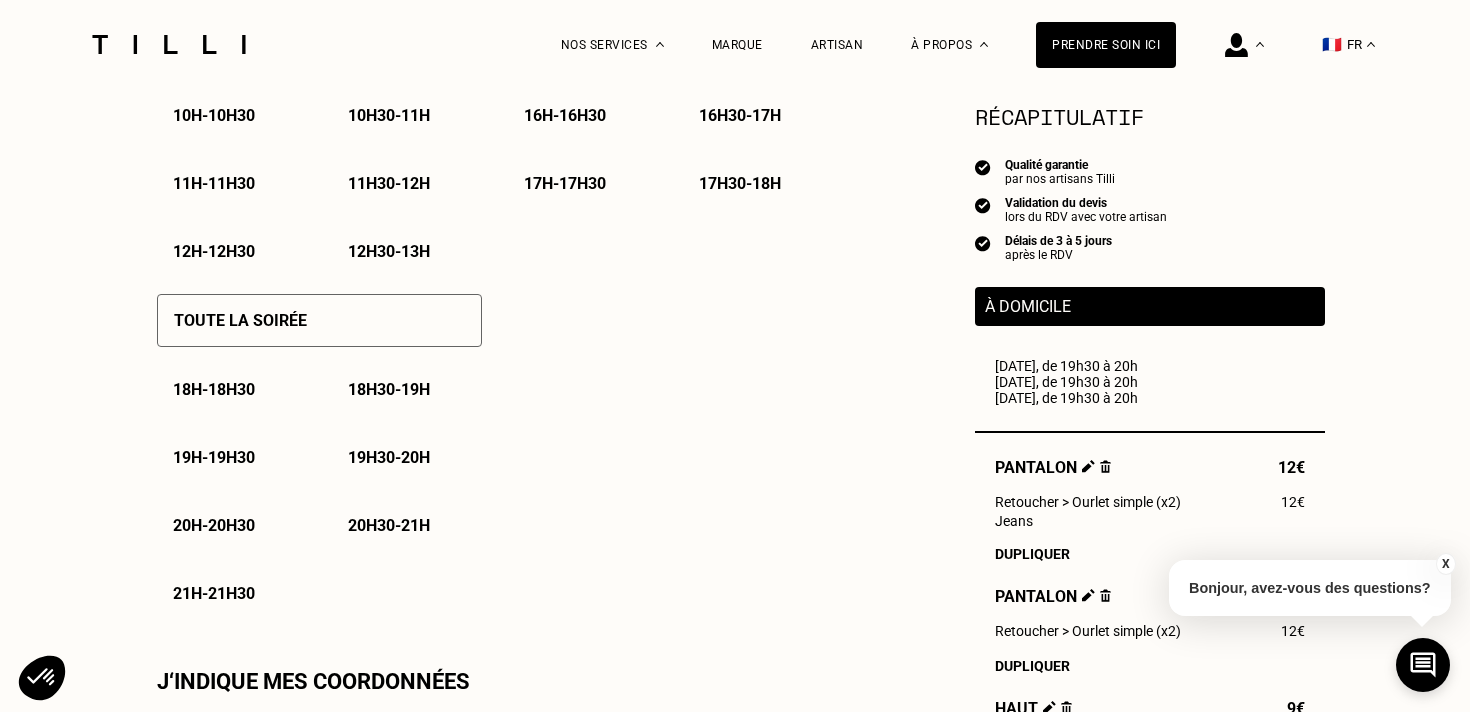 scroll, scrollTop: 1286, scrollLeft: 0, axis: vertical 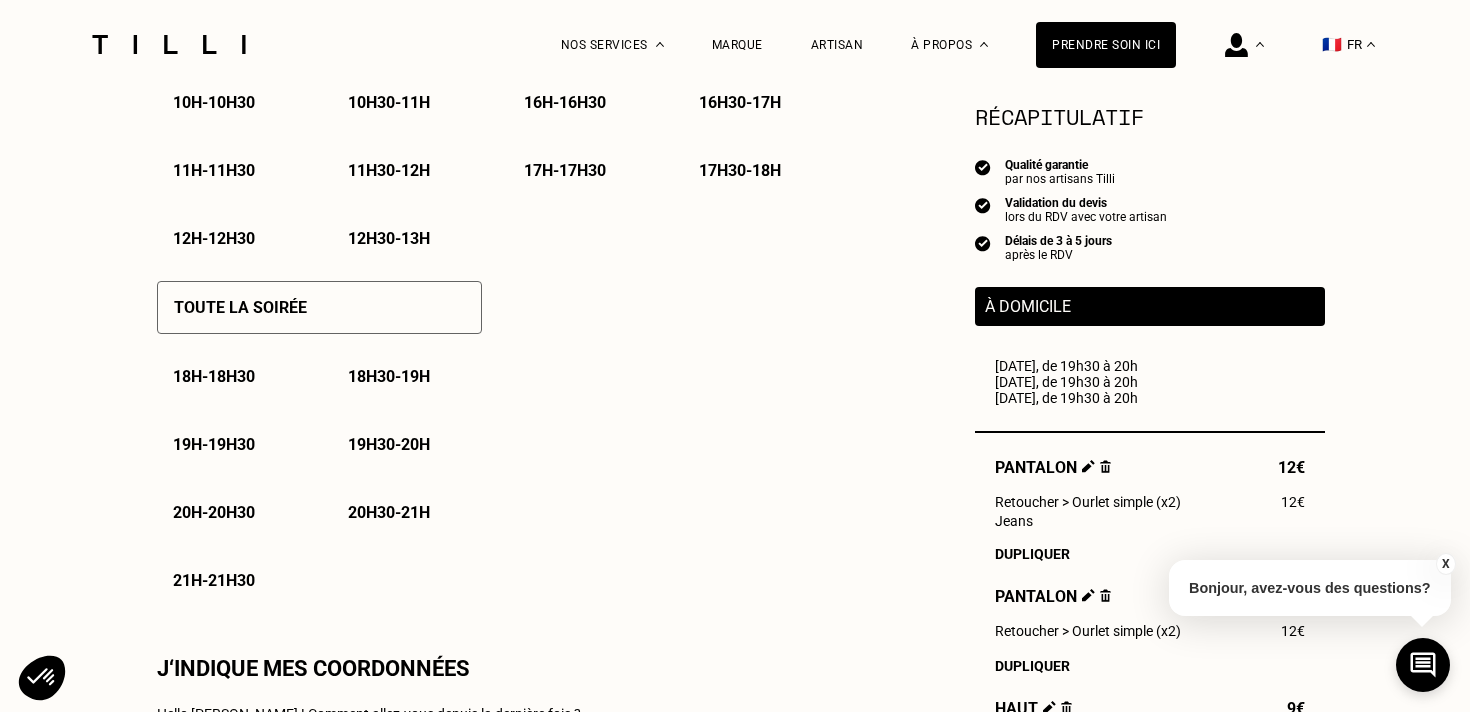 click on "19h30  -  20h" at bounding box center [389, 444] 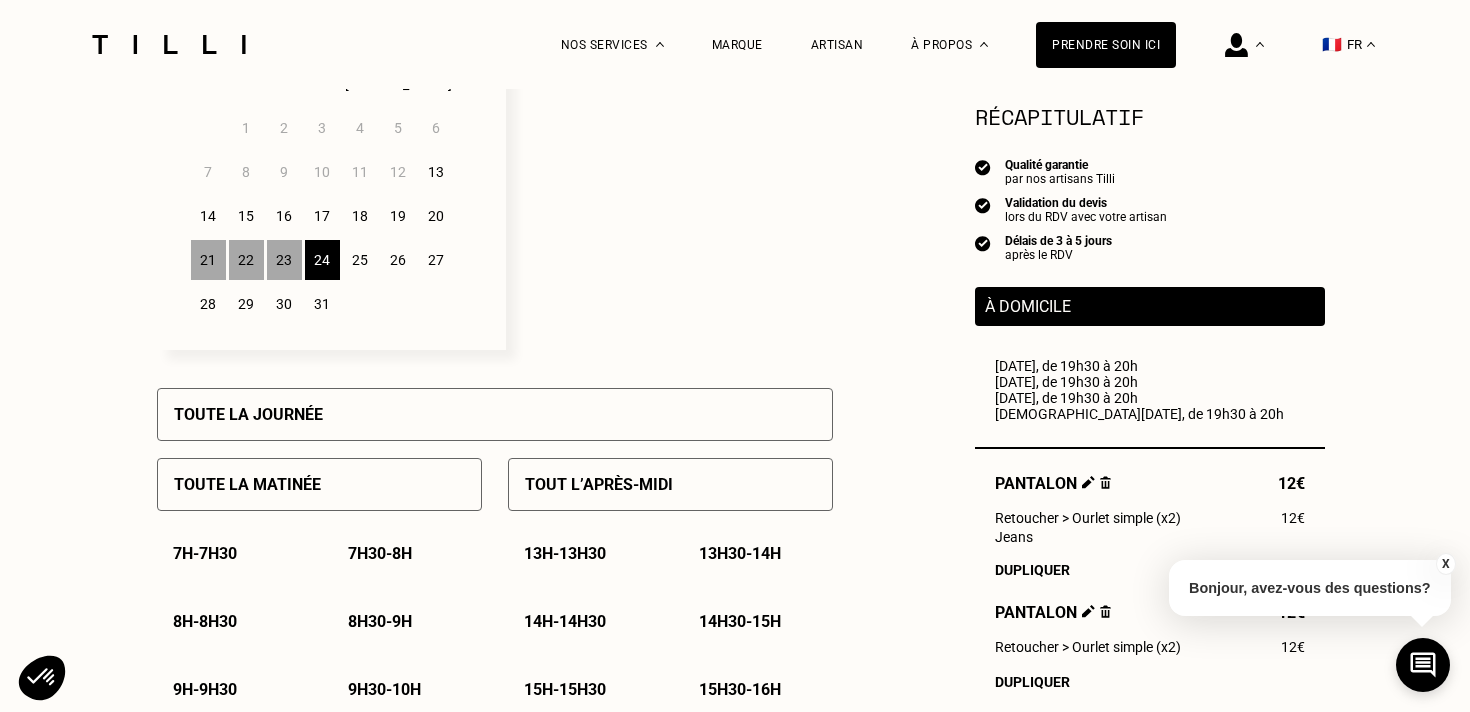 scroll, scrollTop: 633, scrollLeft: 0, axis: vertical 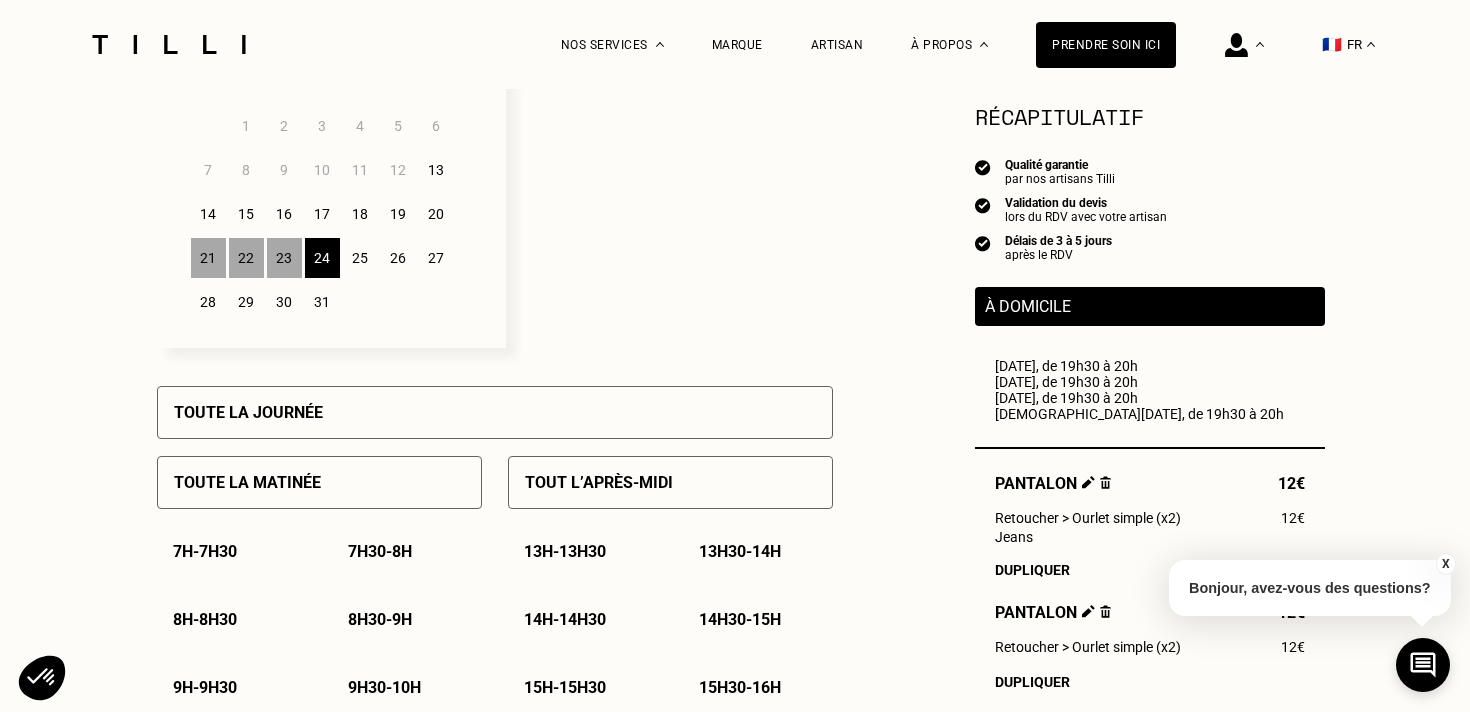 click on "25" at bounding box center [360, 258] 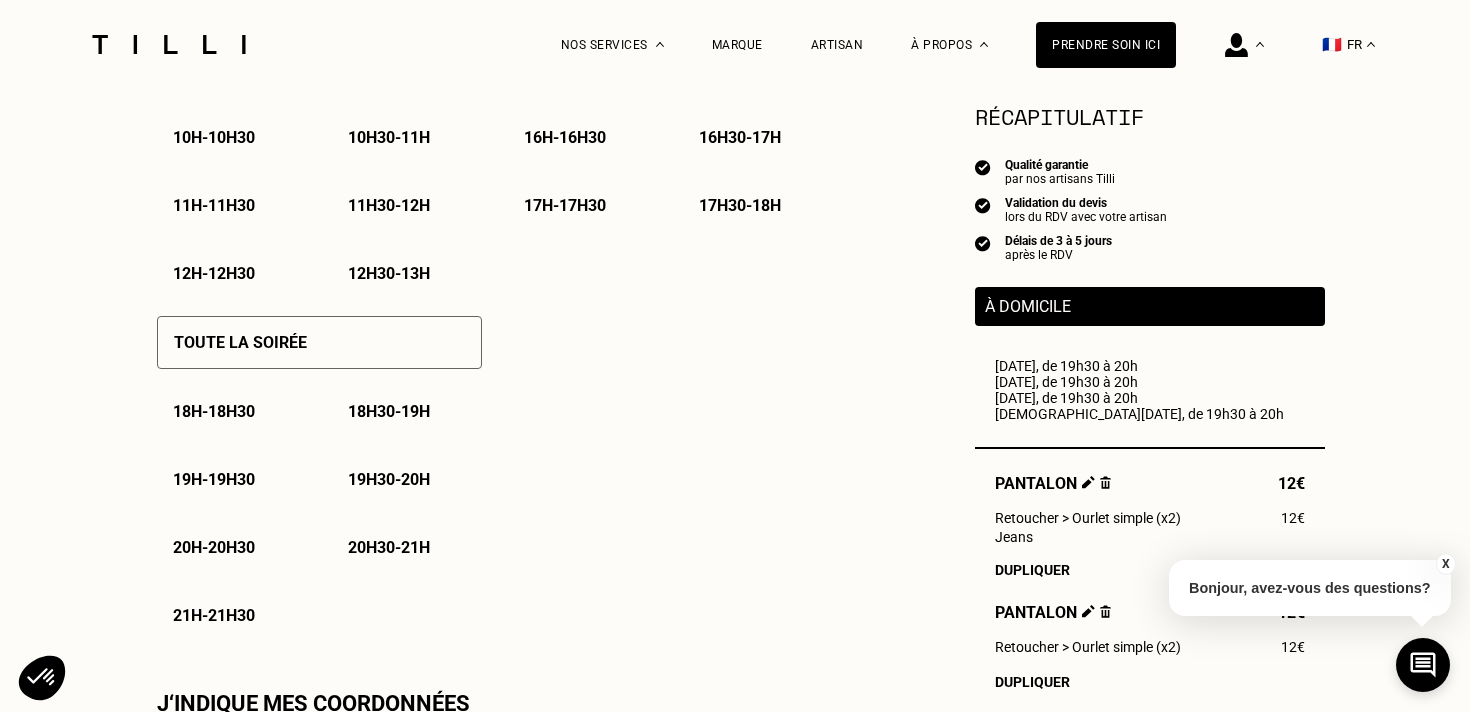 scroll, scrollTop: 1309, scrollLeft: 0, axis: vertical 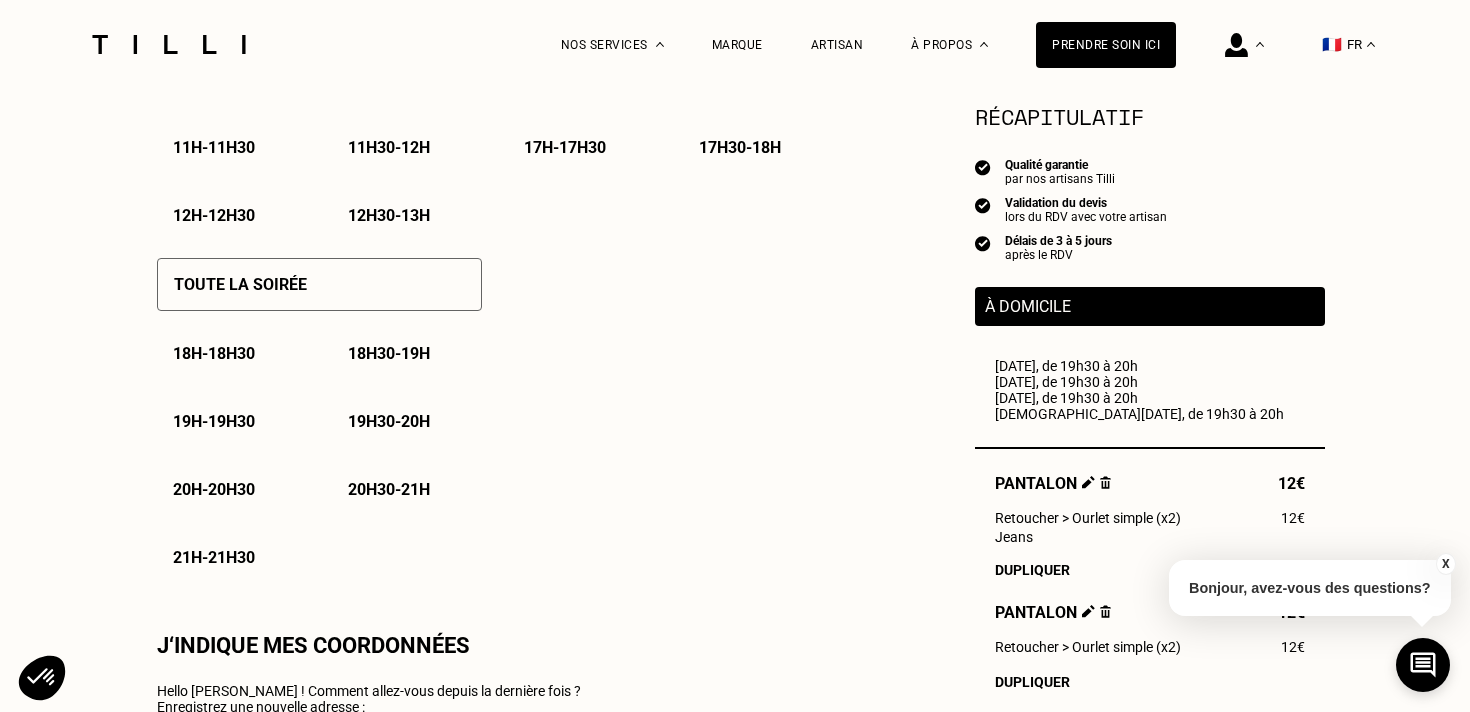 click on "19h30  -  20h" at bounding box center (407, 421) 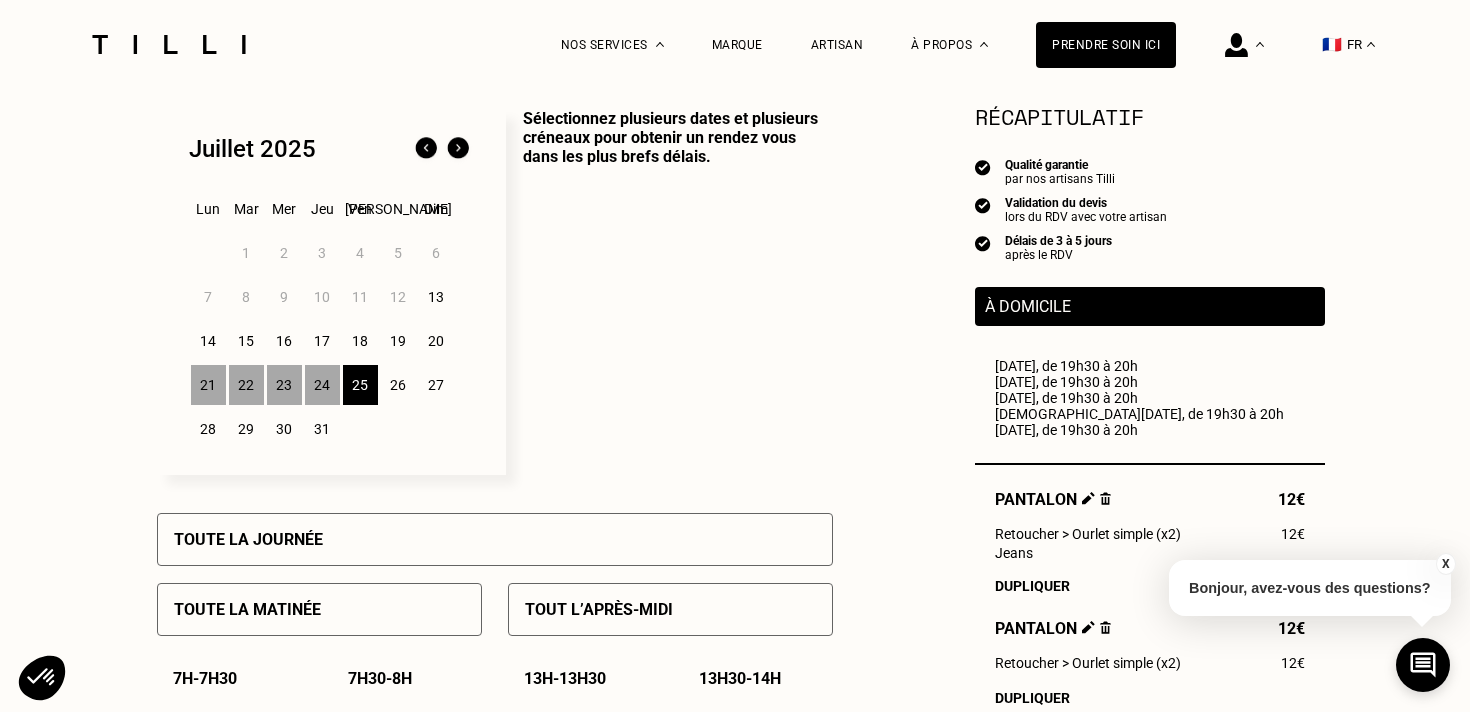 scroll, scrollTop: 500, scrollLeft: 0, axis: vertical 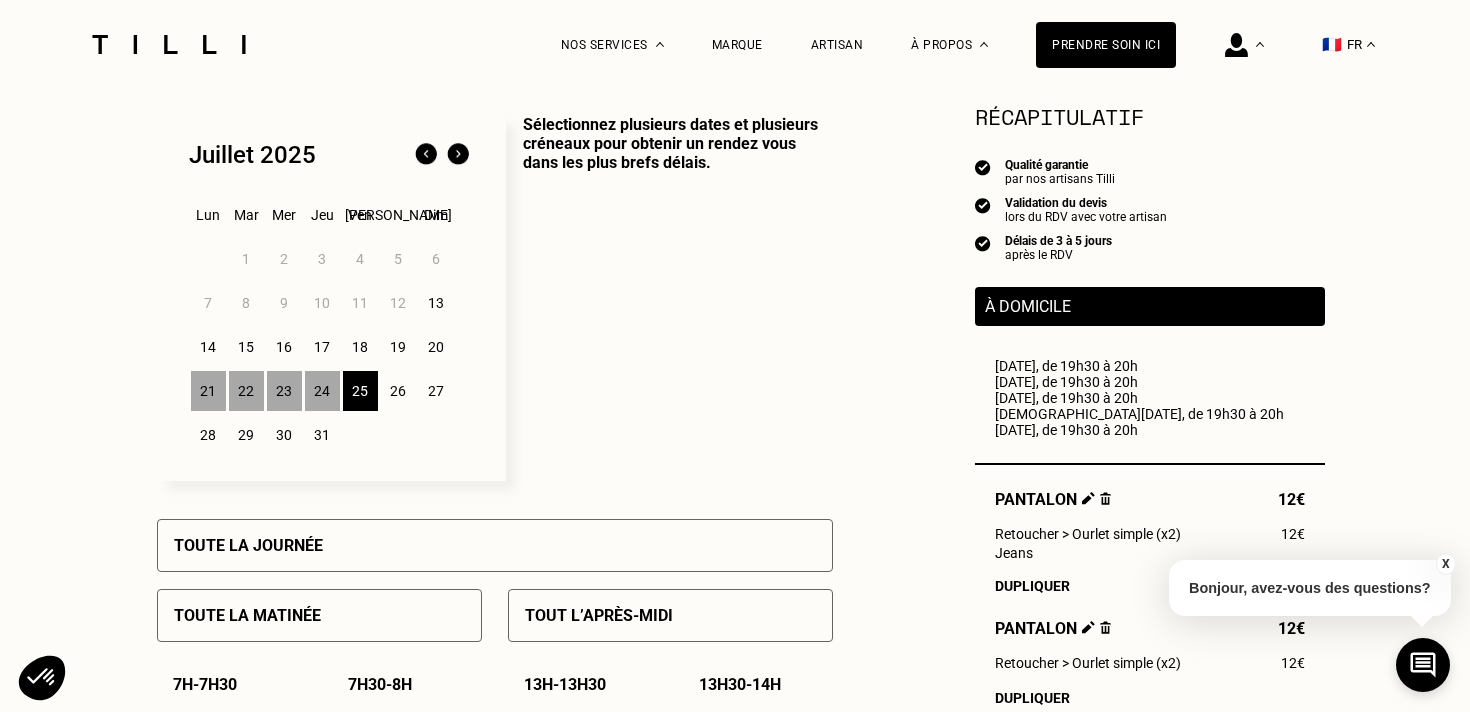 click on "26" at bounding box center (398, 391) 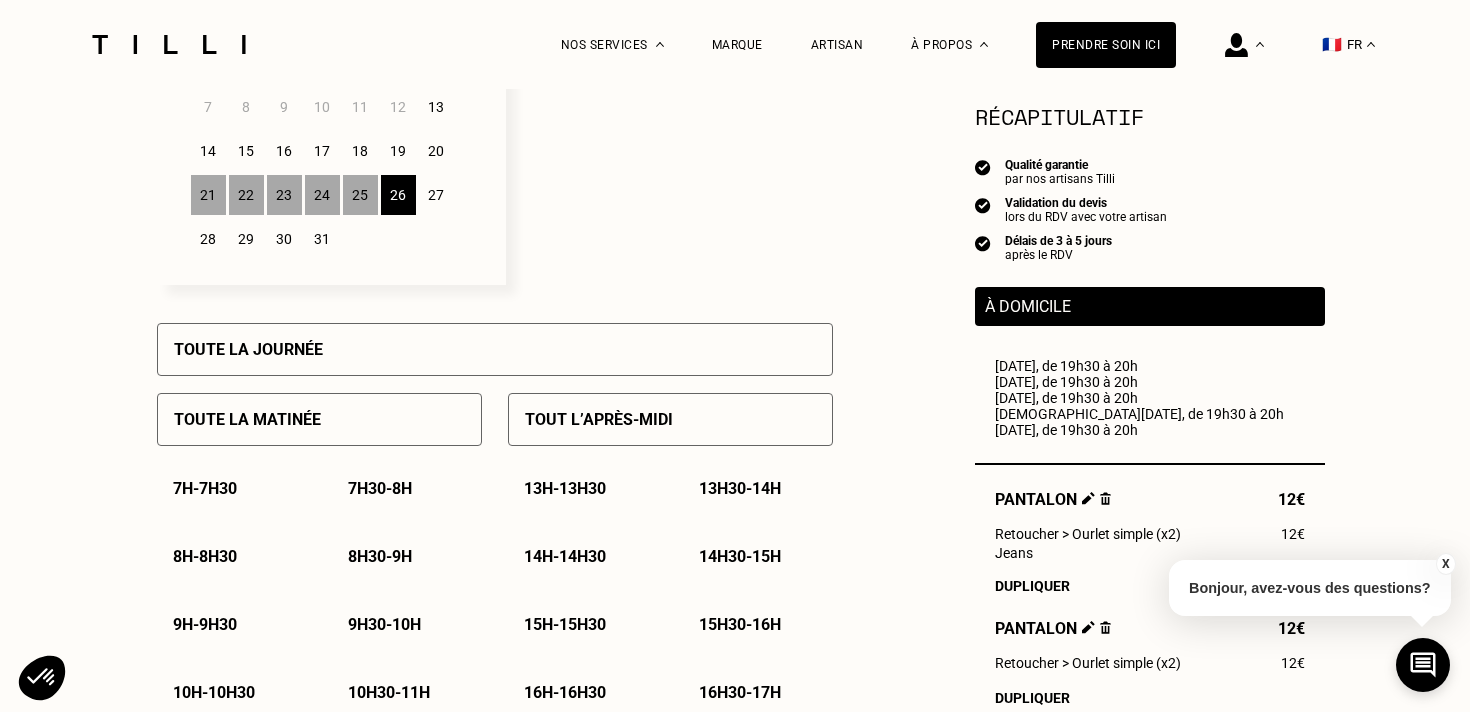 scroll, scrollTop: 691, scrollLeft: 0, axis: vertical 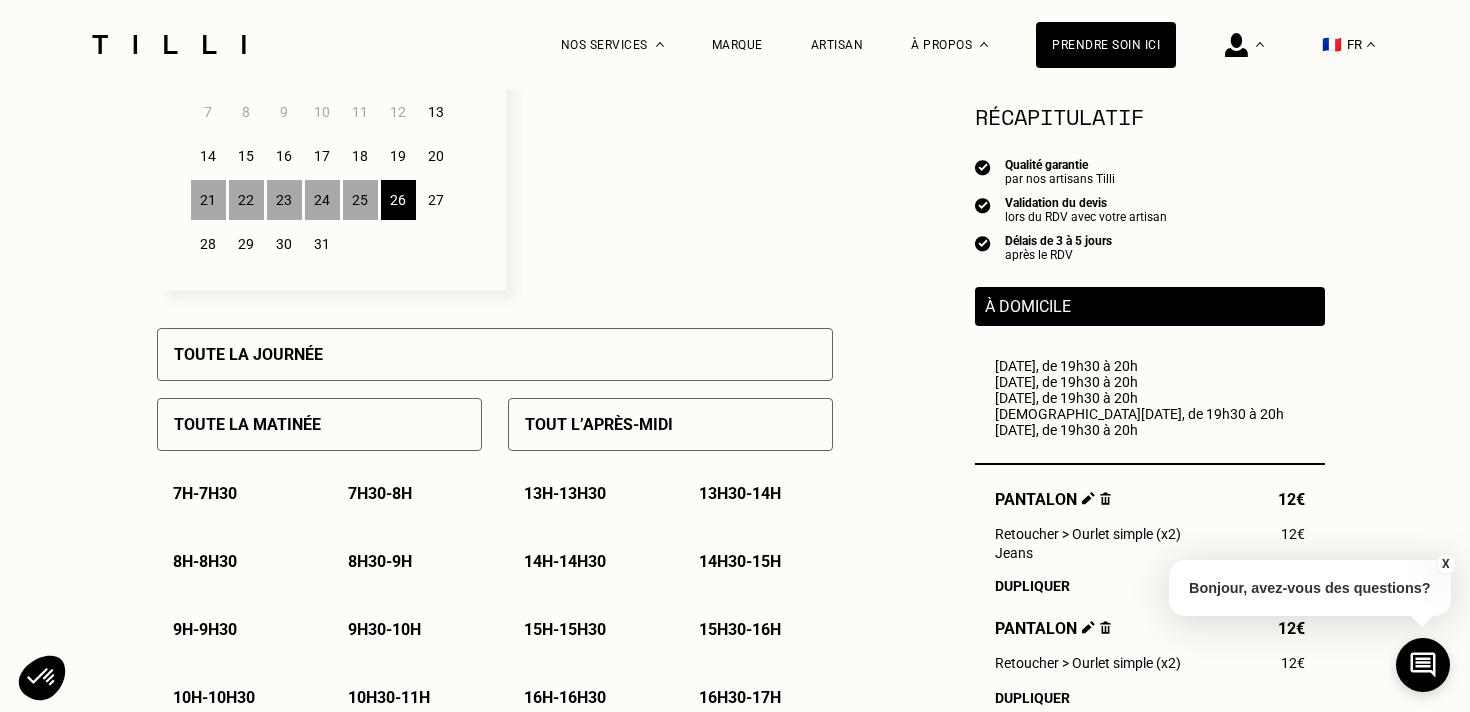 click on "28" at bounding box center (208, 244) 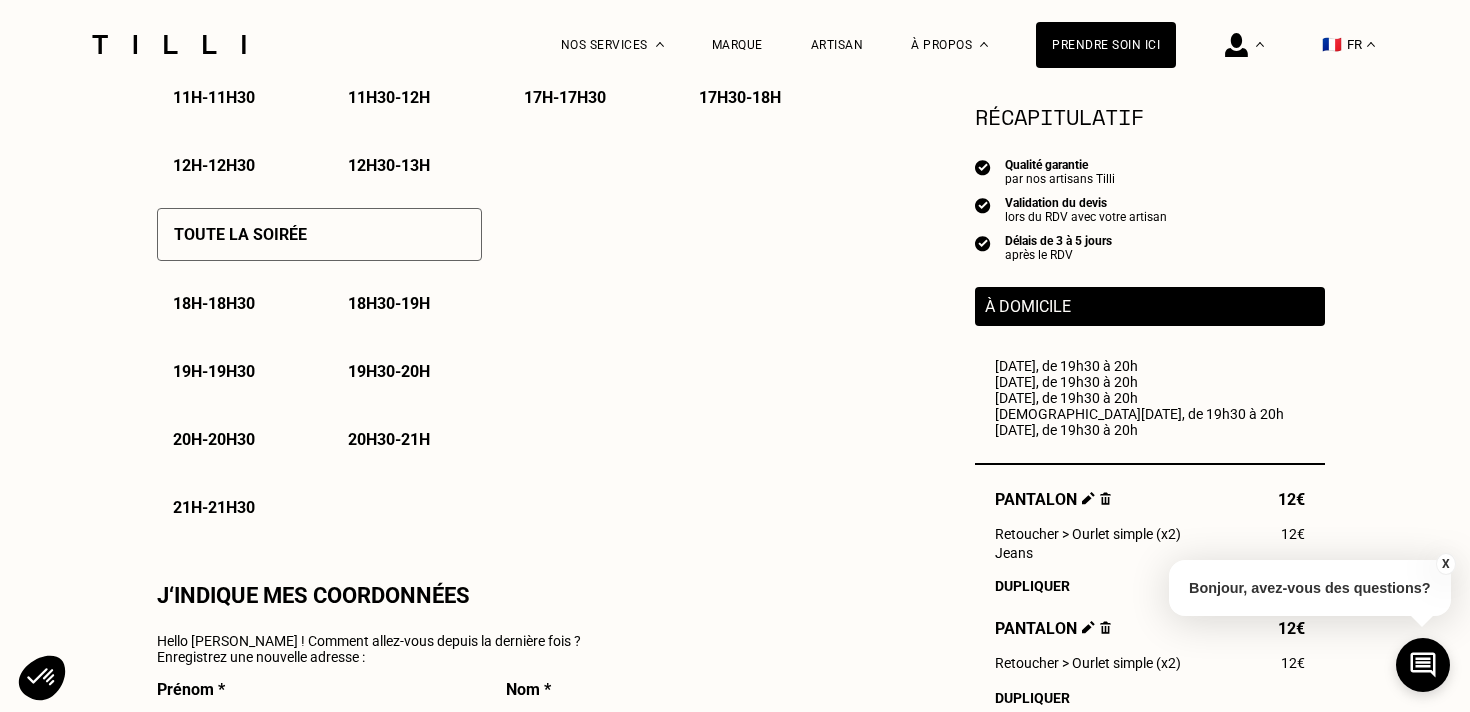 click on "19h30  -  20h" at bounding box center [389, 371] 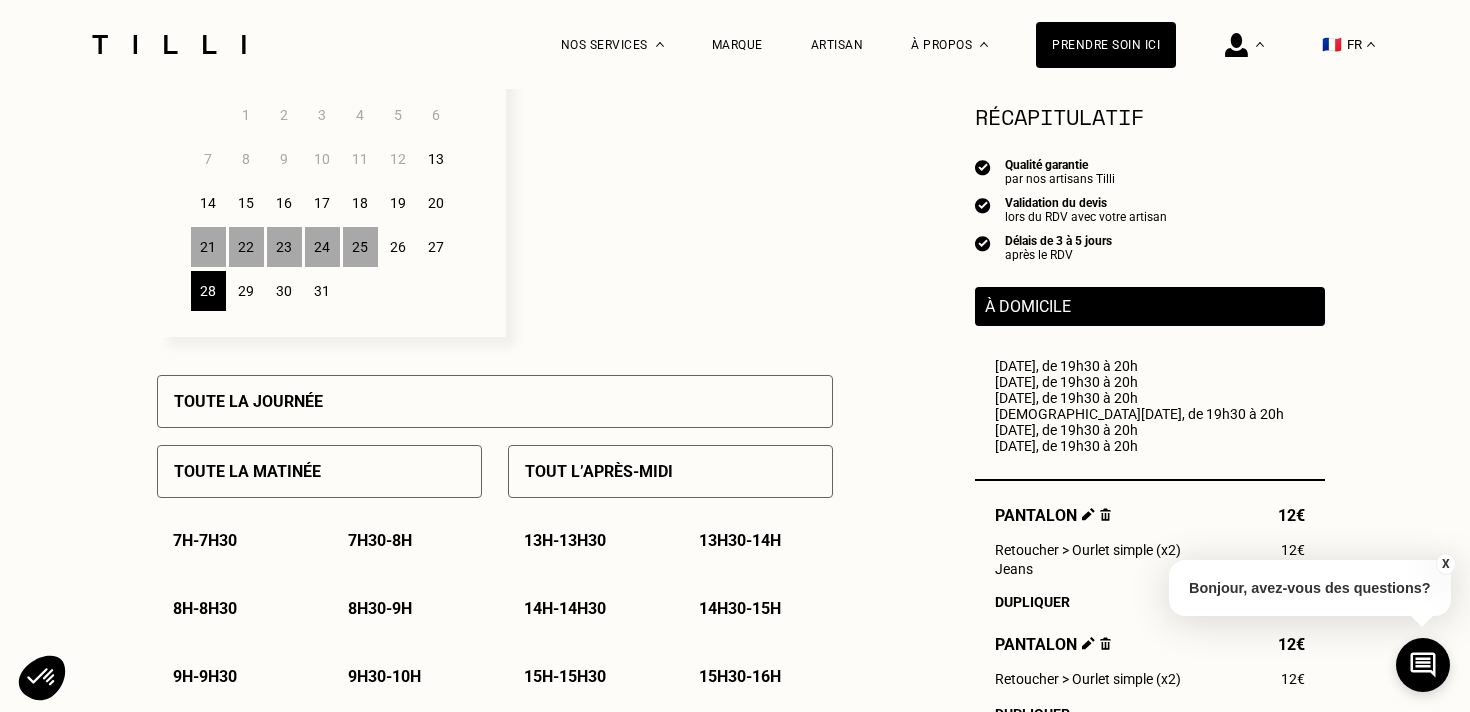 scroll, scrollTop: 629, scrollLeft: 0, axis: vertical 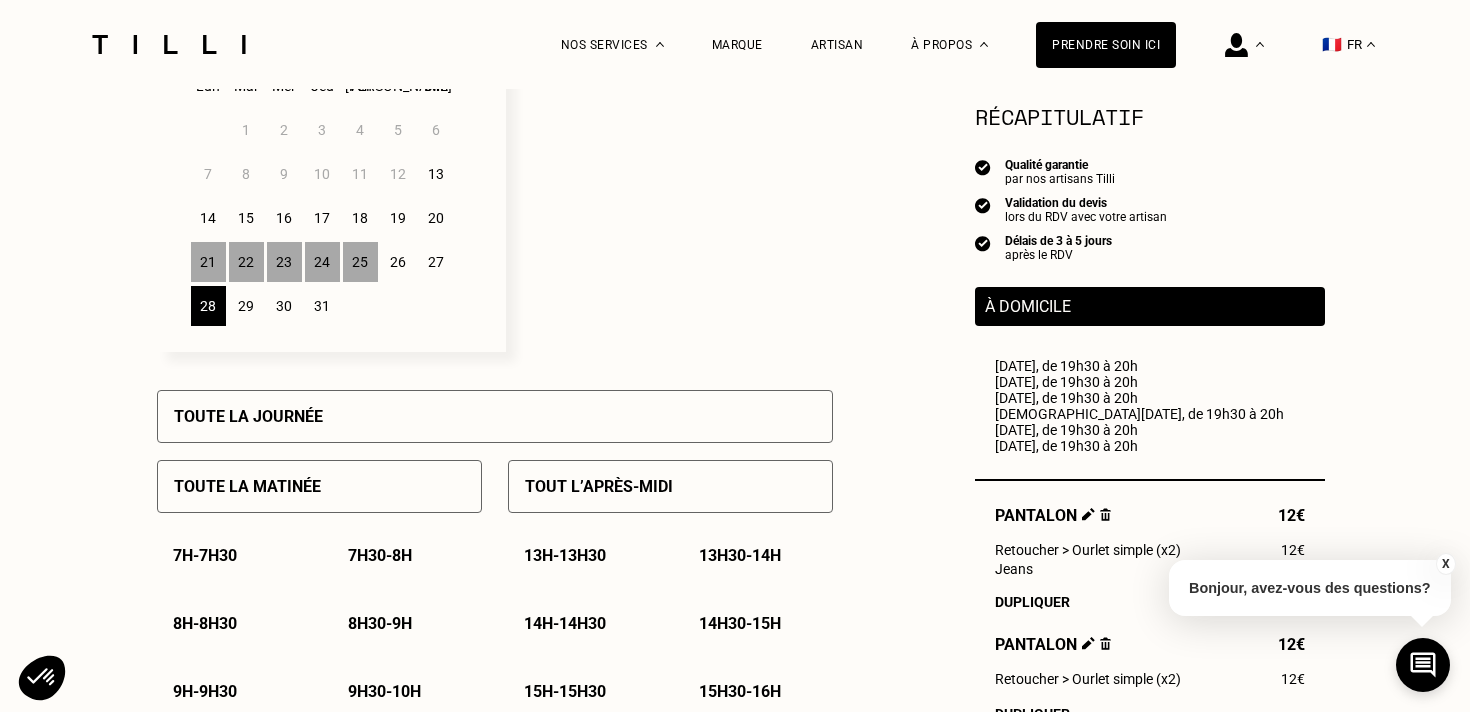 click on "29" at bounding box center (246, 306) 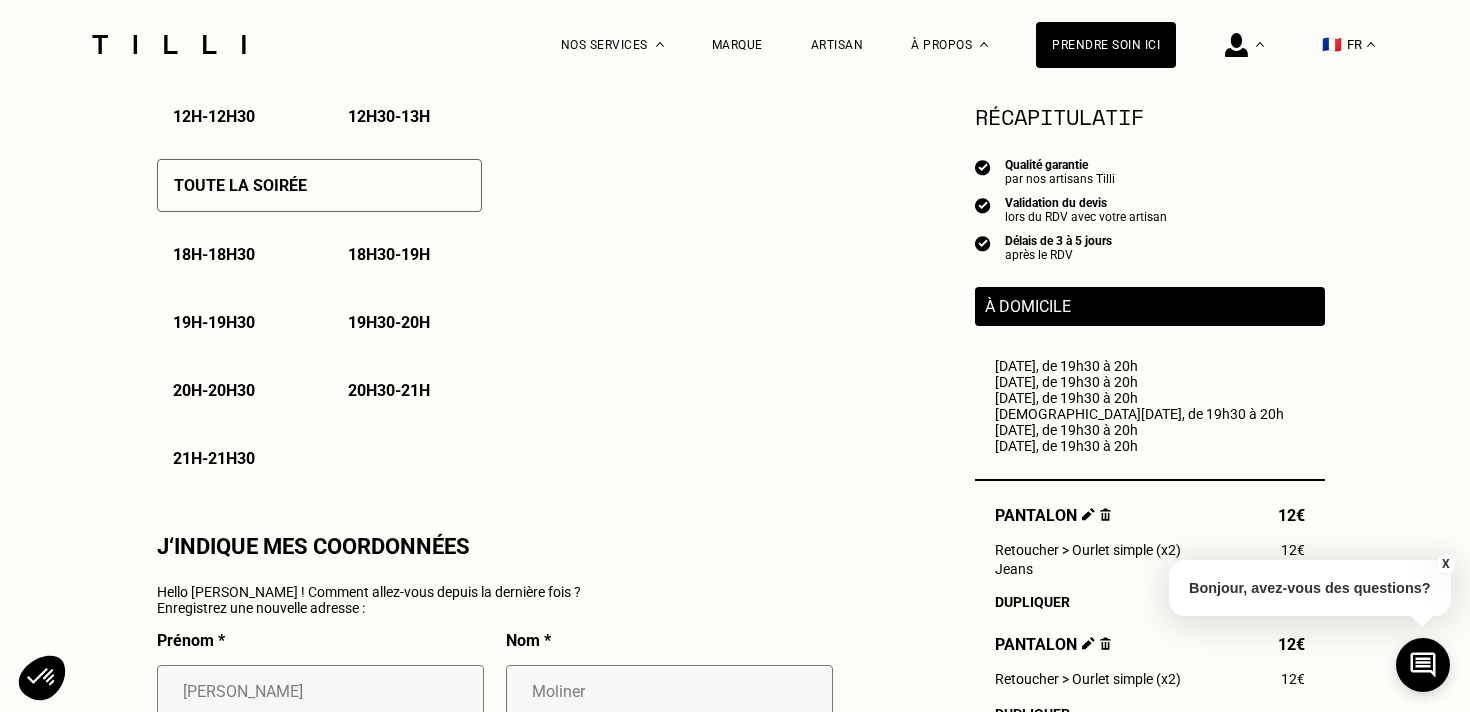 scroll, scrollTop: 1413, scrollLeft: 0, axis: vertical 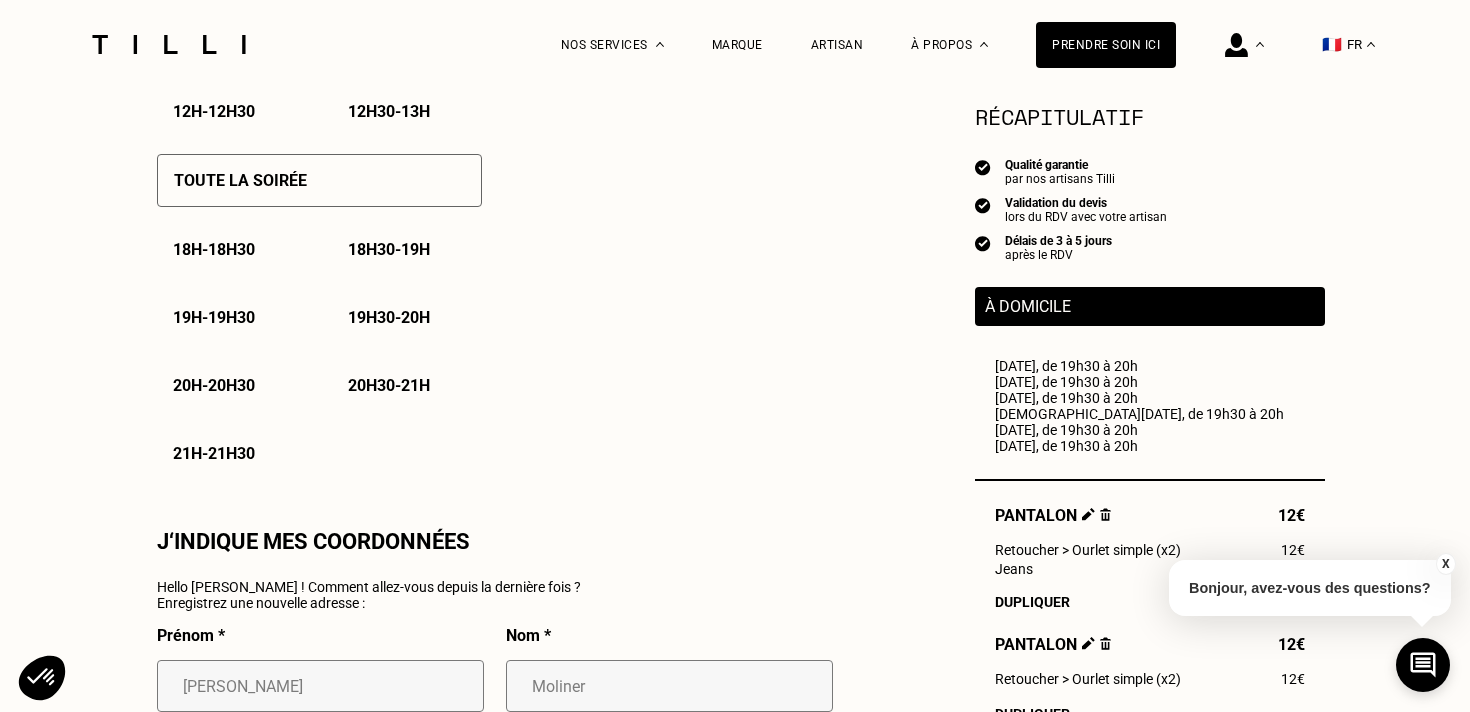 click on "19h30  -  20h" at bounding box center [389, 317] 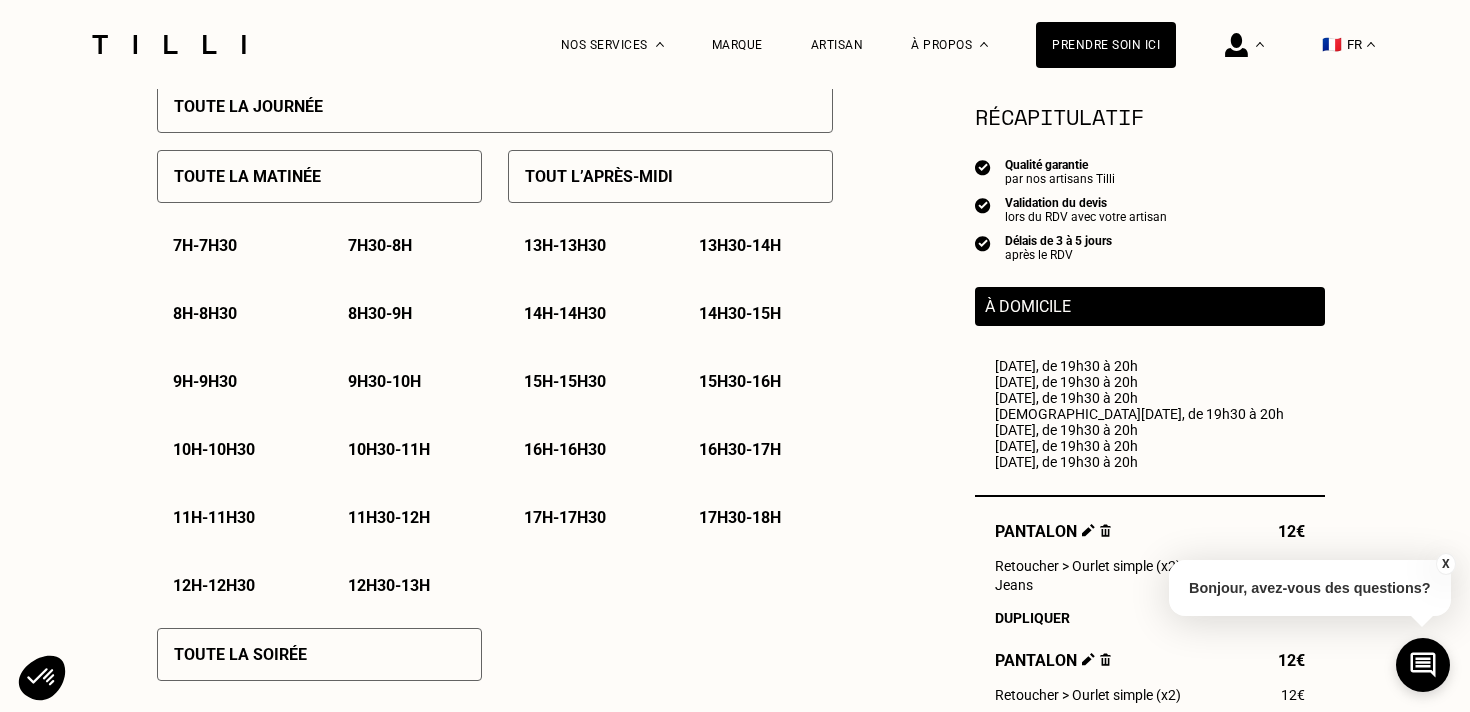scroll, scrollTop: 811, scrollLeft: 0, axis: vertical 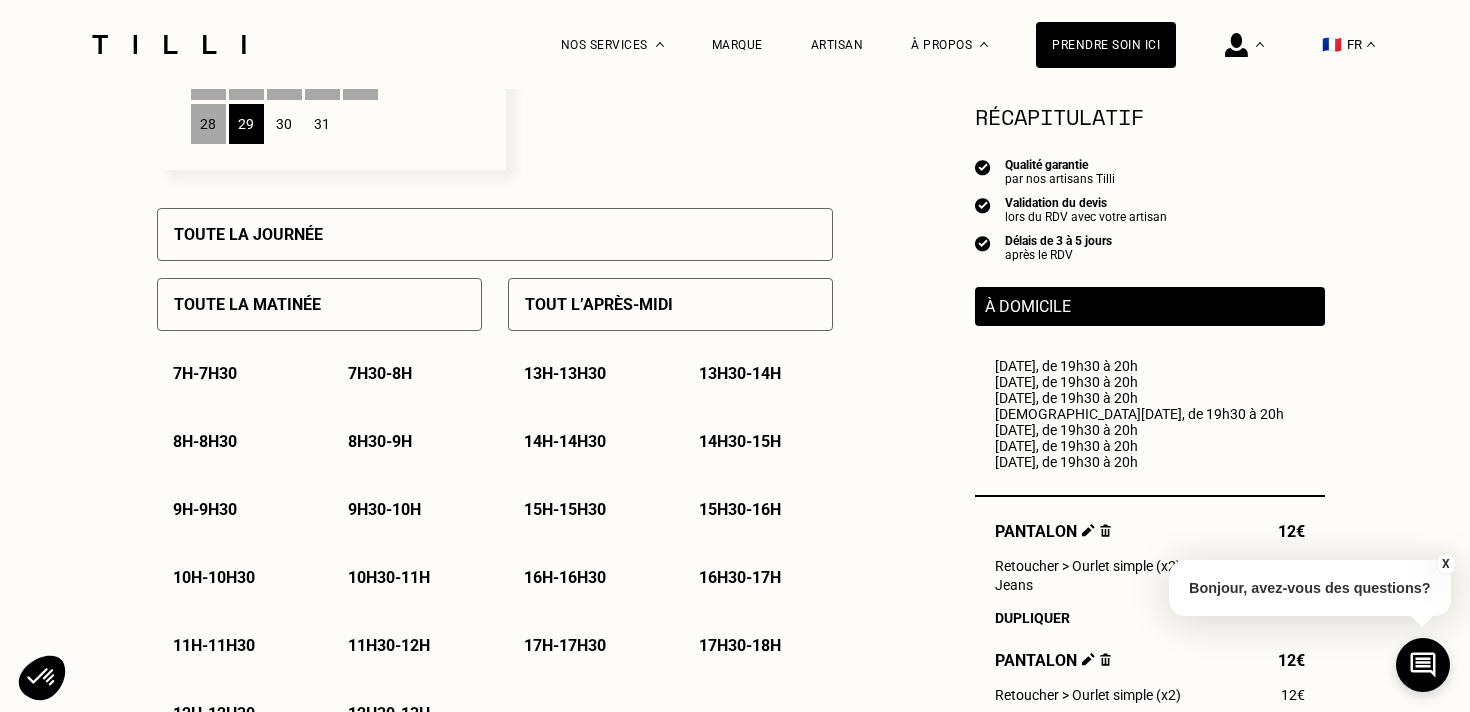 click on "30" at bounding box center (284, 124) 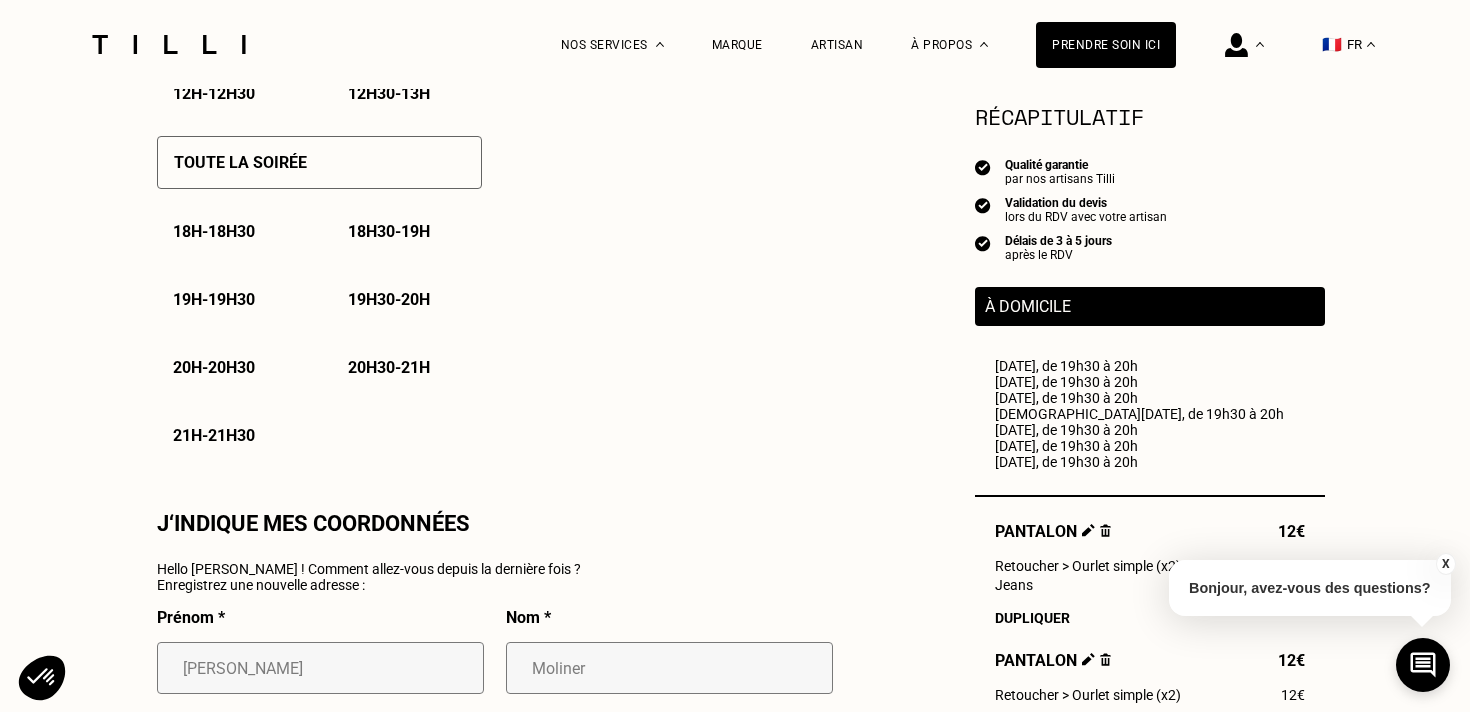 scroll, scrollTop: 1432, scrollLeft: 0, axis: vertical 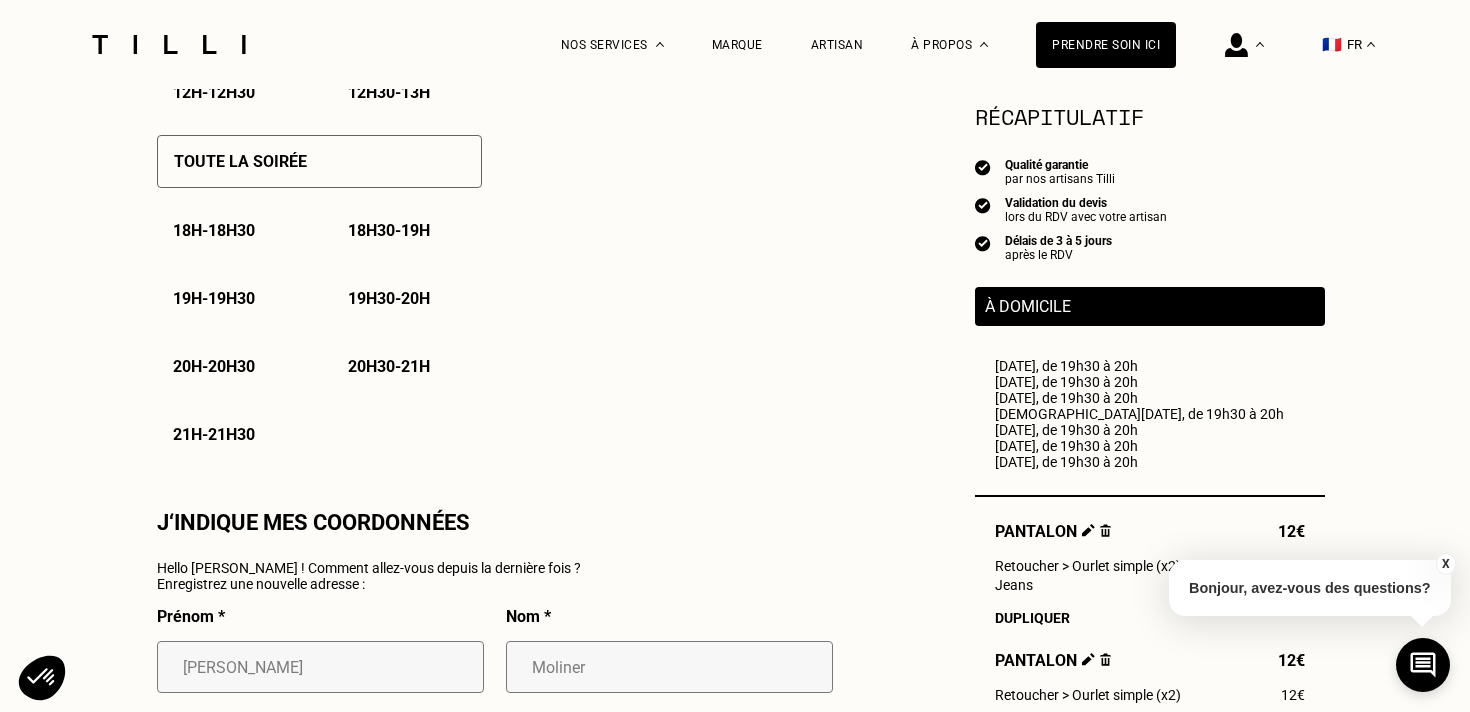 click on "19h30  -  20h" at bounding box center [389, 298] 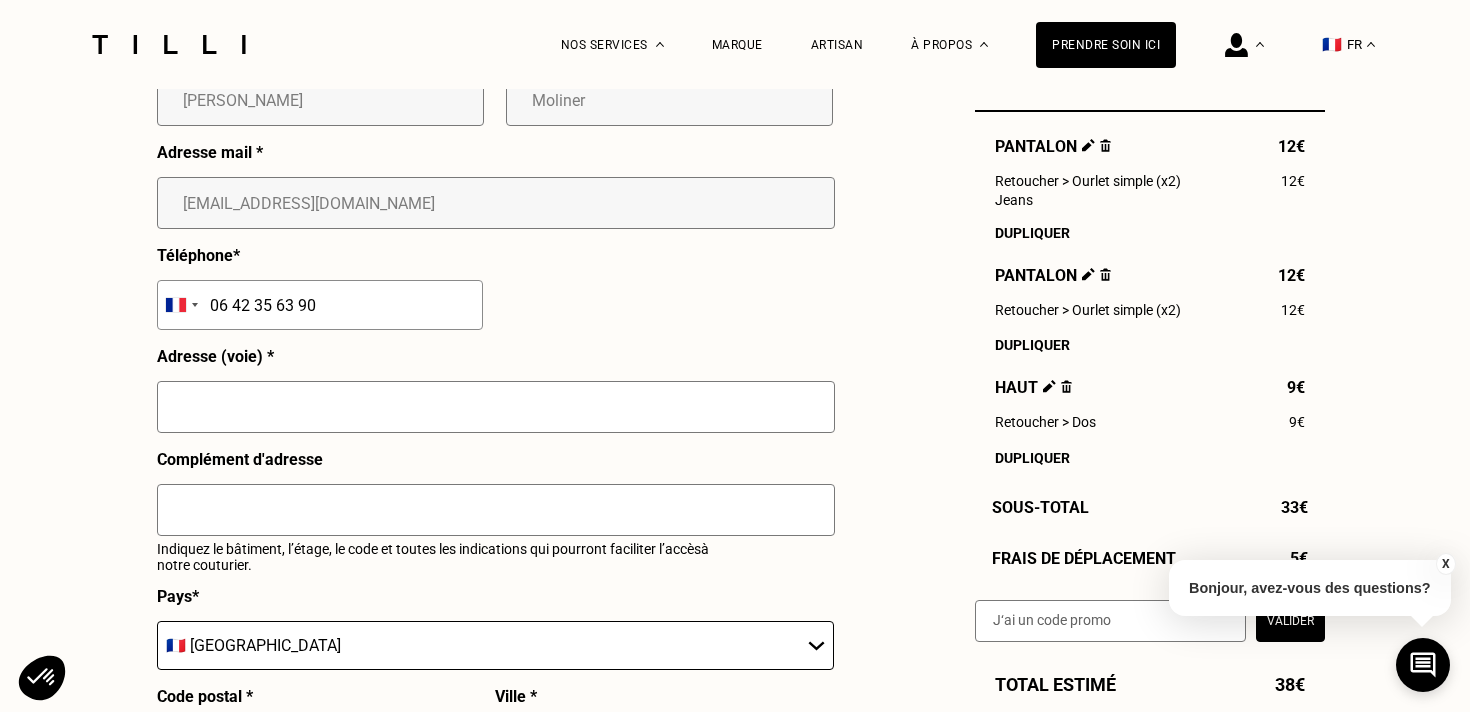 scroll, scrollTop: 2008, scrollLeft: 0, axis: vertical 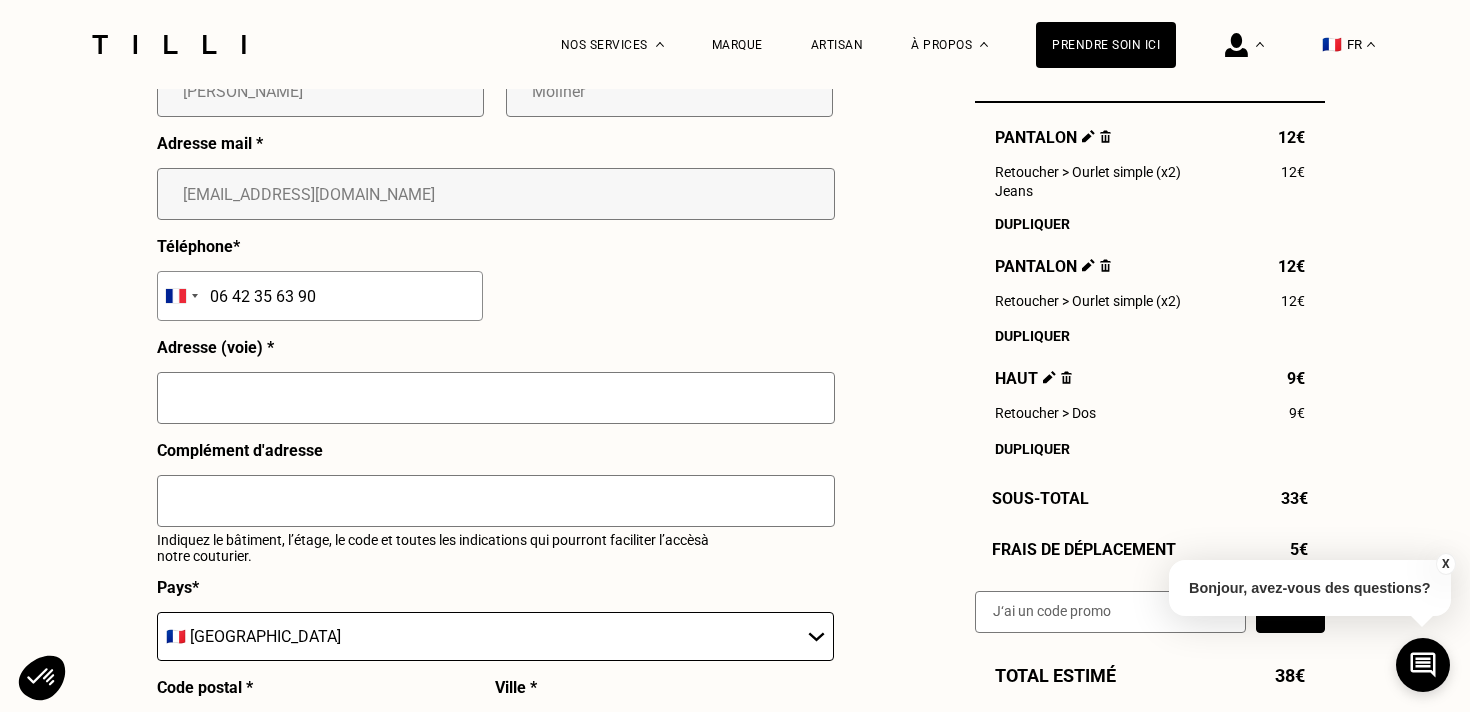 click at bounding box center [496, 398] 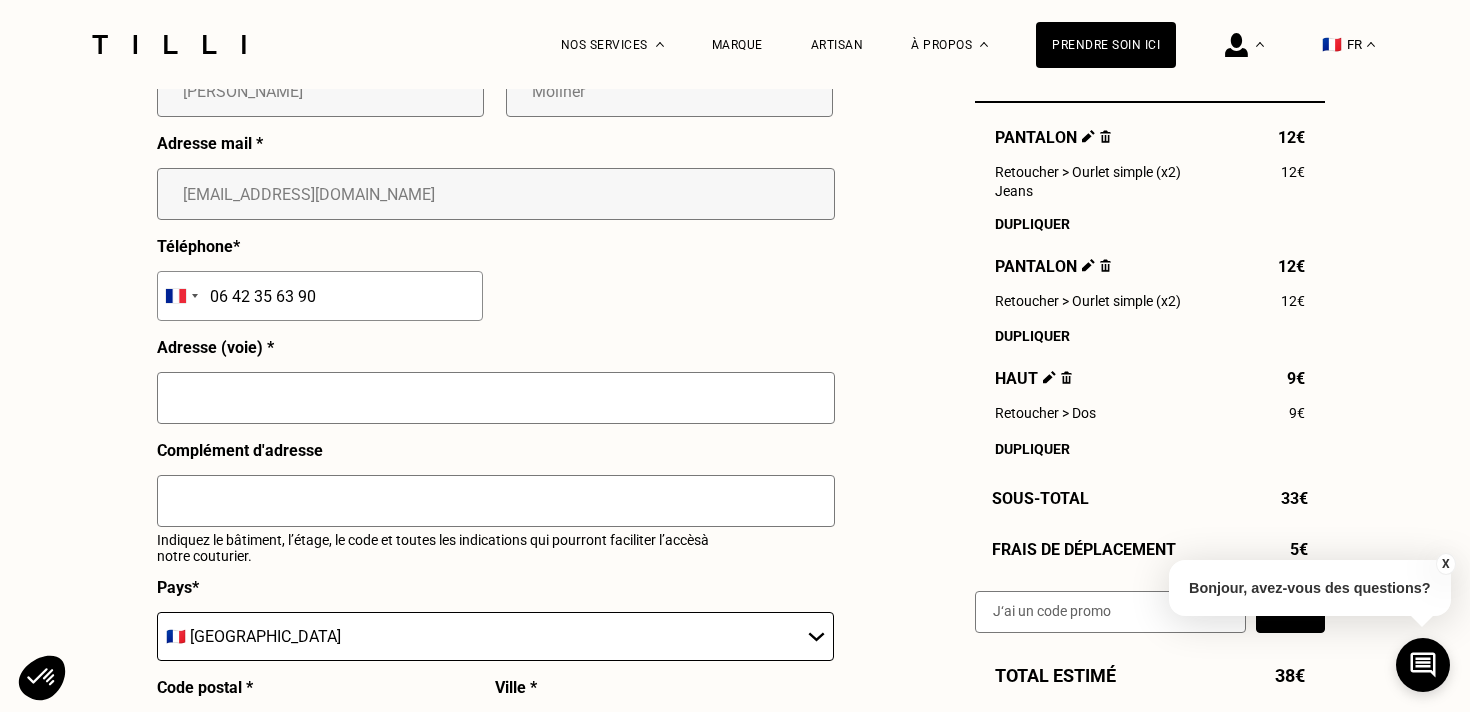 type on "[STREET_ADDRESS][PERSON_NAME]" 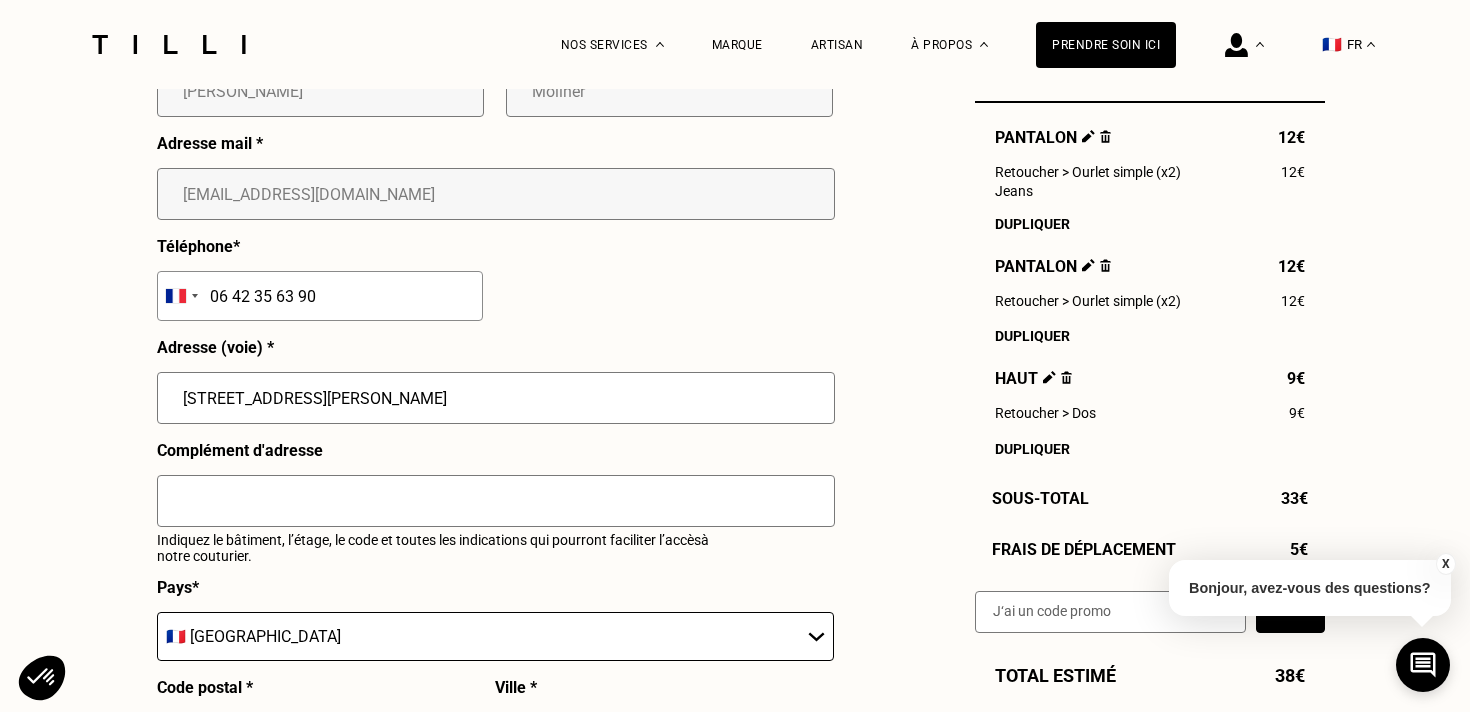 type on "BEZONS" 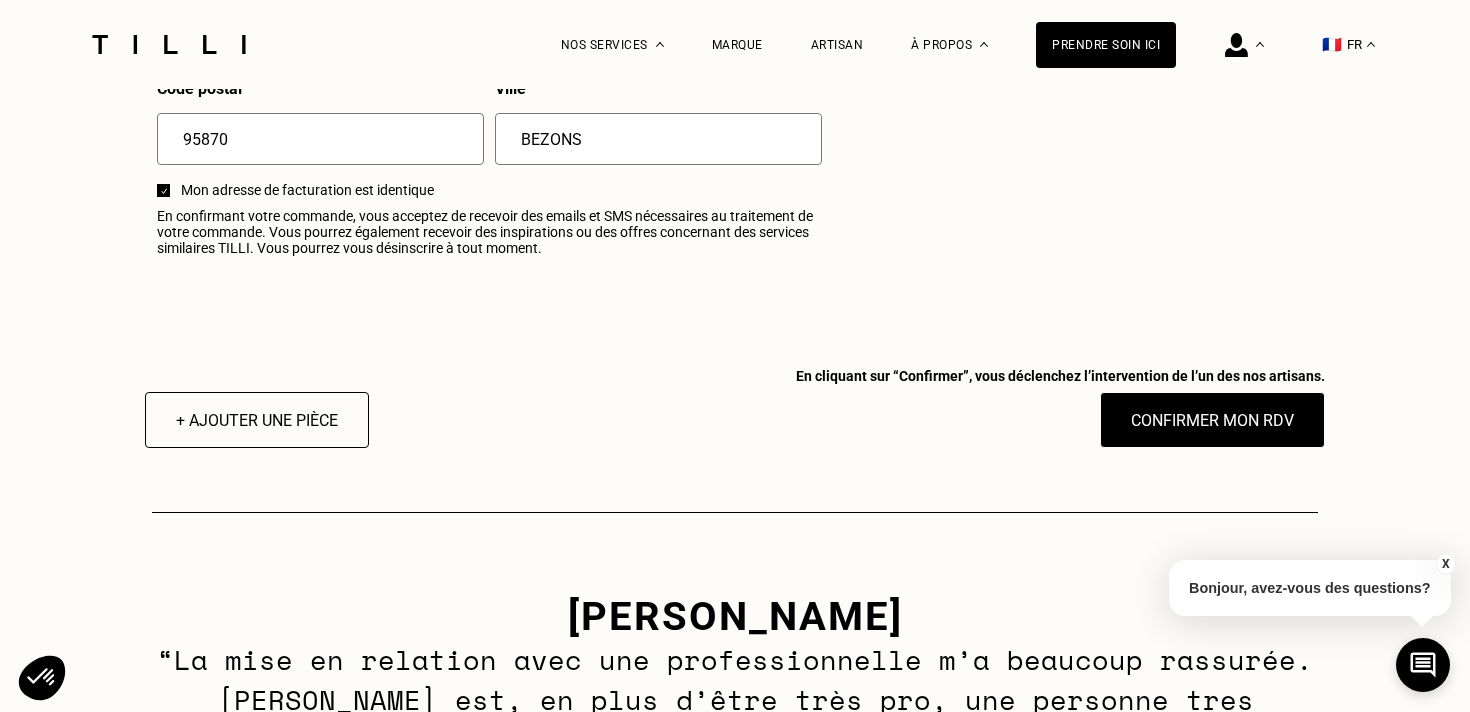 scroll, scrollTop: 2617, scrollLeft: 0, axis: vertical 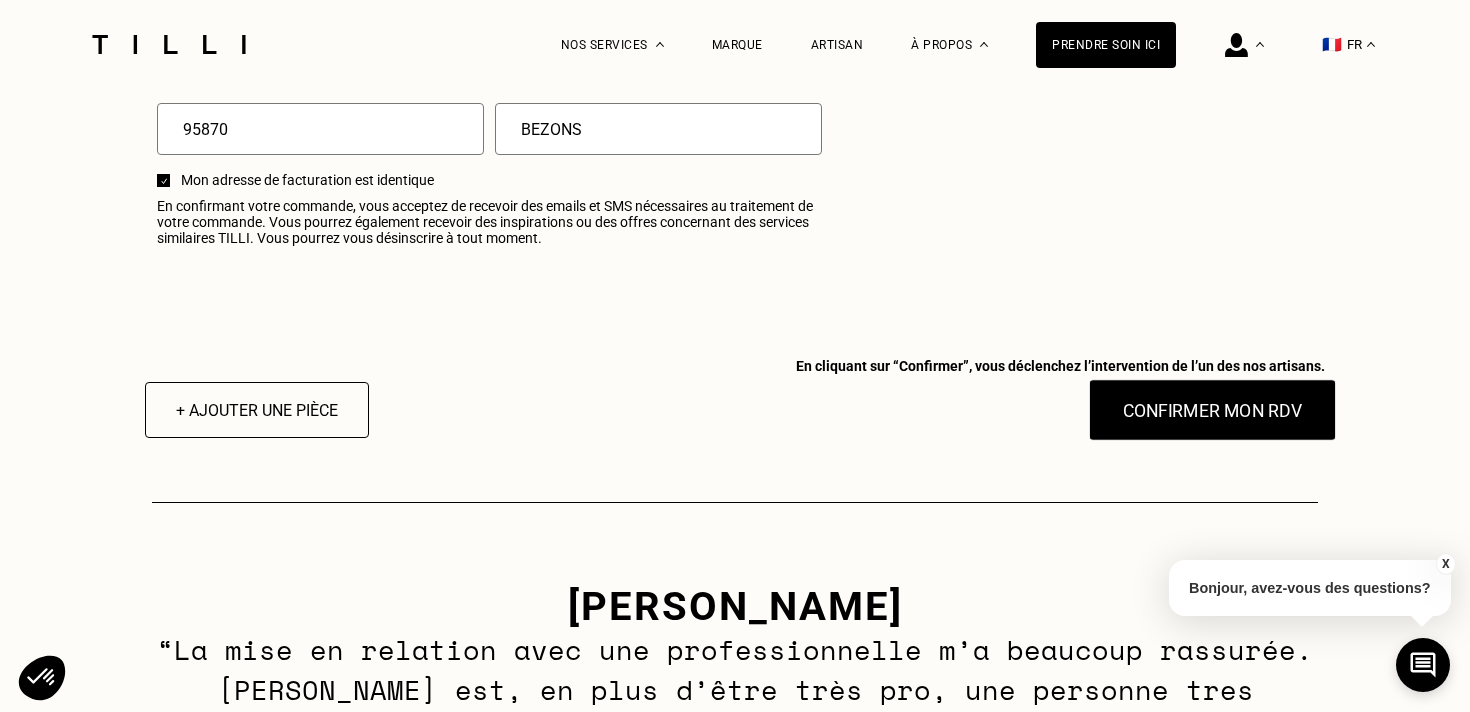 click on "Confirmer mon RDV" at bounding box center [1213, 410] 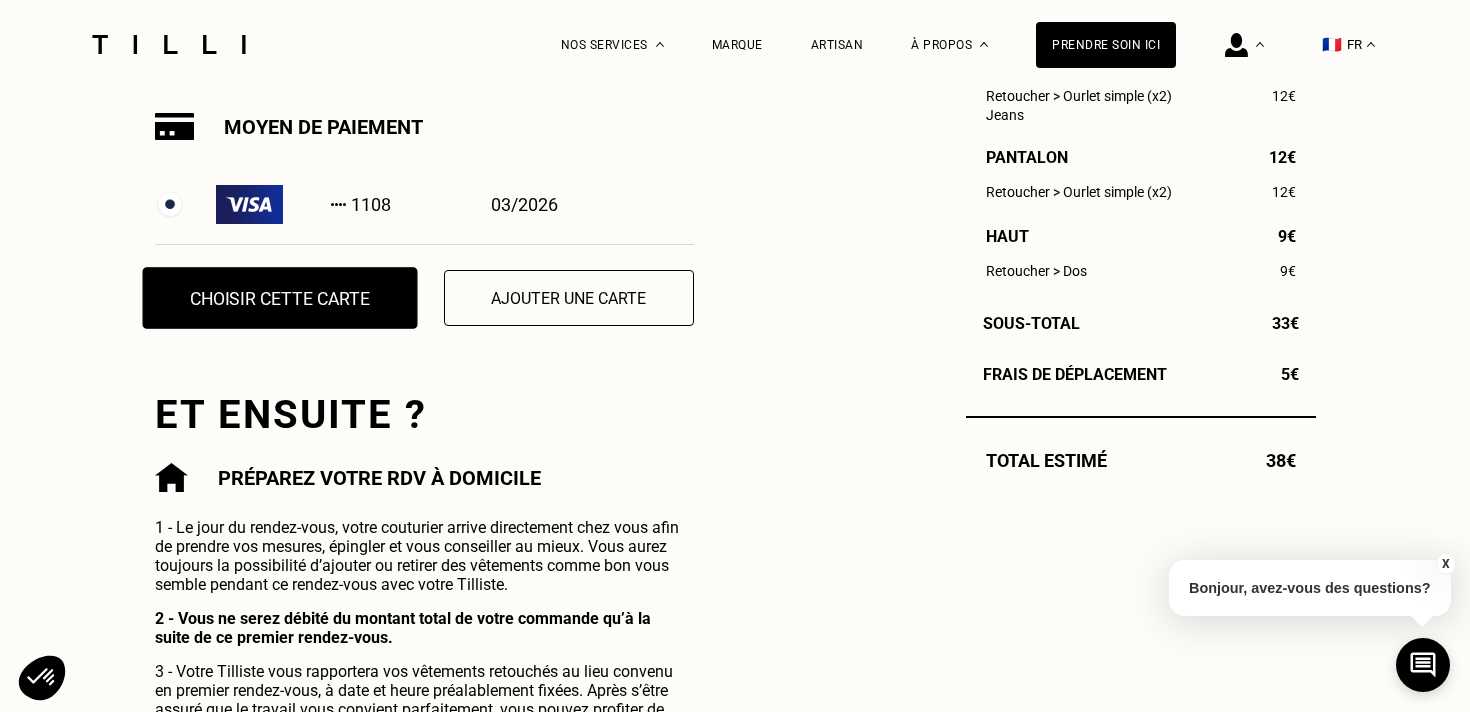 scroll, scrollTop: 715, scrollLeft: 0, axis: vertical 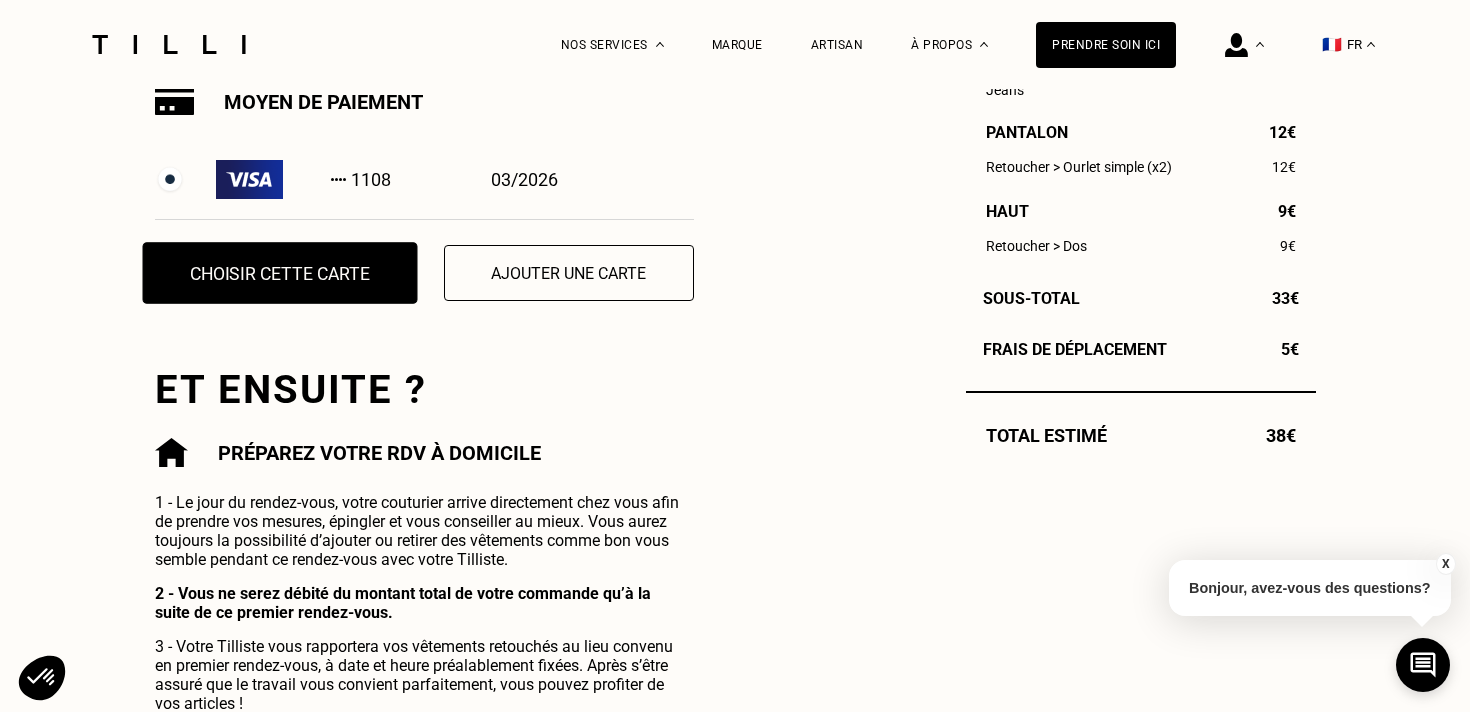 click on "Choisir cette carte" at bounding box center [279, 273] 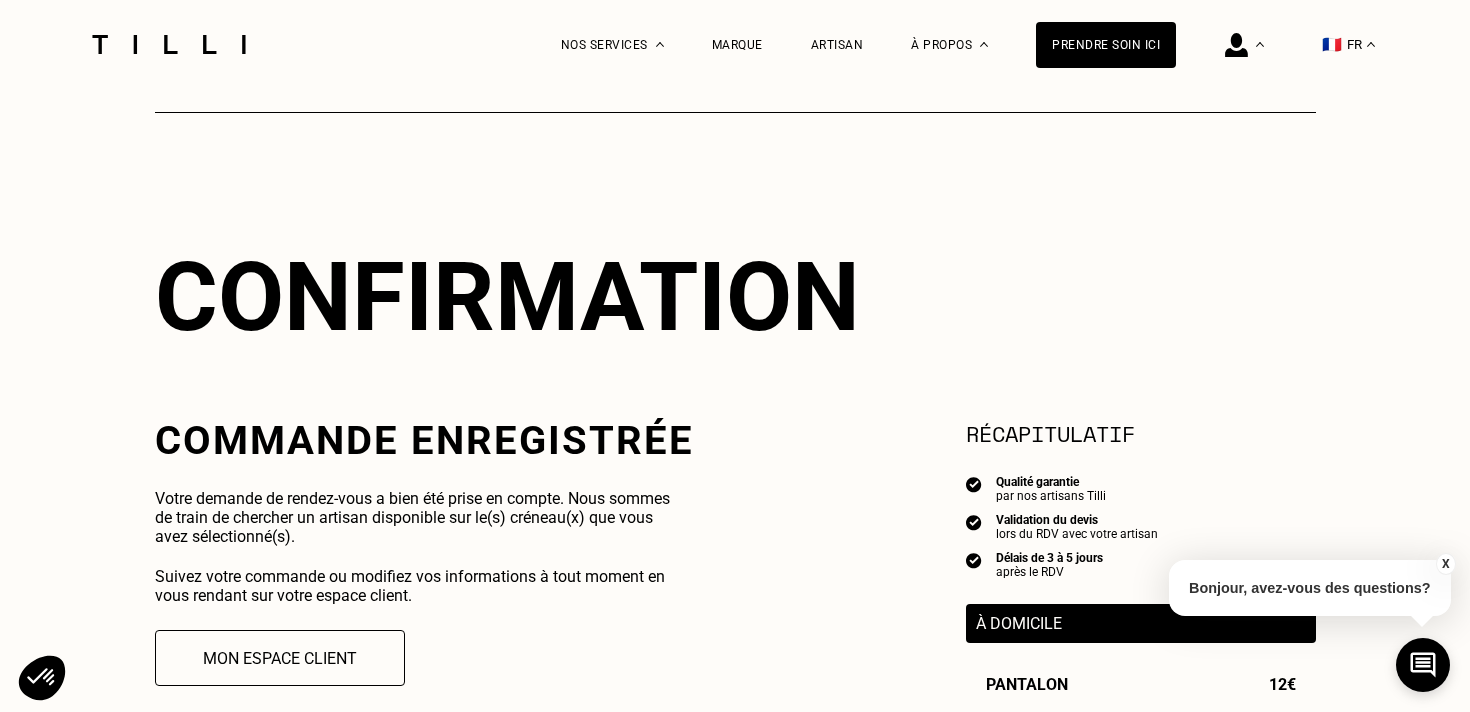 scroll, scrollTop: 0, scrollLeft: 0, axis: both 